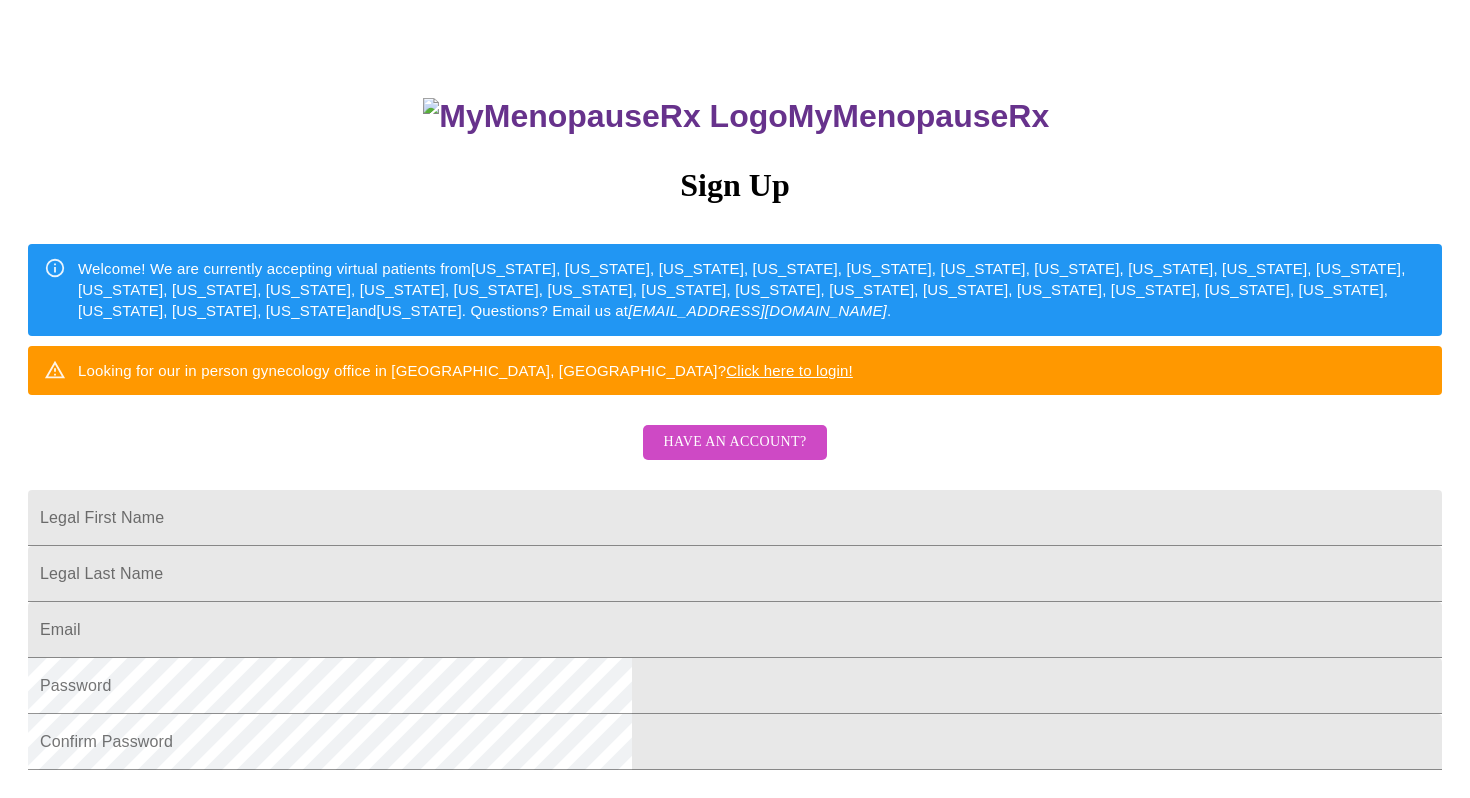 scroll, scrollTop: 110, scrollLeft: 0, axis: vertical 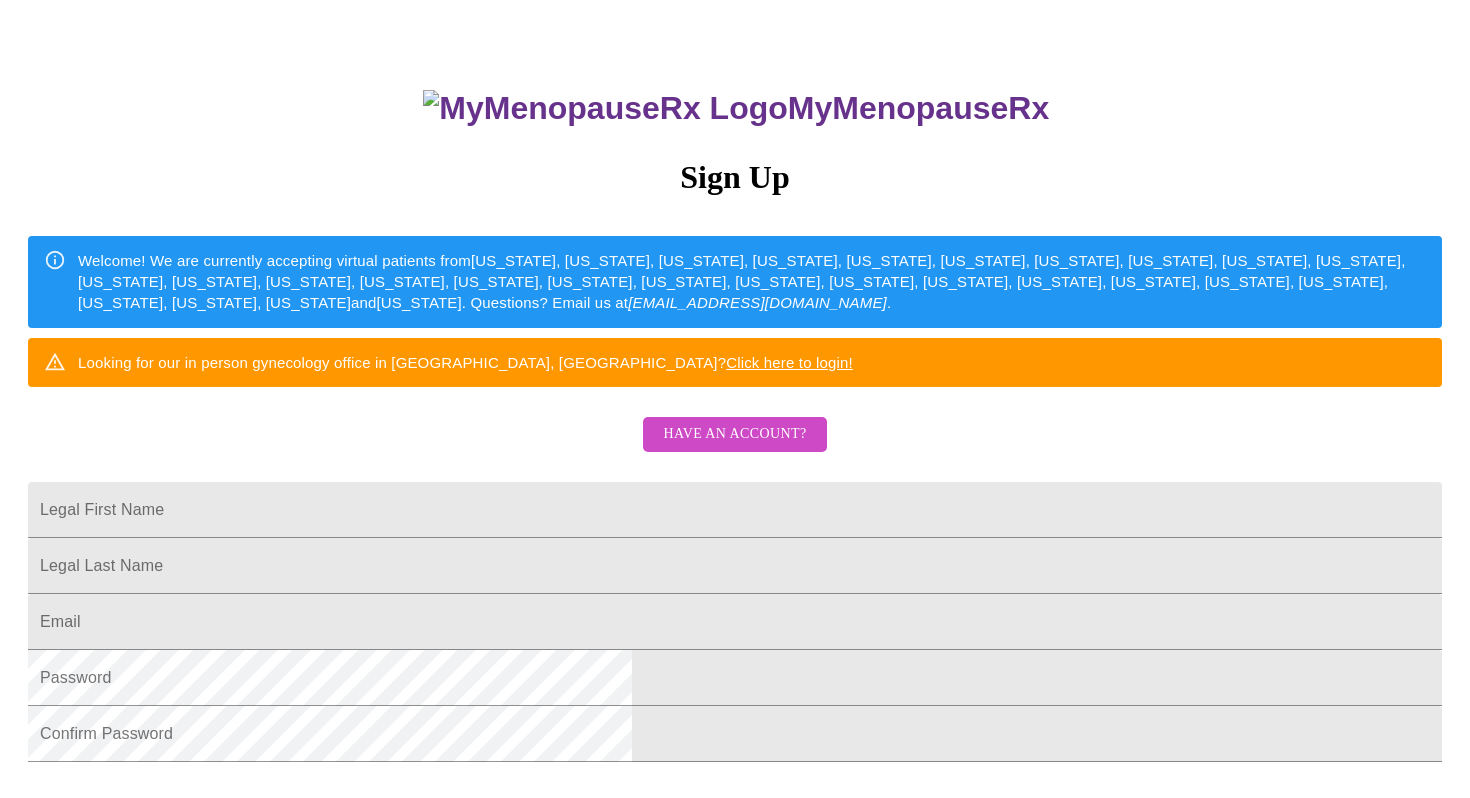 click on "Have an account?" at bounding box center (734, 434) 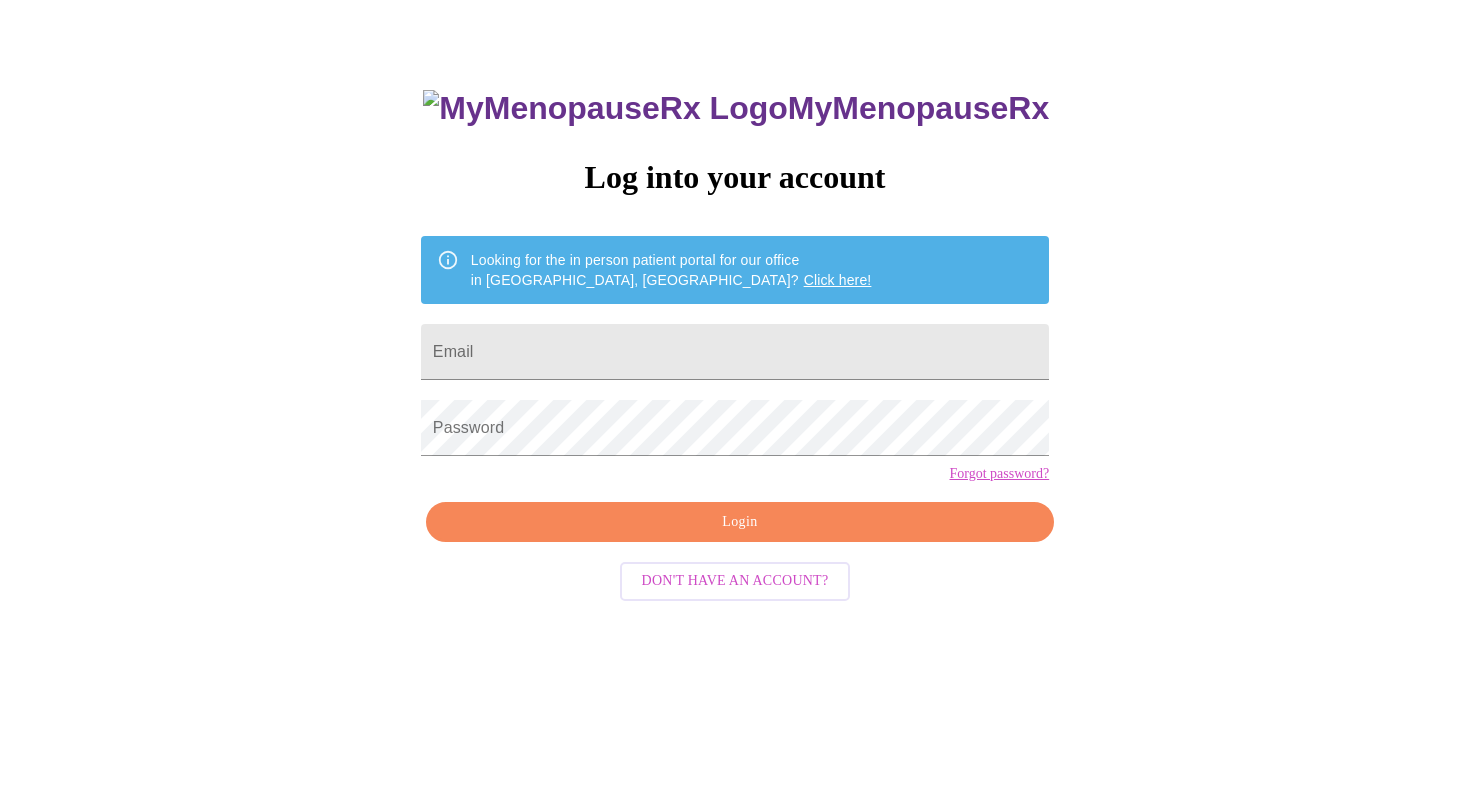 scroll, scrollTop: 20, scrollLeft: 0, axis: vertical 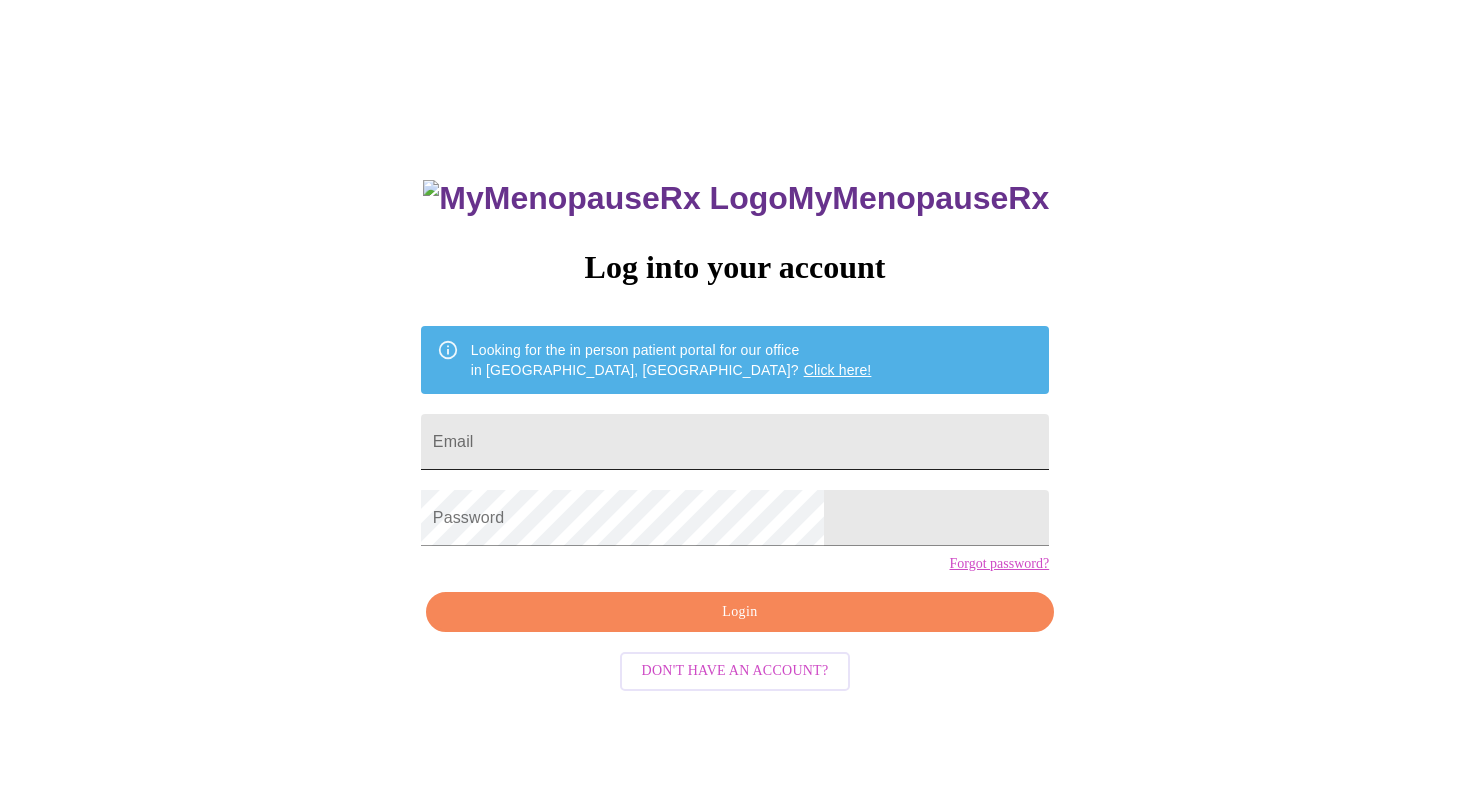 click on "Email" at bounding box center [735, 442] 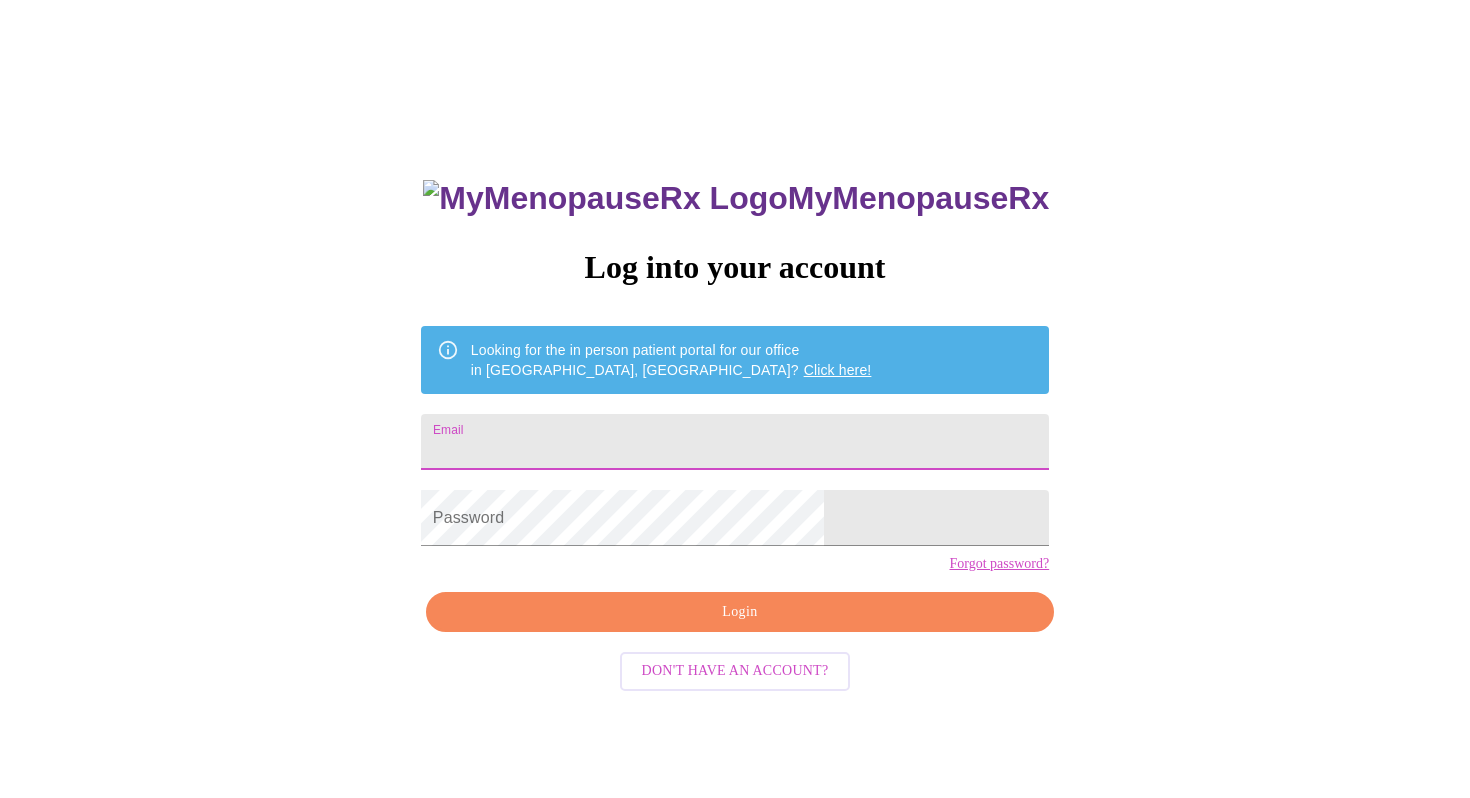type on "[EMAIL_ADDRESS][DOMAIN_NAME]" 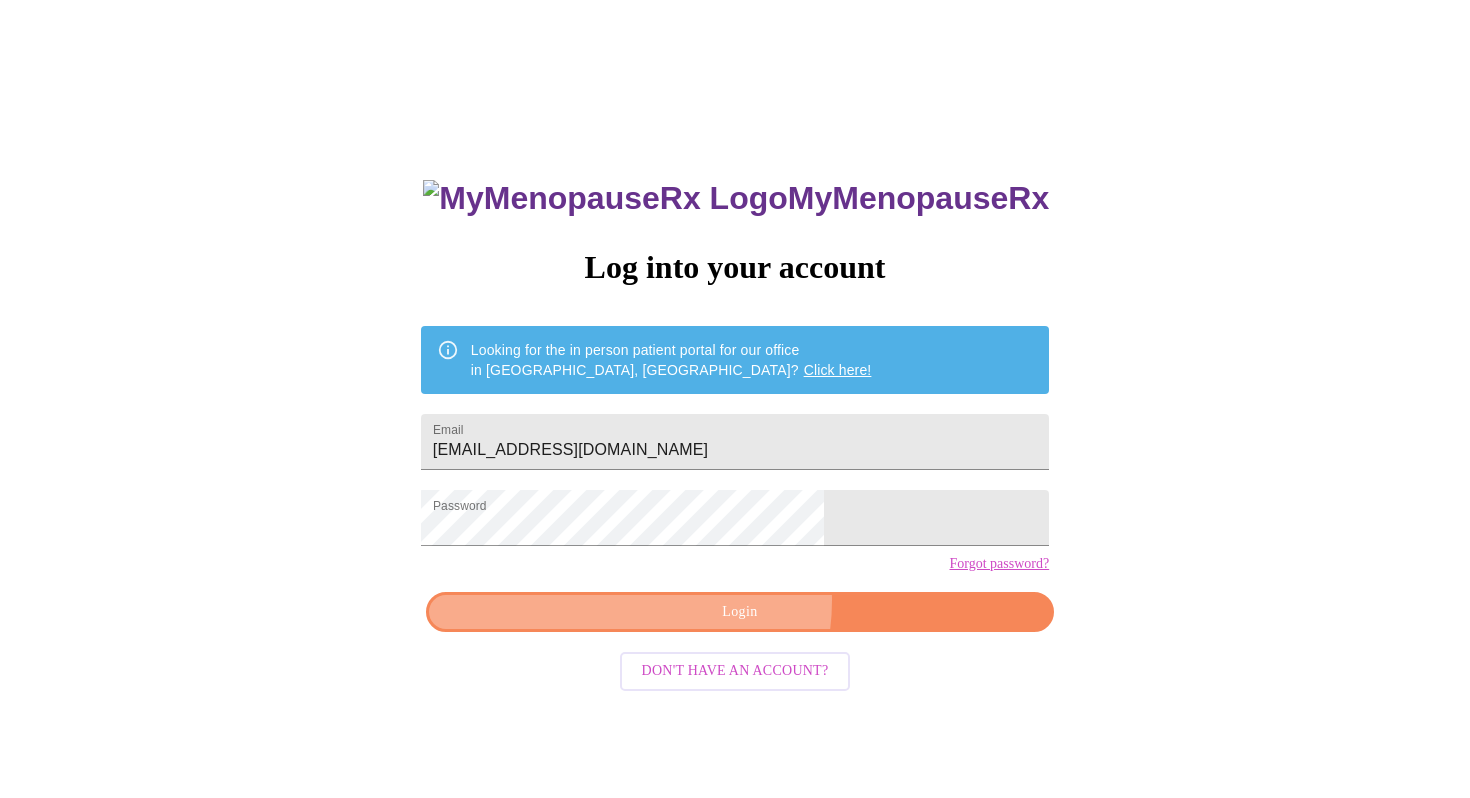 click on "Login" at bounding box center (740, 612) 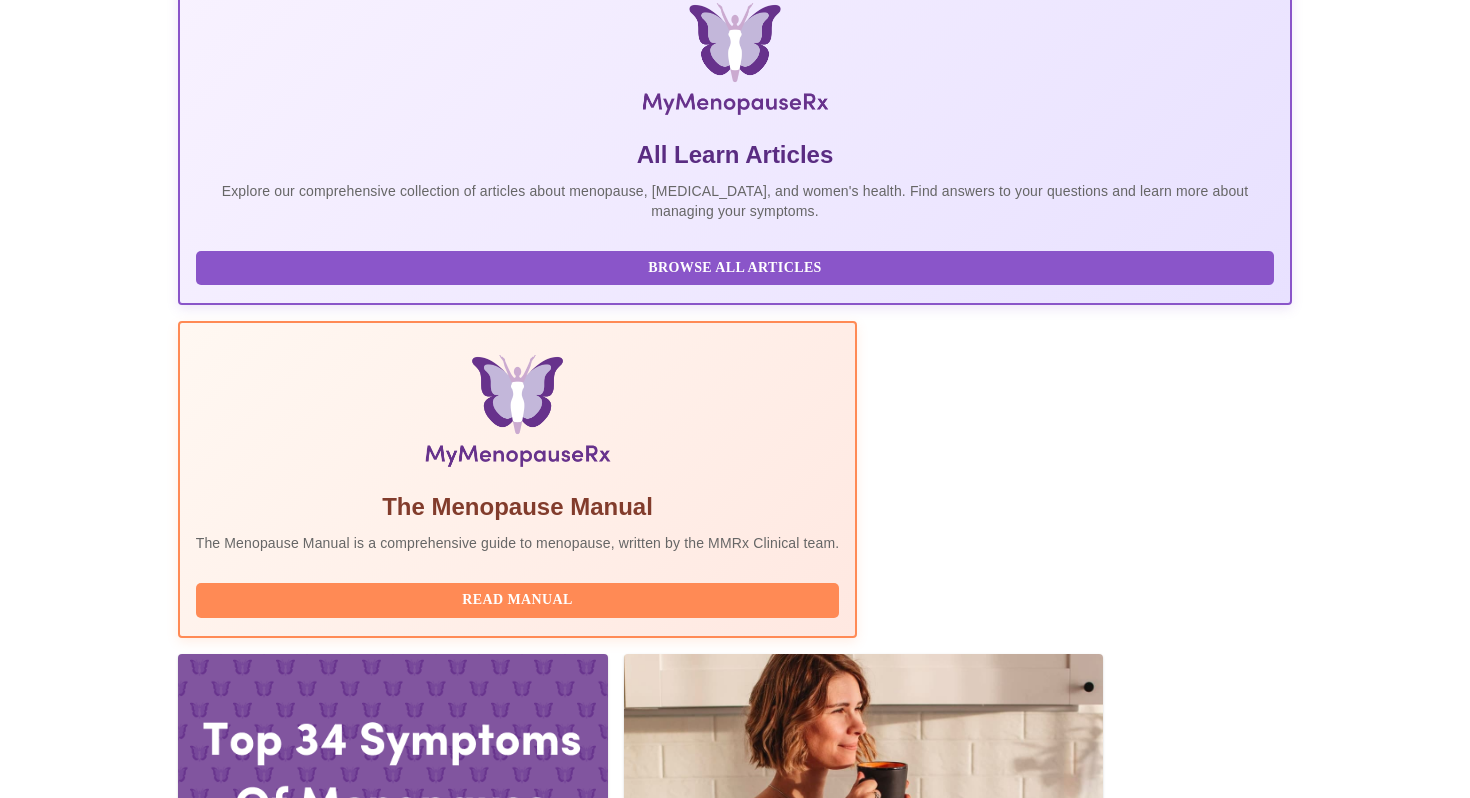 scroll, scrollTop: 321, scrollLeft: 0, axis: vertical 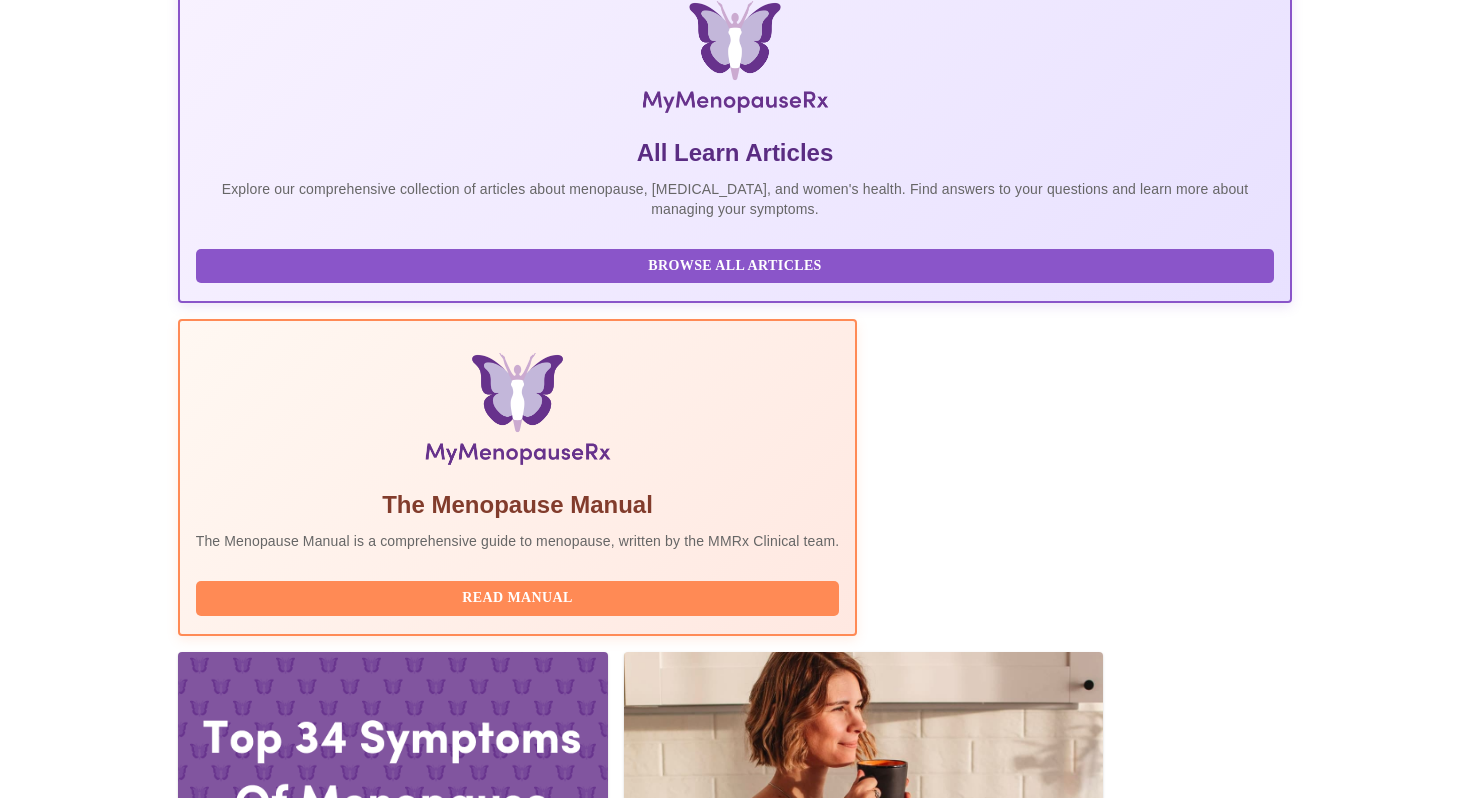 click on "Complete Pre-Assessment" at bounding box center (1156, 2231) 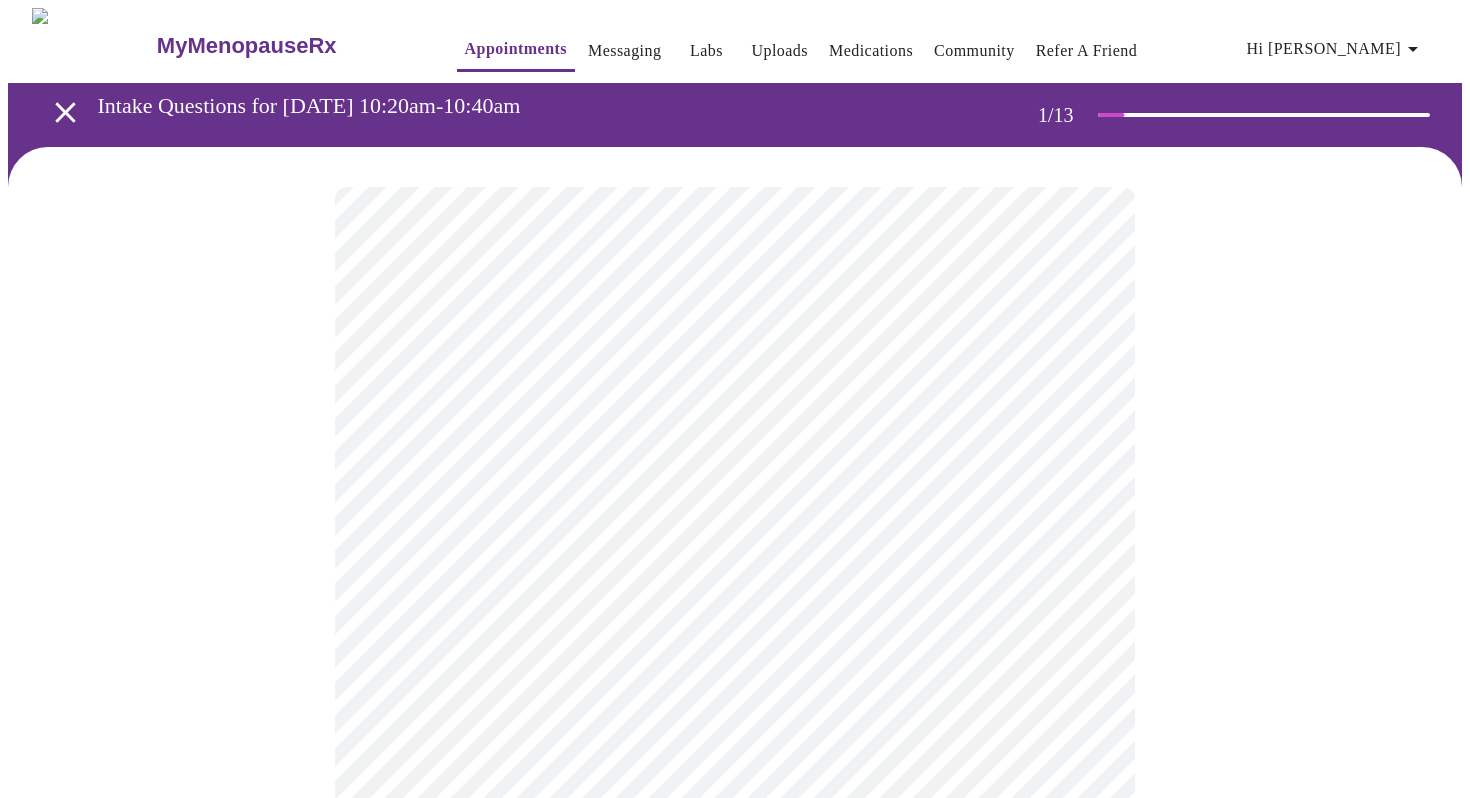 click on "MyMenopauseRx Appointments Messaging Labs Uploads Medications Community Refer a Friend Hi [PERSON_NAME]   Intake Questions for [DATE] 10:20am-10:40am 1  /  13 Settings Billing Invoices Log out" at bounding box center (735, 927) 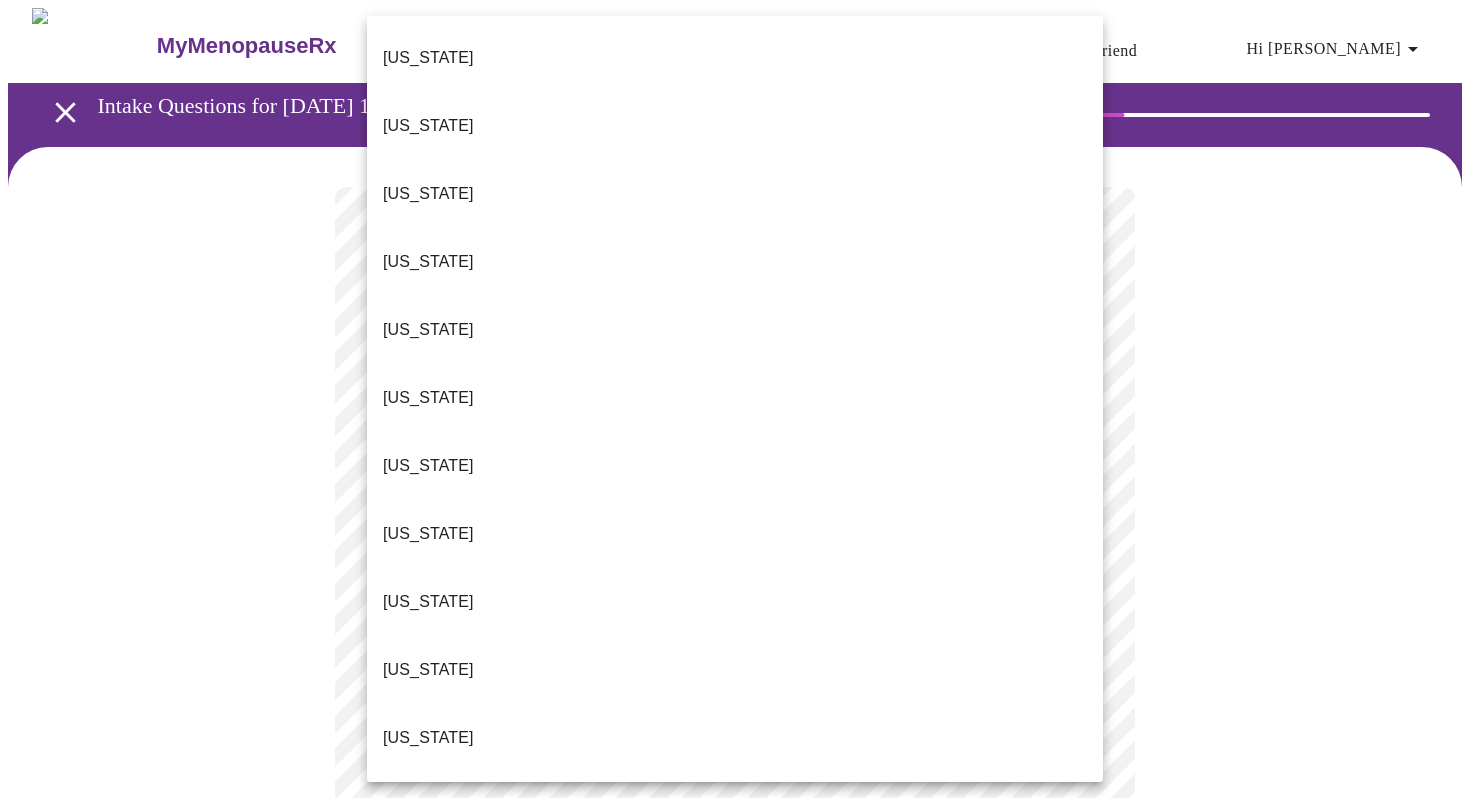 click on "[US_STATE]" at bounding box center (735, 602) 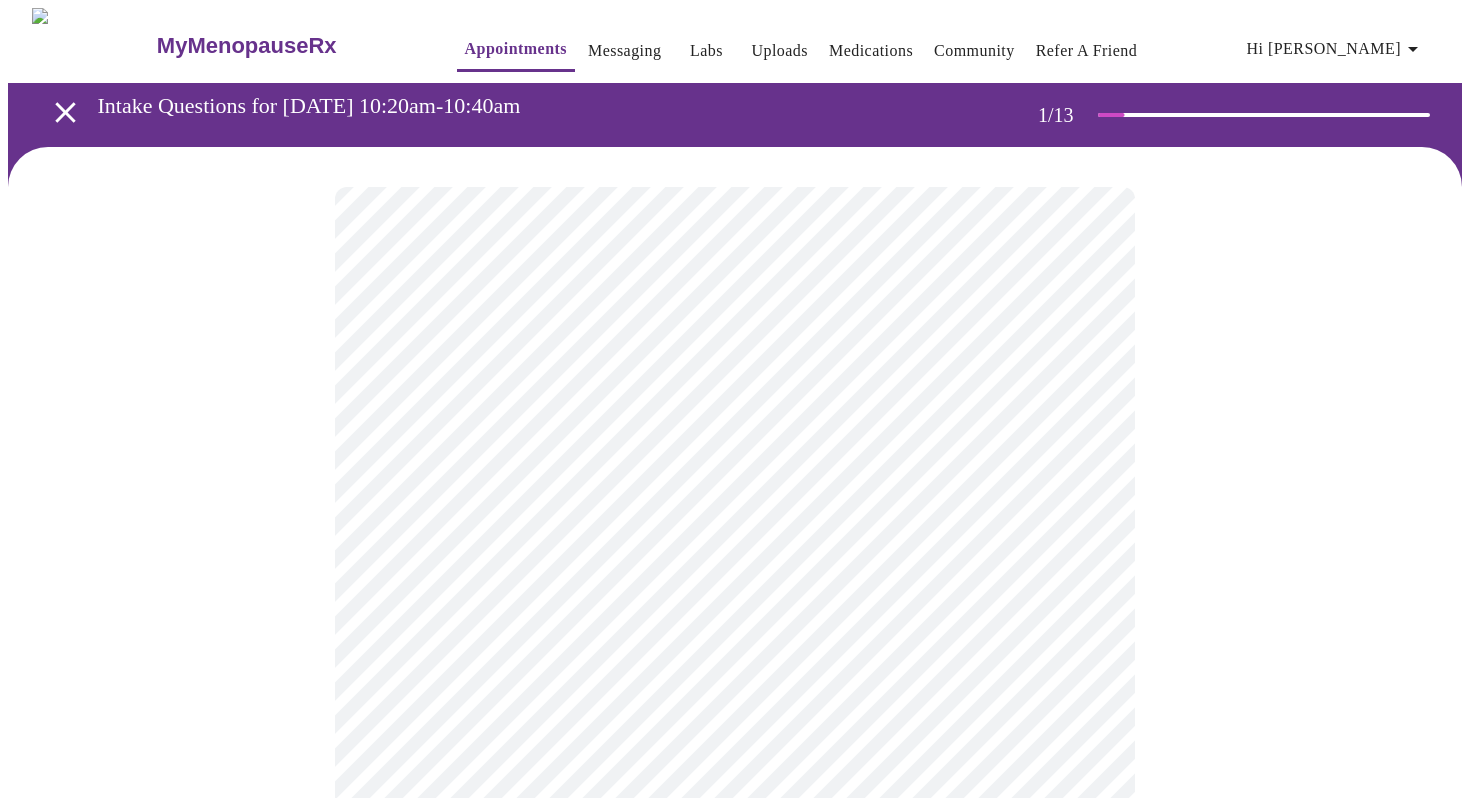 click on "MyMenopauseRx Appointments Messaging Labs Uploads Medications Community Refer a Friend Hi [PERSON_NAME]   Intake Questions for [DATE] 10:20am-10:40am 1  /  13 Settings Billing Invoices Log out" at bounding box center (735, 921) 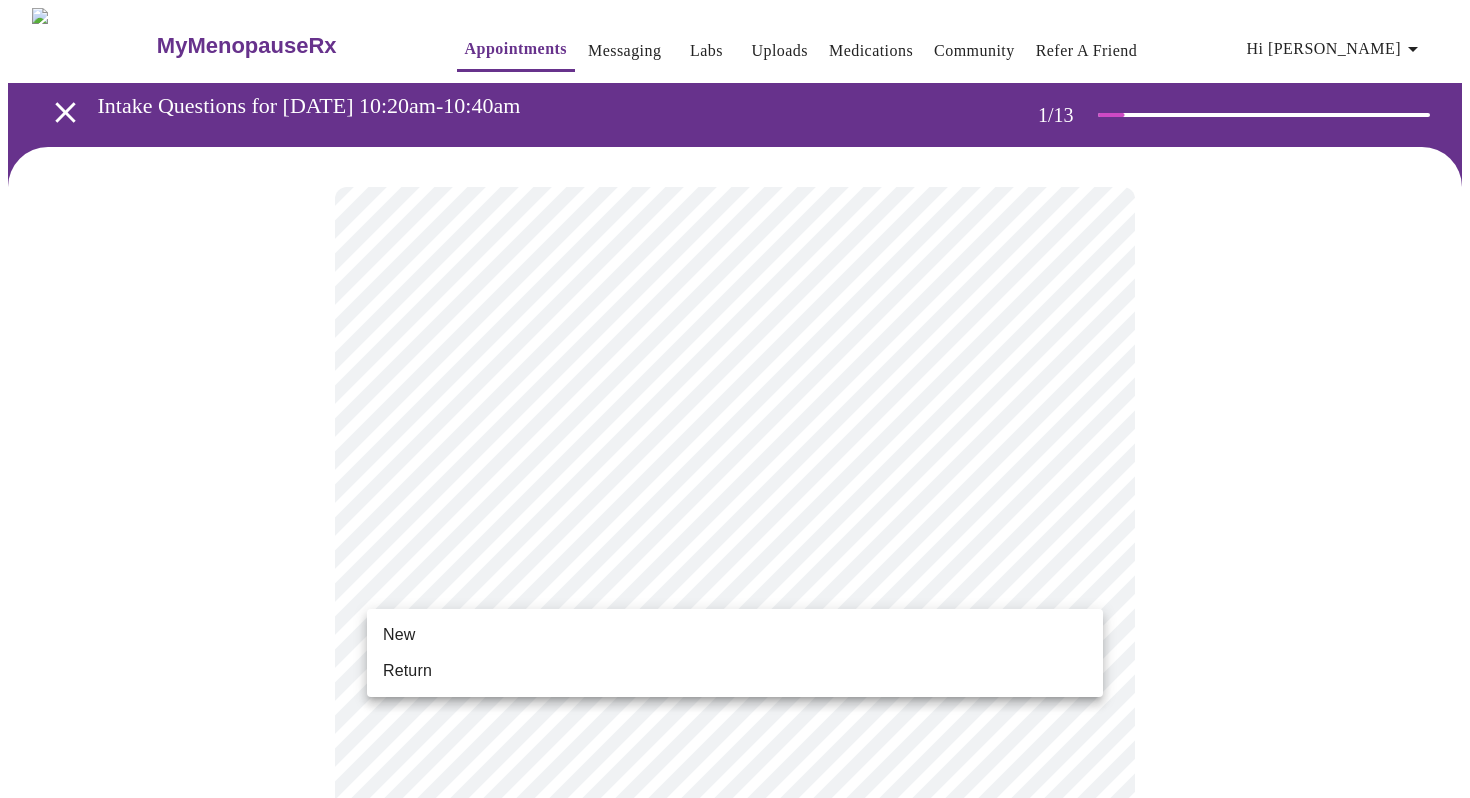 click on "Return" at bounding box center [735, 671] 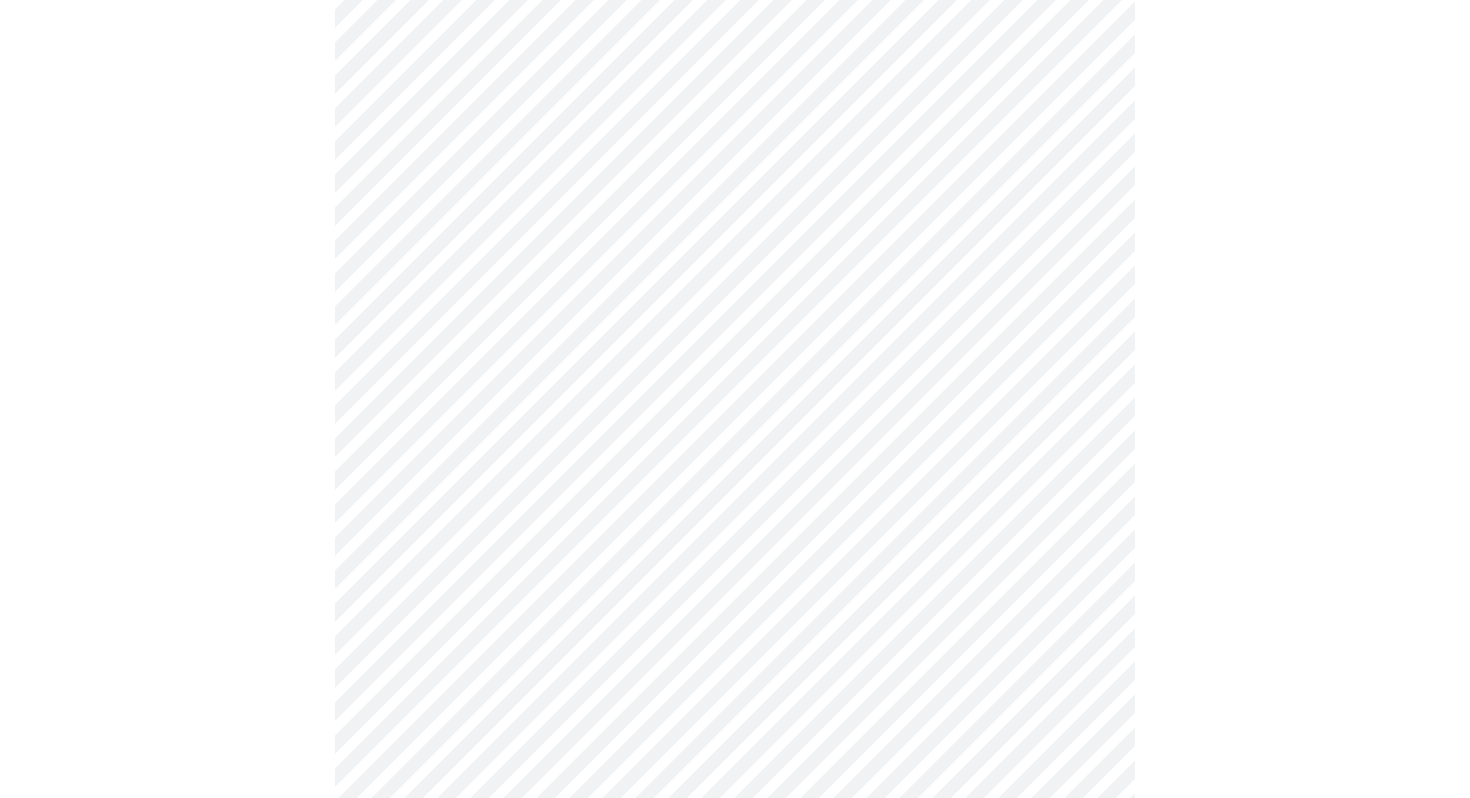 scroll, scrollTop: 844, scrollLeft: 0, axis: vertical 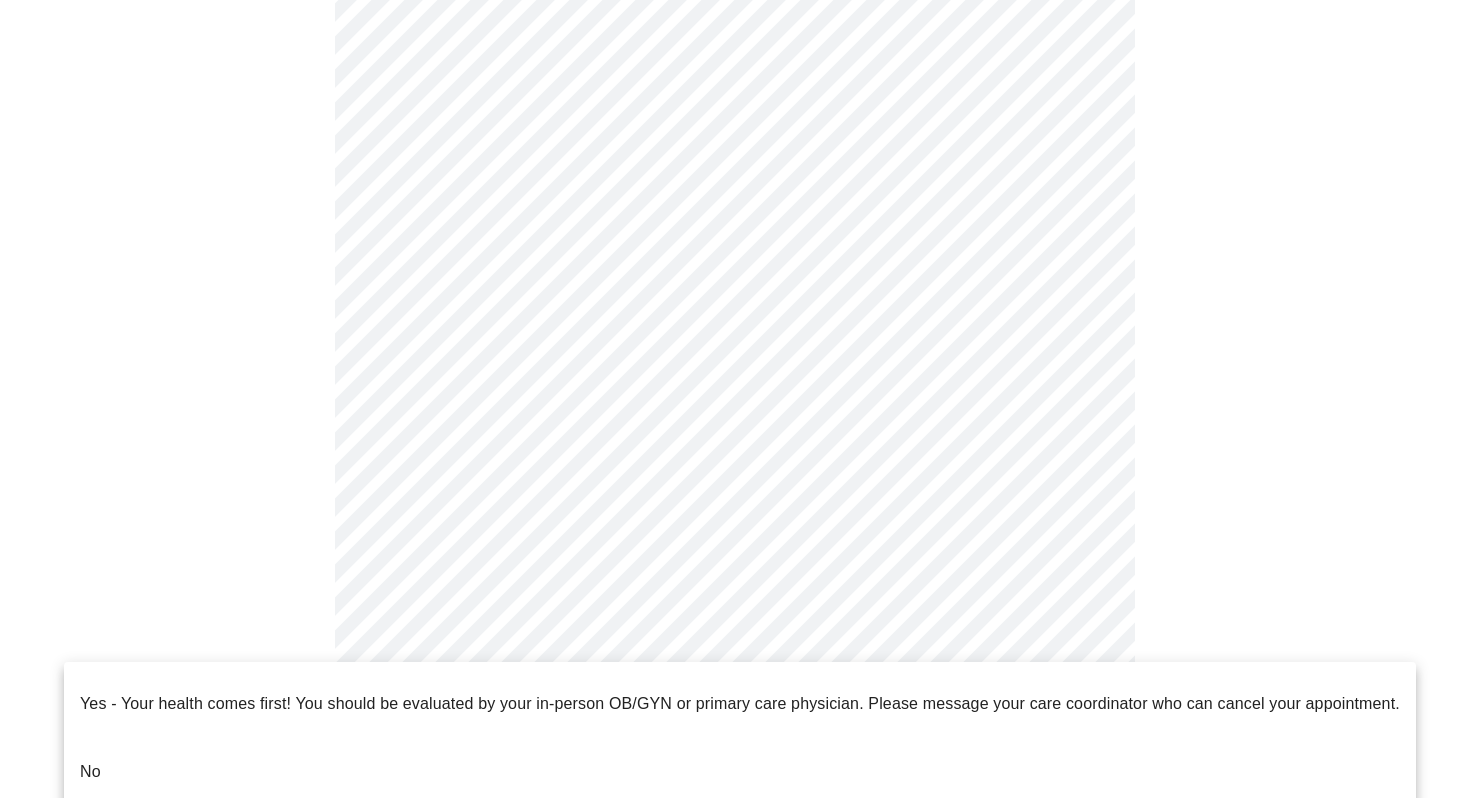 click on "MyMenopauseRx Appointments Messaging Labs Uploads Medications Community Refer a Friend Hi [PERSON_NAME]   Intake Questions for [DATE] 10:20am-10:40am 1  /  13 Settings Billing Invoices Log out Yes - Your health comes first! You should be evaluated by your in-person OB/GYN or primary care physician.  Please message your care coordinator who can cancel your appointment.
No" at bounding box center (735, 63) 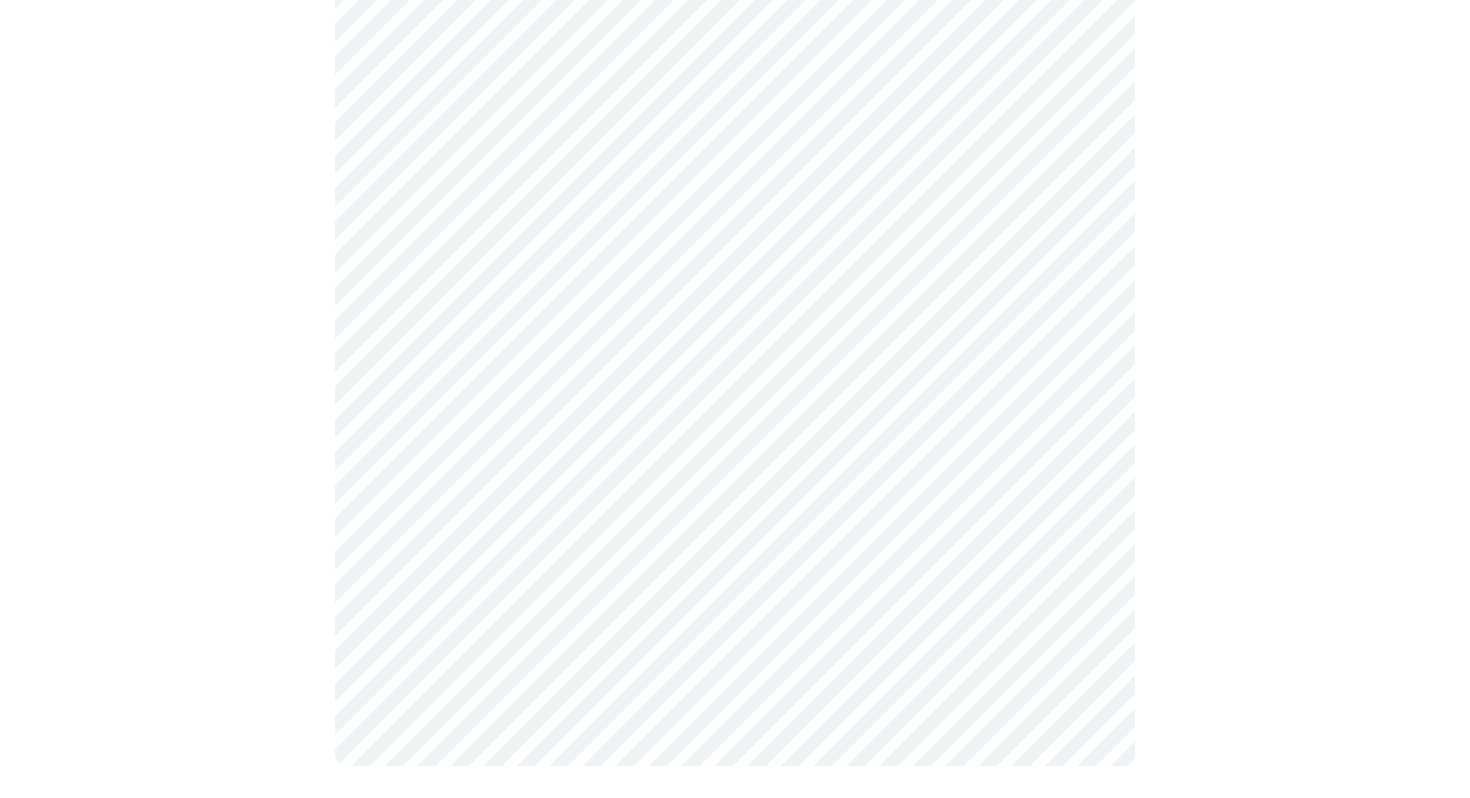 scroll, scrollTop: 0, scrollLeft: 0, axis: both 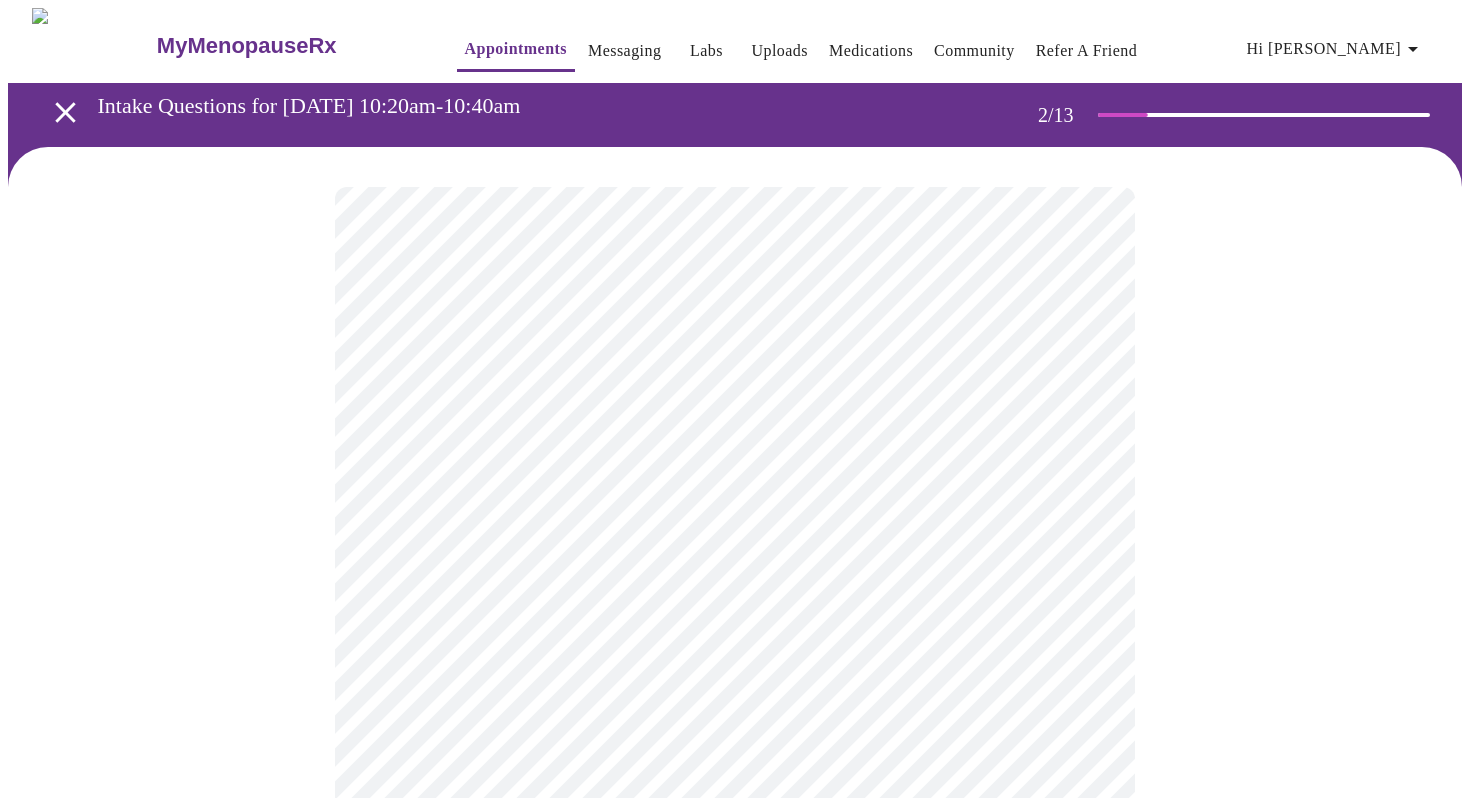 click on "MyMenopauseRx Appointments Messaging Labs Uploads Medications Community Refer a Friend Hi [PERSON_NAME]   Intake Questions for [DATE] 10:20am-10:40am 2  /  13 Settings Billing Invoices Log out" at bounding box center [735, 609] 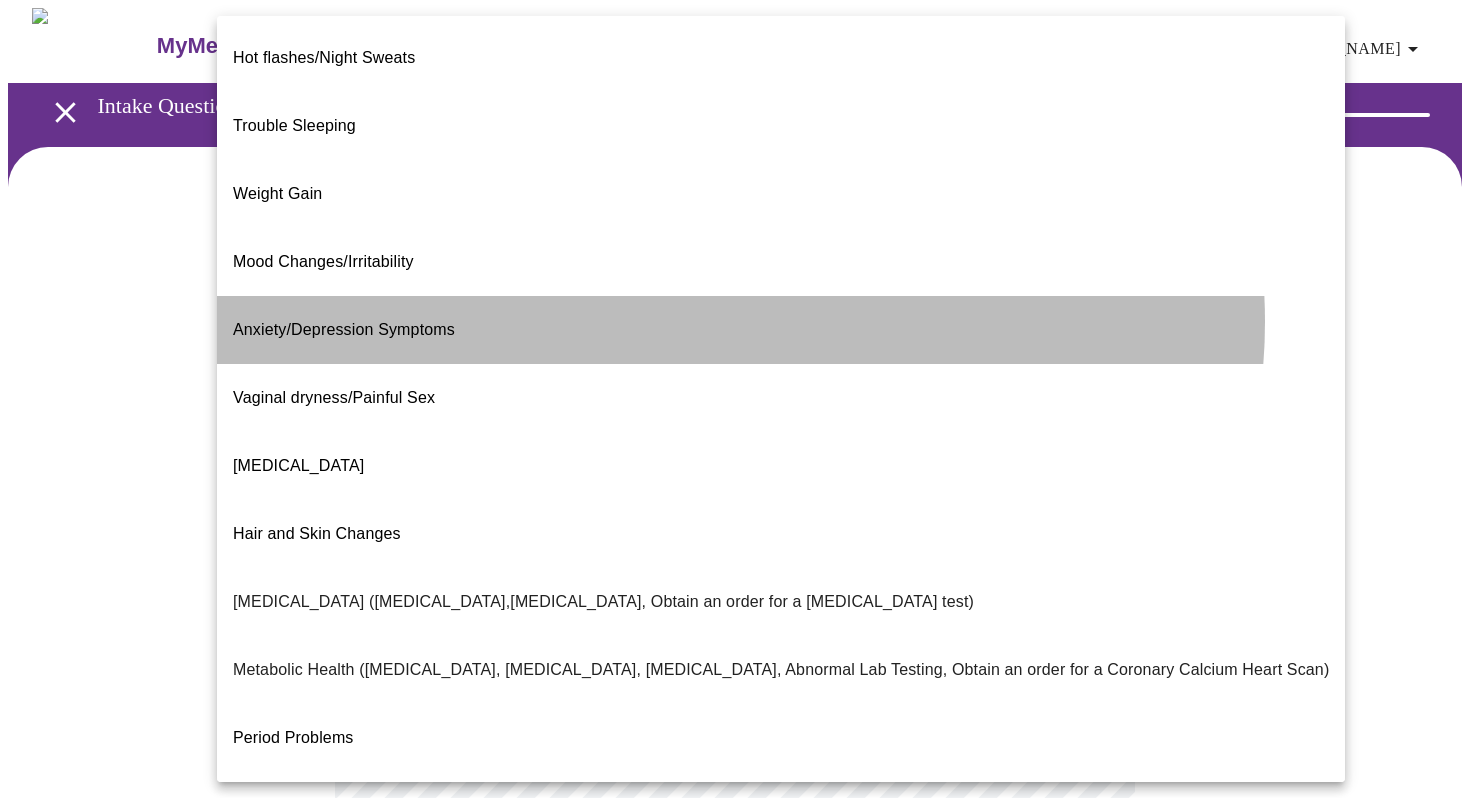 click on "Anxiety/Depression Symptoms" at bounding box center (781, 330) 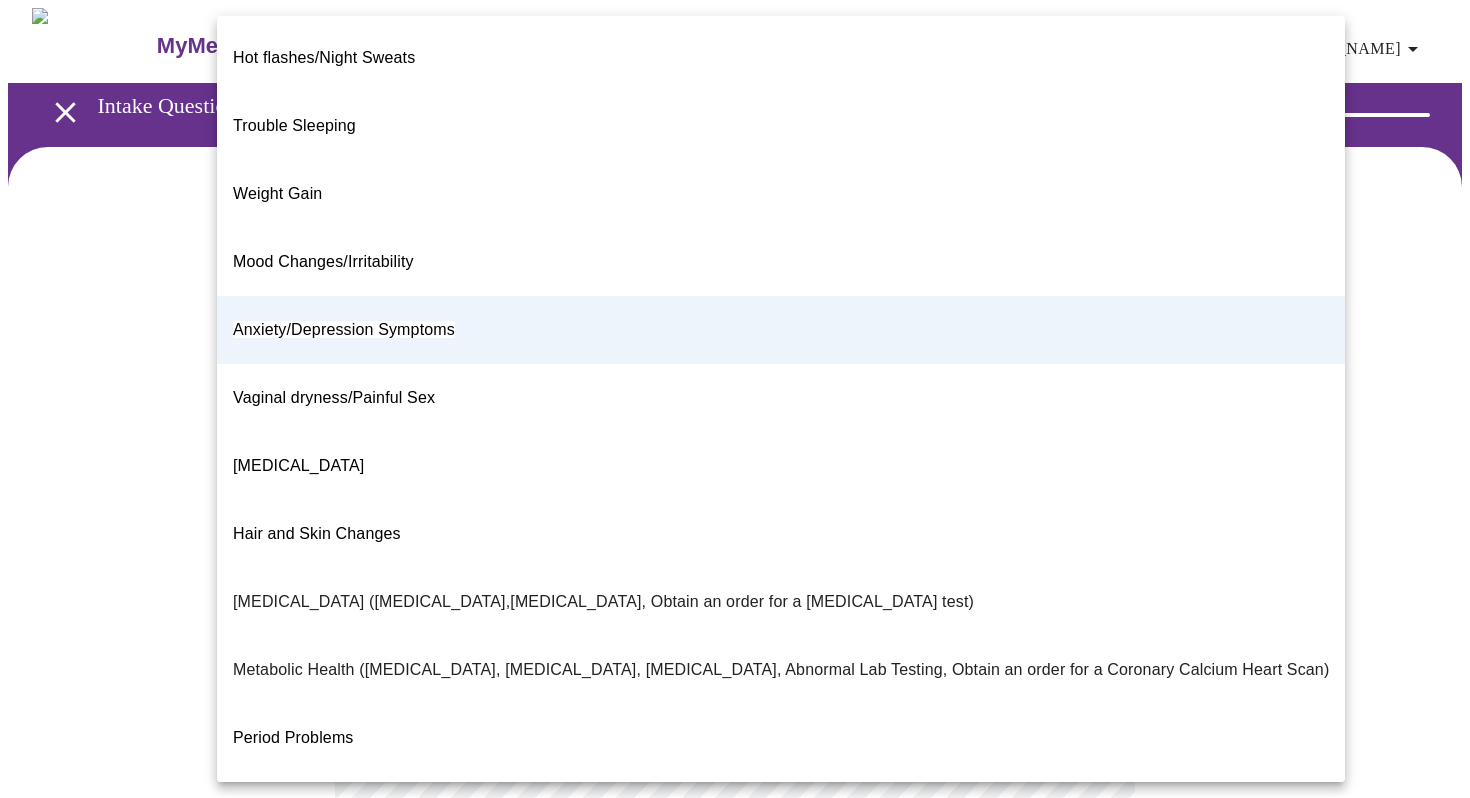 click on "MyMenopauseRx Appointments Messaging Labs Uploads Medications Community Refer a Friend Hi [PERSON_NAME]   Intake Questions for [DATE] 10:20am-10:40am 2  /  13 Settings Billing Invoices Log out Hot flashes/Night Sweats
Trouble Sleeping
Weight Gain
Mood Changes/Irritability
Anxiety/Depression Symptoms
Vaginal dryness/Painful Sex
[MEDICAL_DATA]
Hair and Skin Changes
[MEDICAL_DATA] ([MEDICAL_DATA],[MEDICAL_DATA], Obtain an order for a [MEDICAL_DATA] test)
Metabolic Health ([MEDICAL_DATA], [MEDICAL_DATA], [MEDICAL_DATA], Abnormal Lab Testing, Obtain an order for a Coronary Calcium Heart Scan)
Period Problems
[MEDICAL_DATA]
Orgasms are weak
UTI Symptoms
Vaginal Infection
[MEDICAL_DATA] (oral, genital)
[MEDICAL_DATA]
I feel great - just need a refill.
Other" at bounding box center [735, 603] 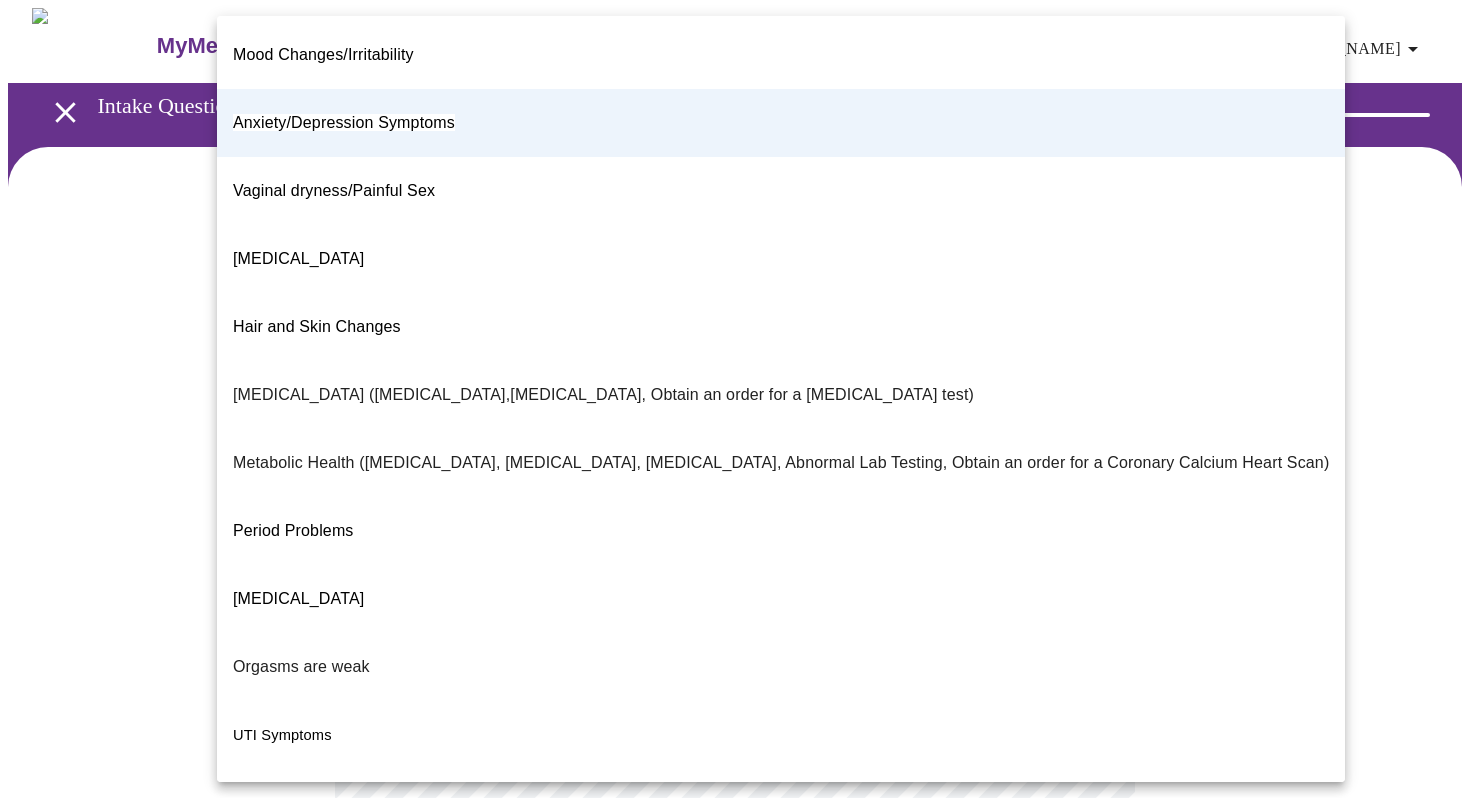 scroll, scrollTop: 216, scrollLeft: 0, axis: vertical 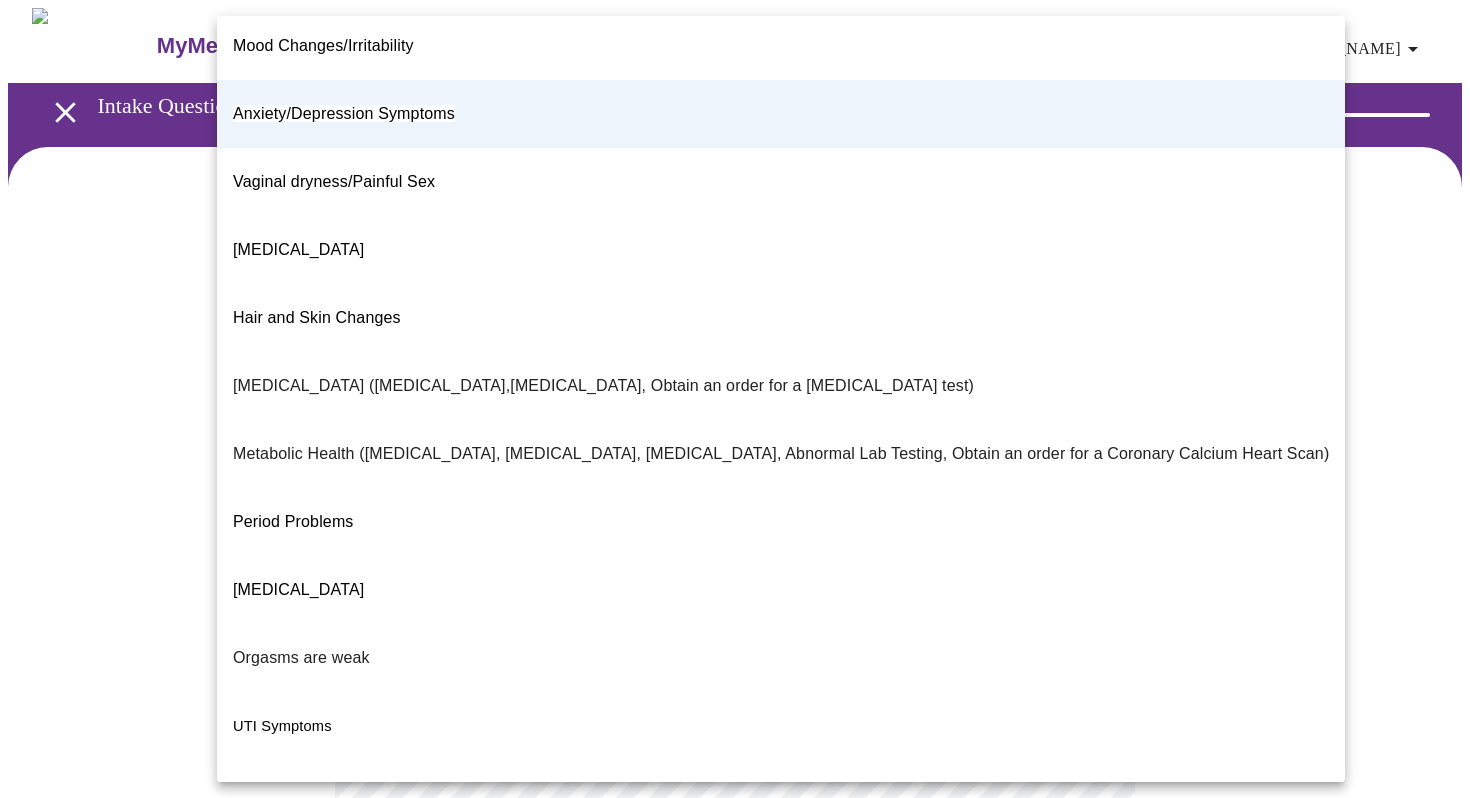 click on "I feel great - just need a refill." at bounding box center [338, 998] 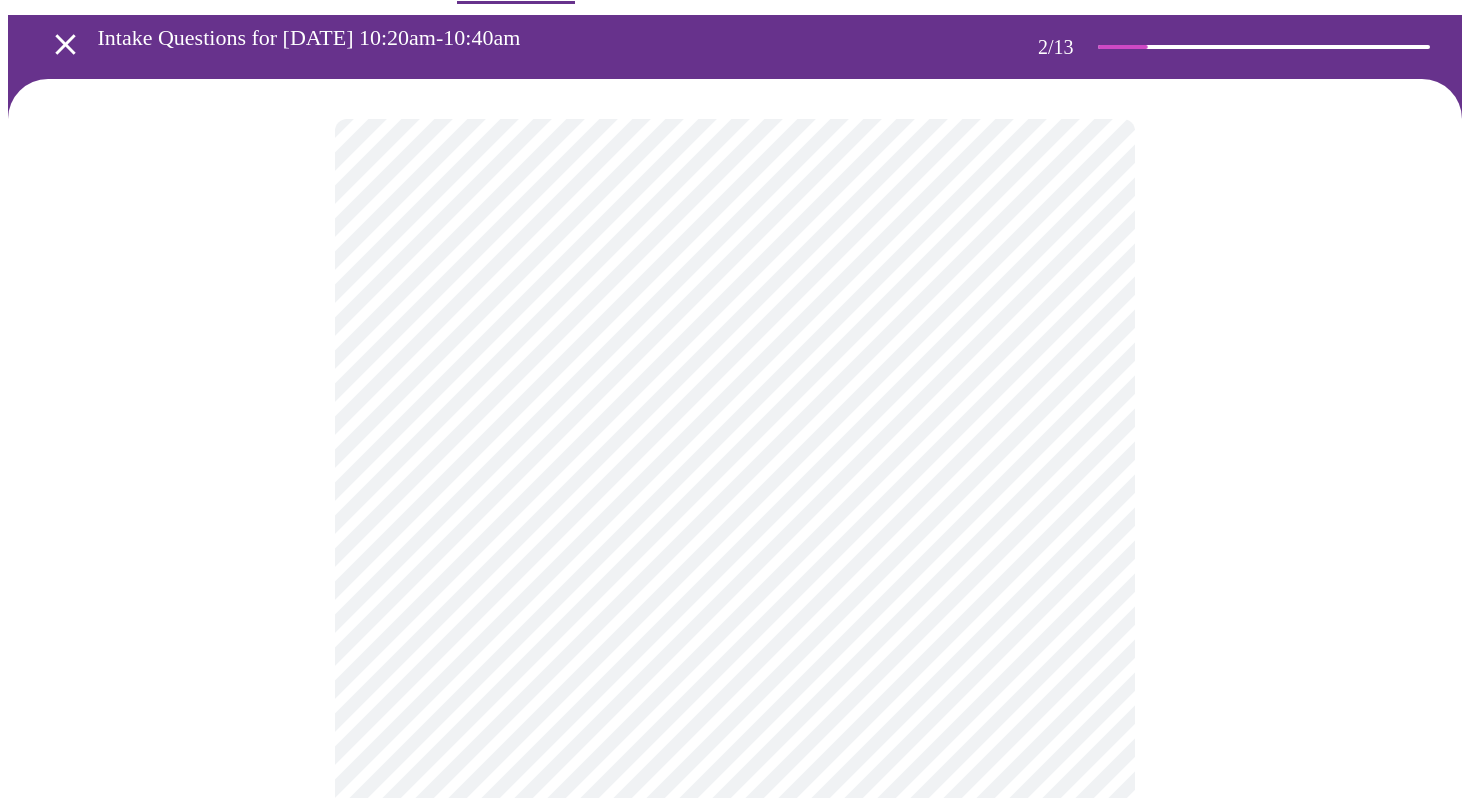 scroll, scrollTop: 74, scrollLeft: 0, axis: vertical 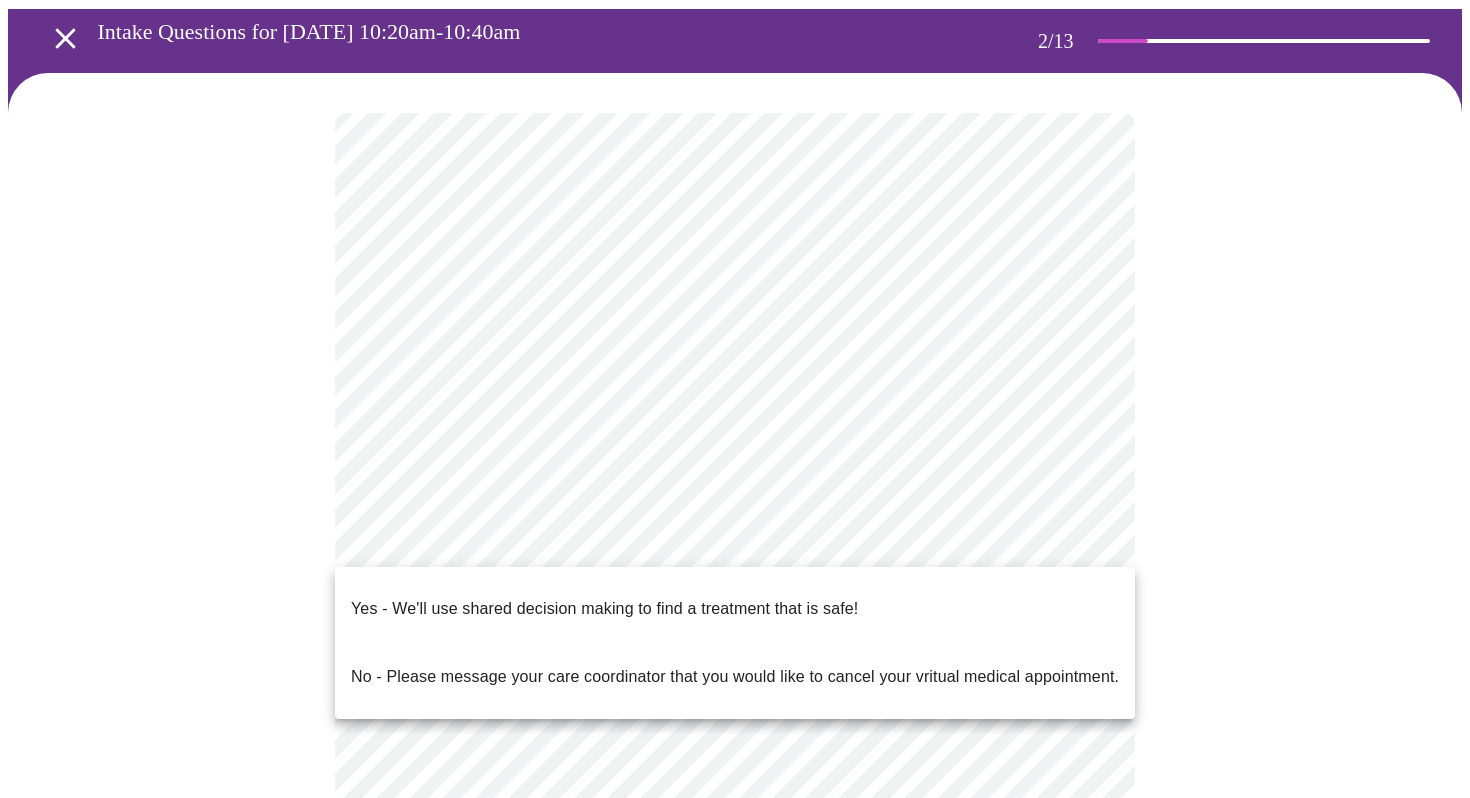 click on "MyMenopauseRx Appointments Messaging Labs Uploads Medications Community Refer a Friend Hi [PERSON_NAME]   Intake Questions for [DATE] 10:20am-10:40am 2  /  13 Settings Billing Invoices Log out Yes - We'll use shared decision making to find a treatment that is safe!
No - Please message your care coordinator that you would like to cancel your vritual medical appointment." at bounding box center [735, 529] 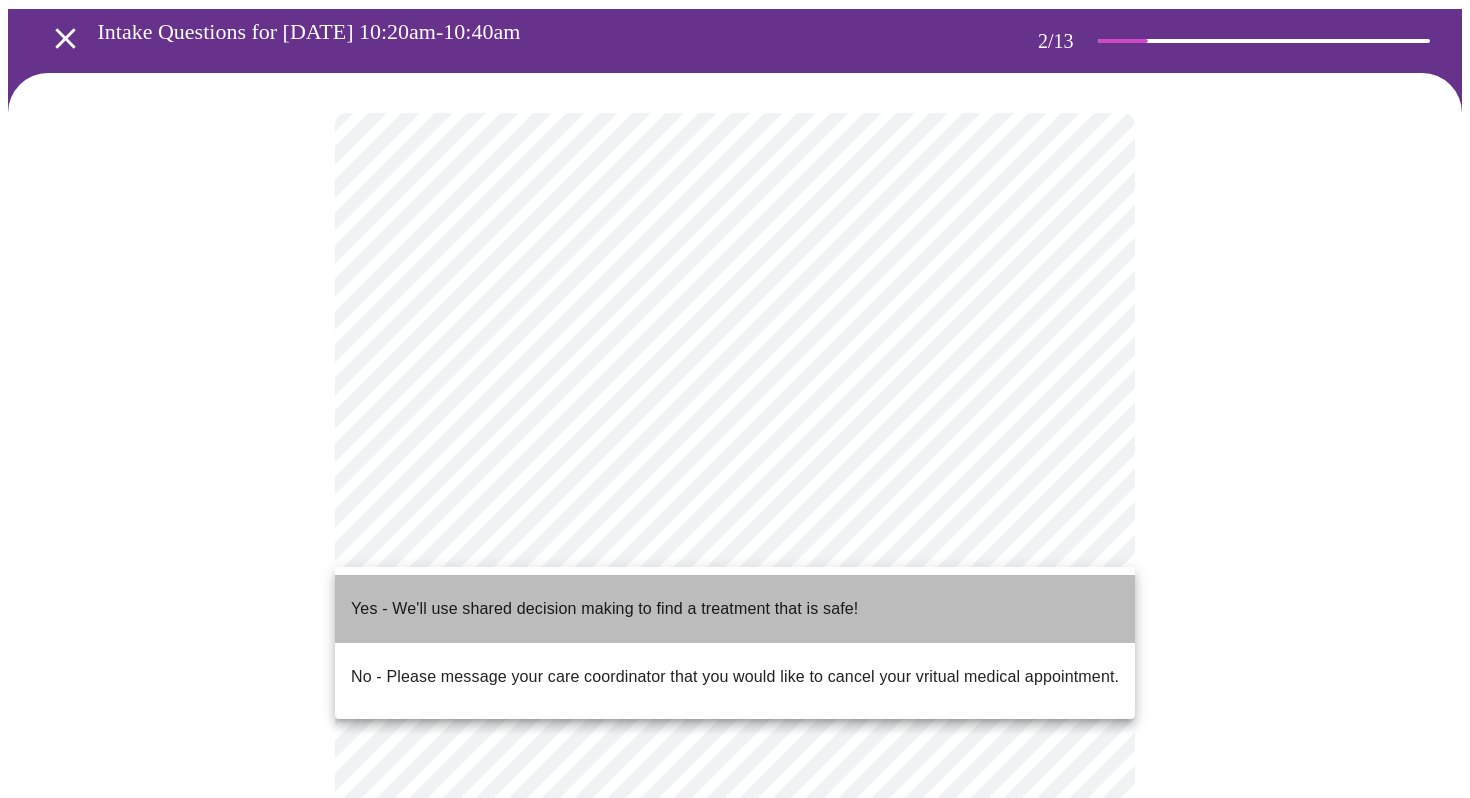 click on "Yes - We'll use shared decision making to find a treatment that is safe!" at bounding box center (604, 609) 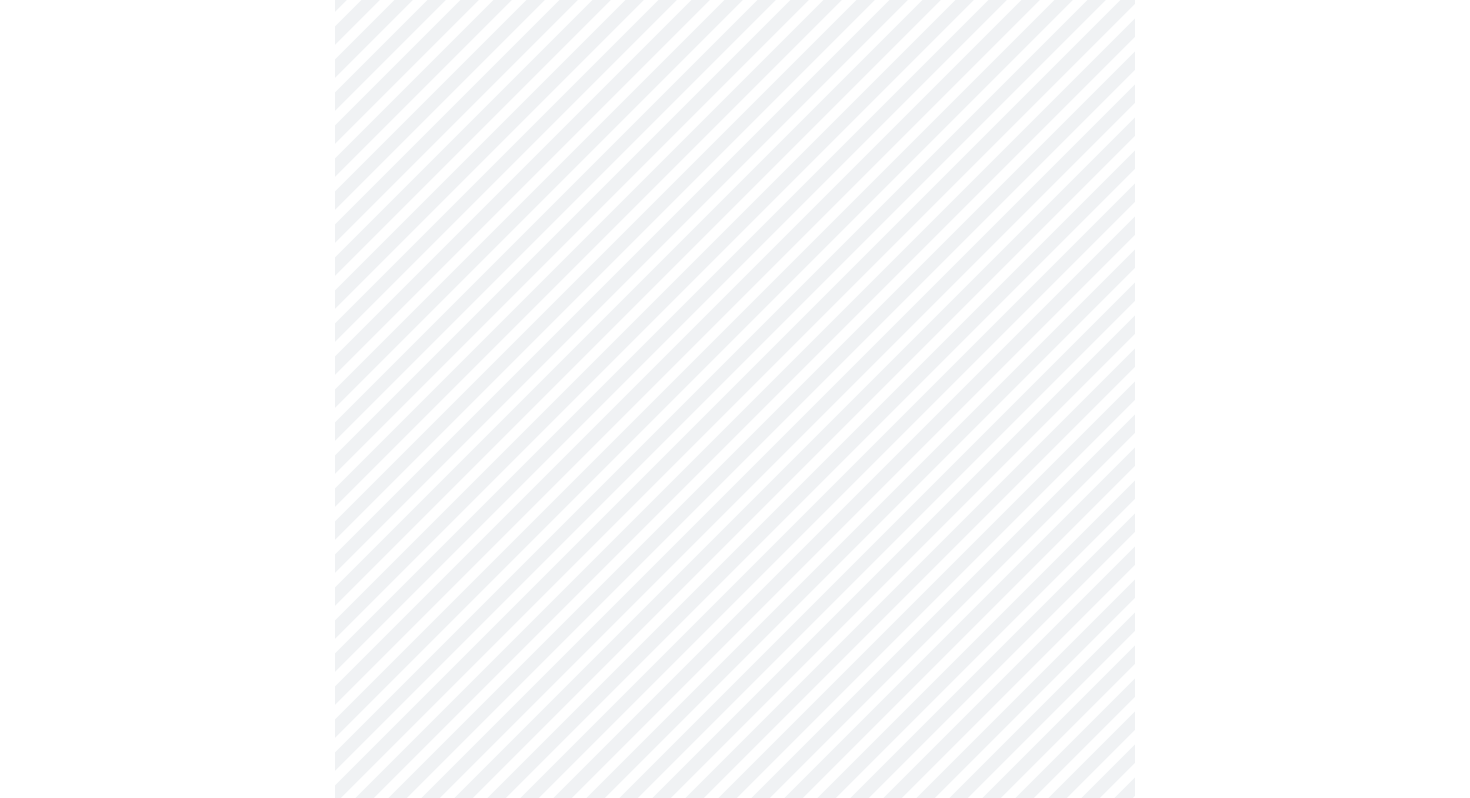 scroll, scrollTop: 0, scrollLeft: 0, axis: both 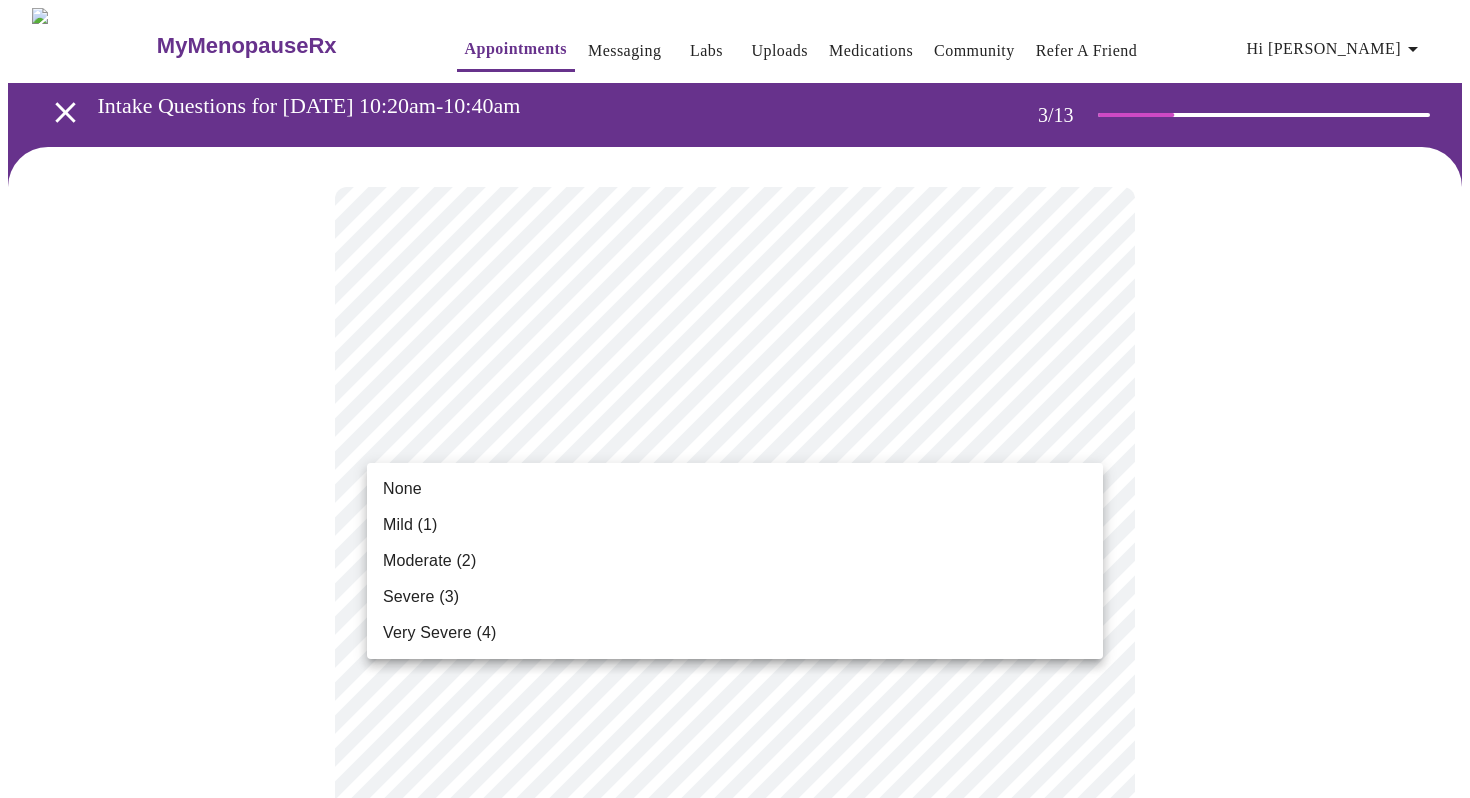 click on "MyMenopauseRx Appointments Messaging Labs Uploads Medications Community Refer a Friend Hi [PERSON_NAME]   Intake Questions for [DATE] 10:20am-10:40am 3  /  13 Settings Billing Invoices Log out None Mild (1) Moderate (2) Severe (3)  Very Severe (4)" at bounding box center [735, 1359] 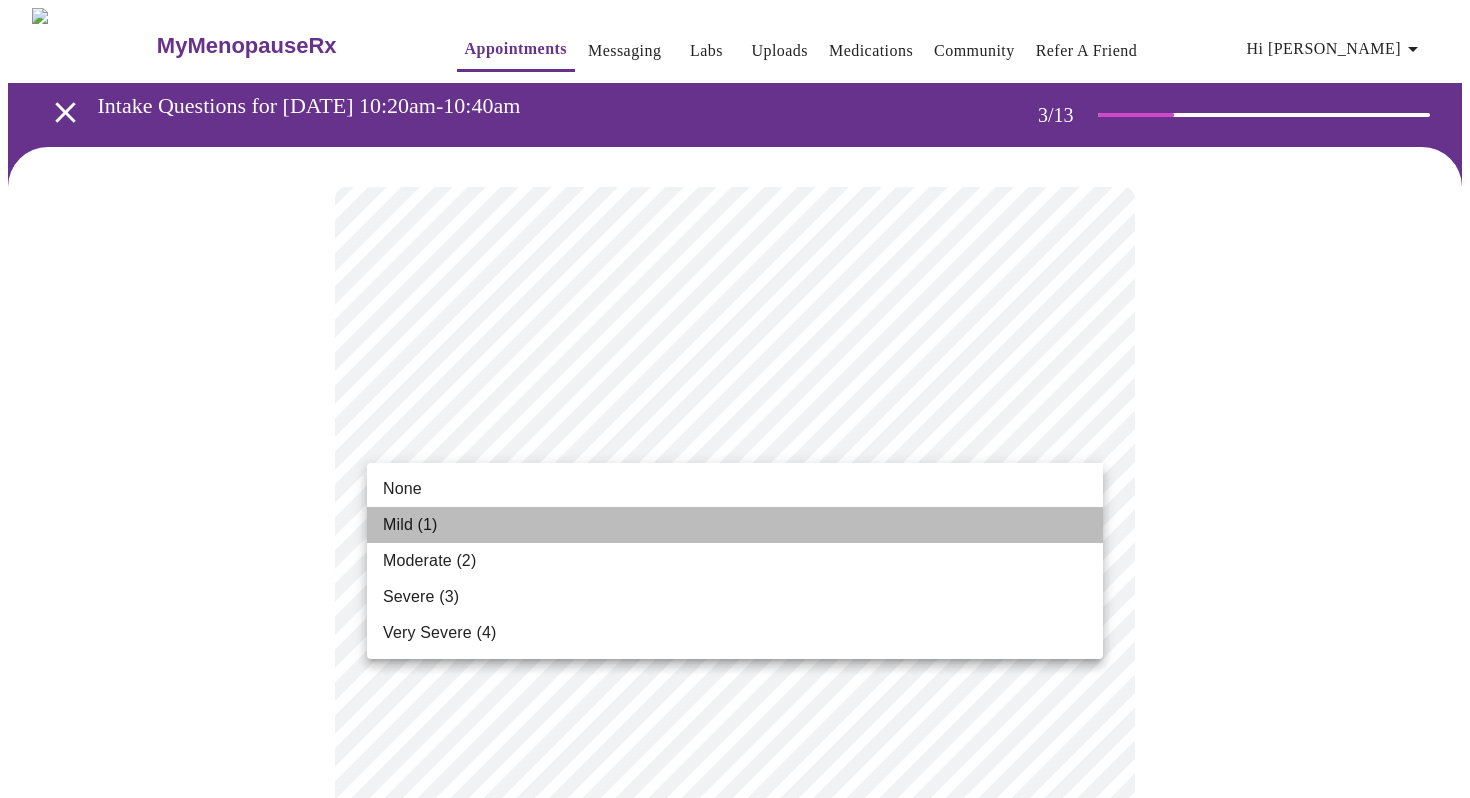 click on "Mild (1)" at bounding box center (735, 525) 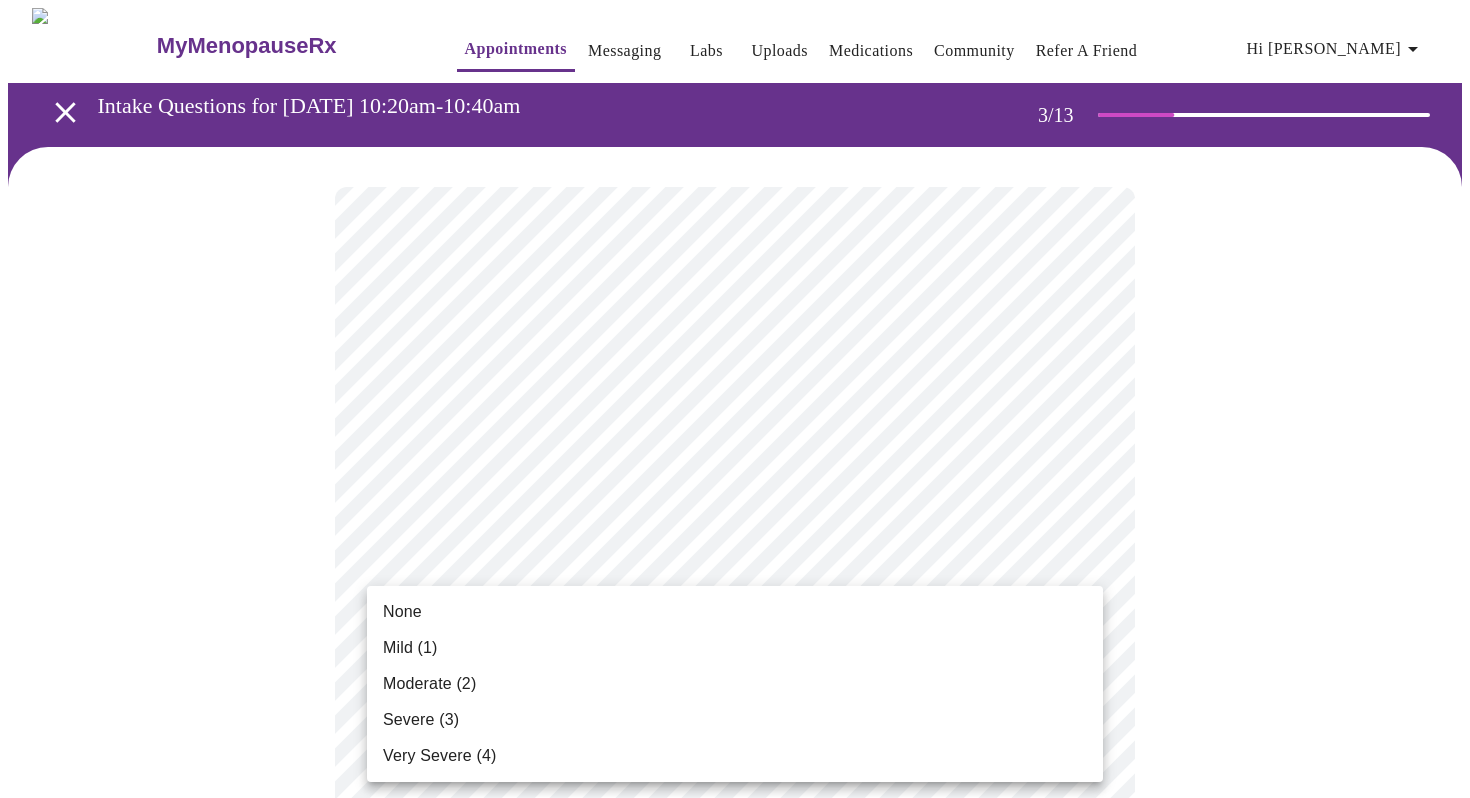 click on "MyMenopauseRx Appointments Messaging Labs Uploads Medications Community Refer a Friend Hi [PERSON_NAME]   Intake Questions for [DATE] 10:20am-10:40am 3  /  13 Settings Billing Invoices Log out None Mild (1) Moderate (2) Severe (3) Very Severe (4)" at bounding box center (735, 1324) 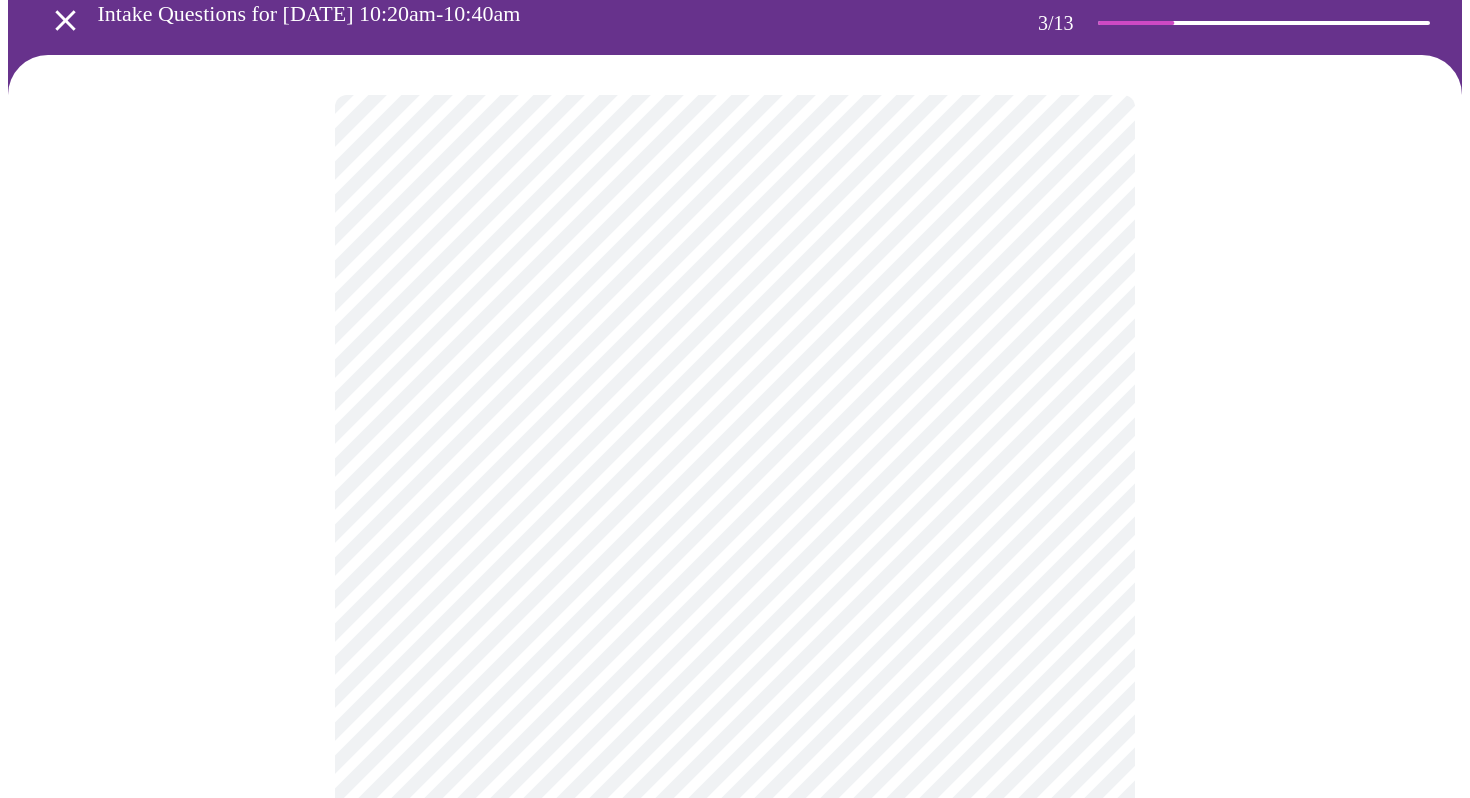 scroll, scrollTop: 93, scrollLeft: 0, axis: vertical 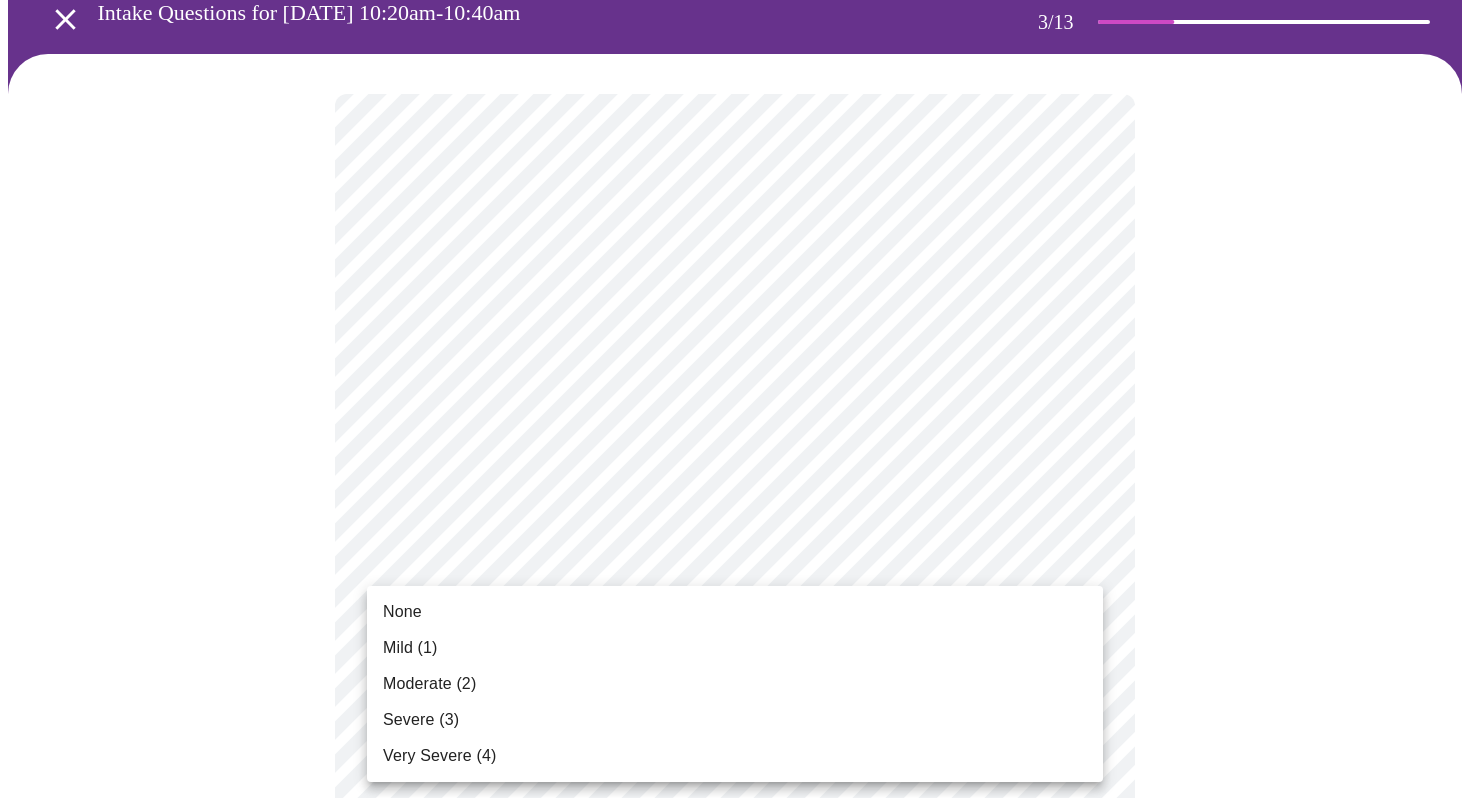 click on "MyMenopauseRx Appointments Messaging Labs Uploads Medications Community Refer a Friend Hi [PERSON_NAME]   Intake Questions for [DATE] 10:20am-10:40am 3  /  13 Settings Billing Invoices Log out None Mild (1) Moderate (2) Severe (3) Very Severe (4)" at bounding box center [735, 1217] 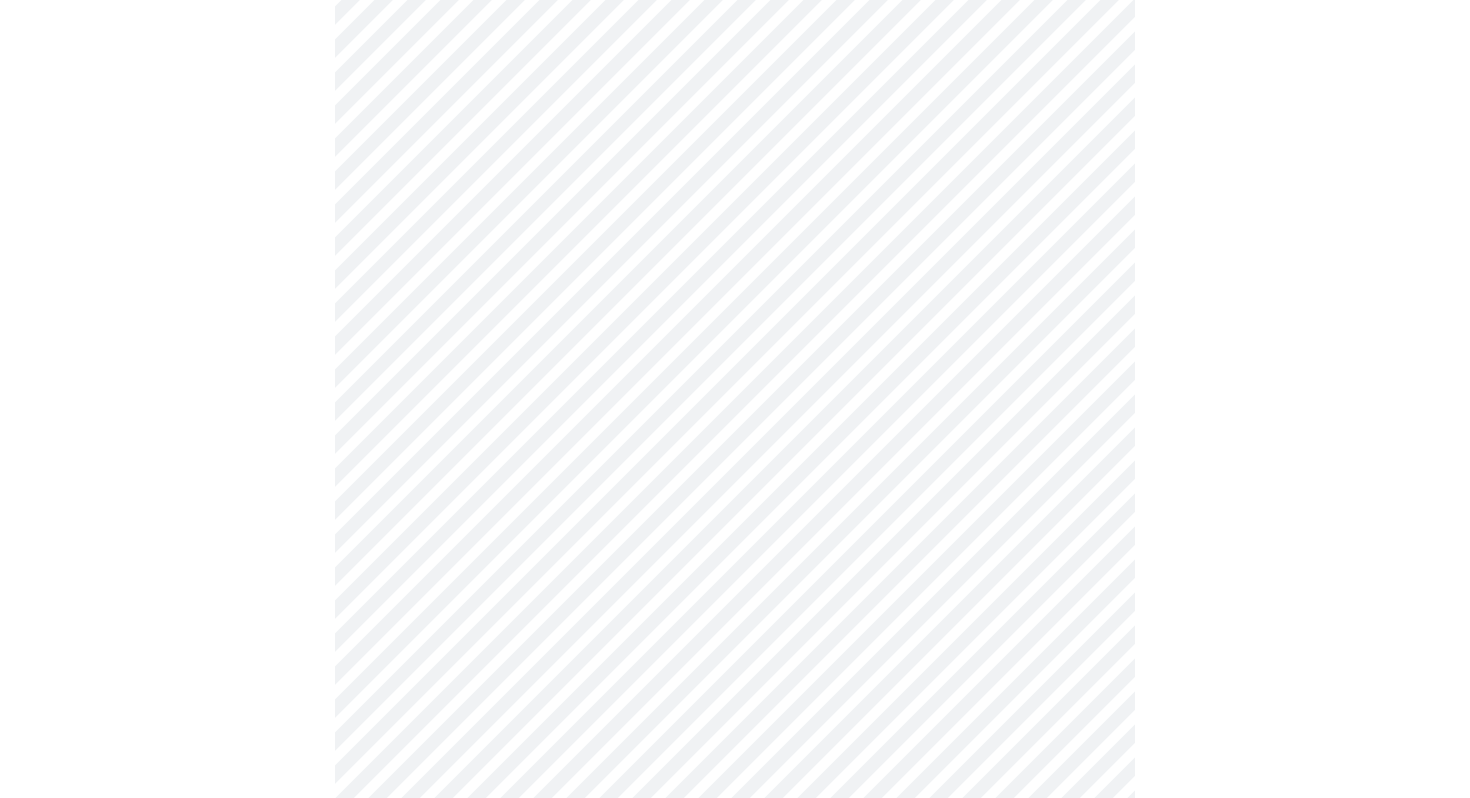 scroll, scrollTop: 256, scrollLeft: 0, axis: vertical 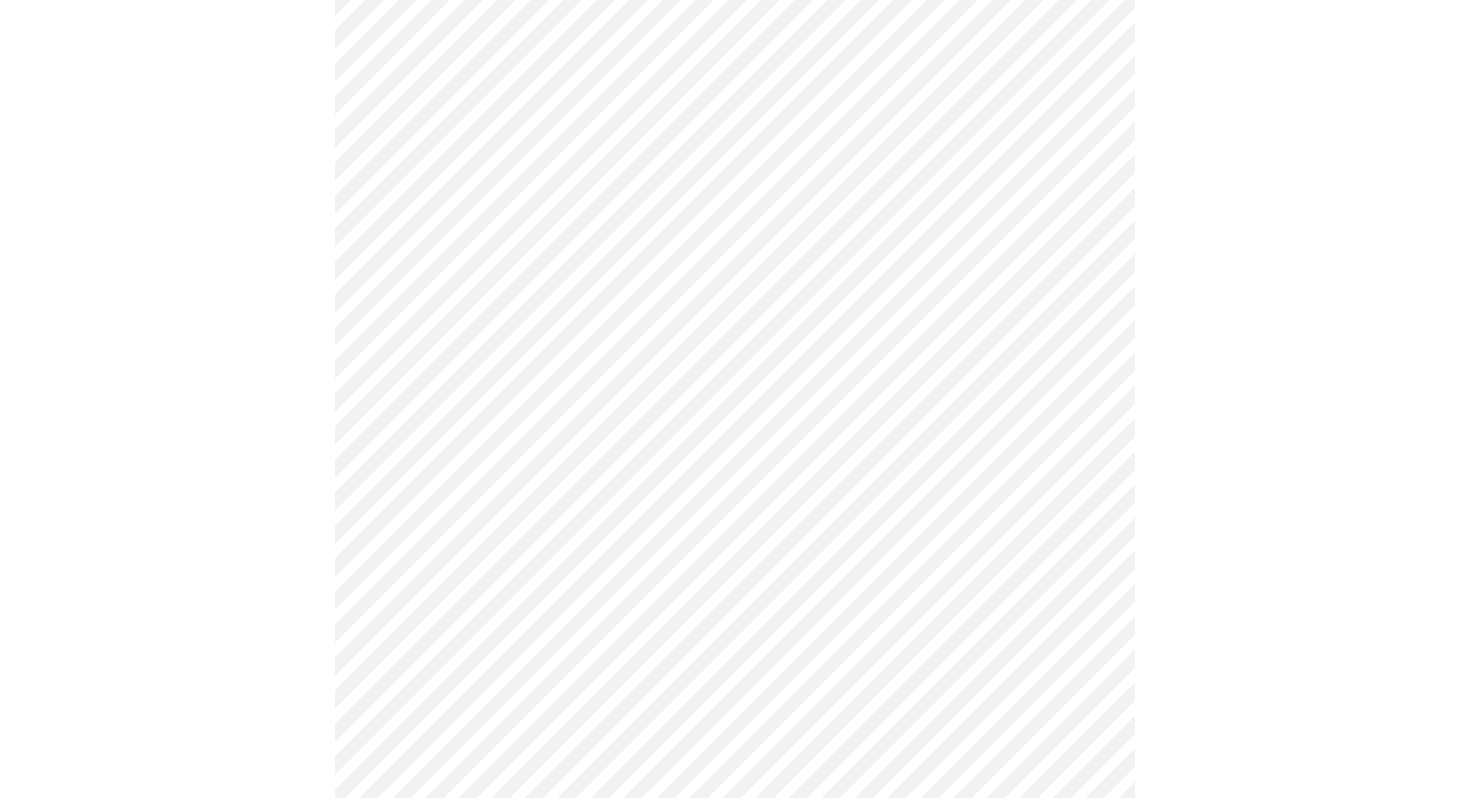 click on "MyMenopauseRx Appointments Messaging Labs Uploads Medications Community Refer a Friend Hi [PERSON_NAME]   Intake Questions for [DATE] 10:20am-10:40am 3  /  13 Settings Billing Invoices Log out" at bounding box center (735, 1040) 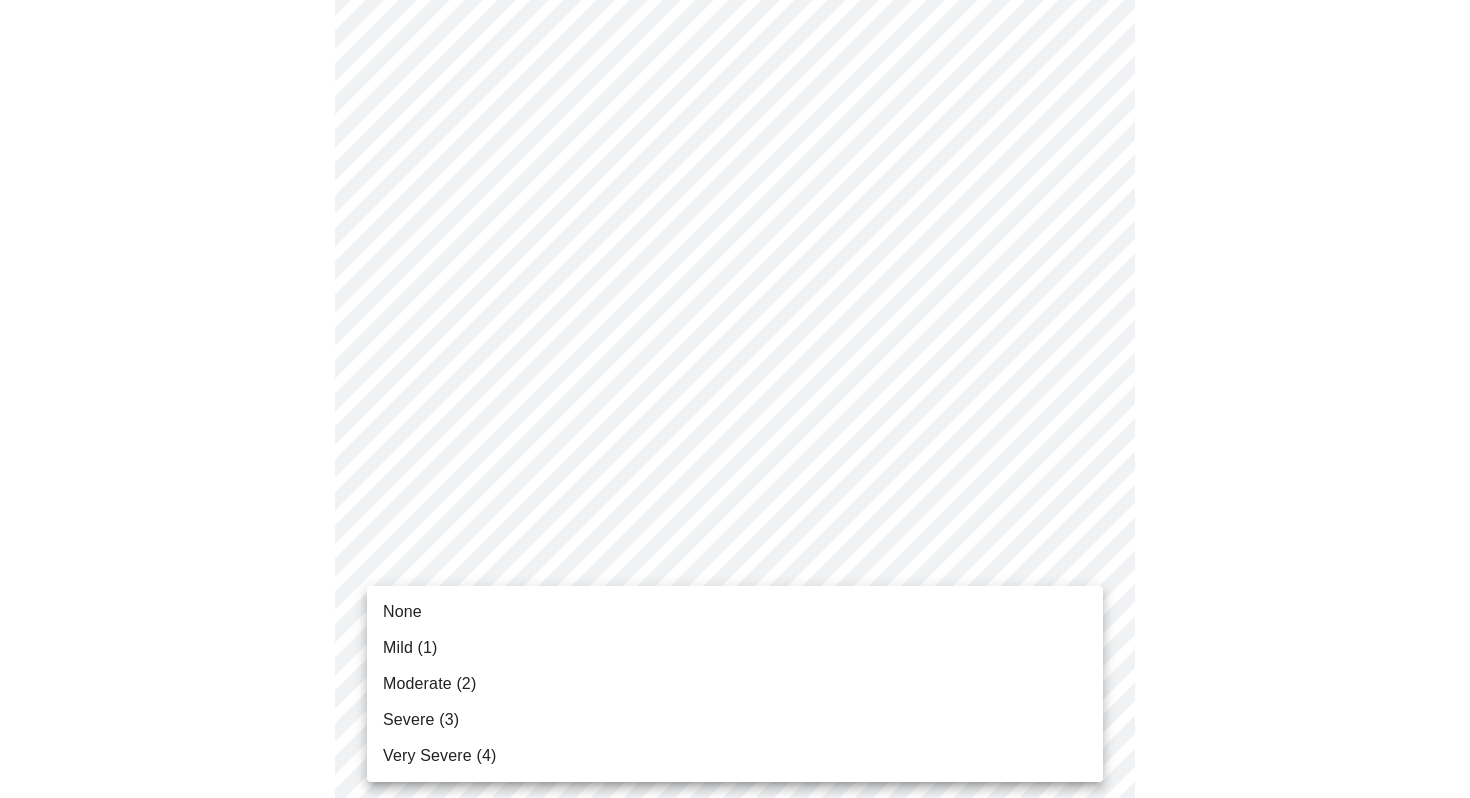 click on "Moderate (2)" at bounding box center (735, 684) 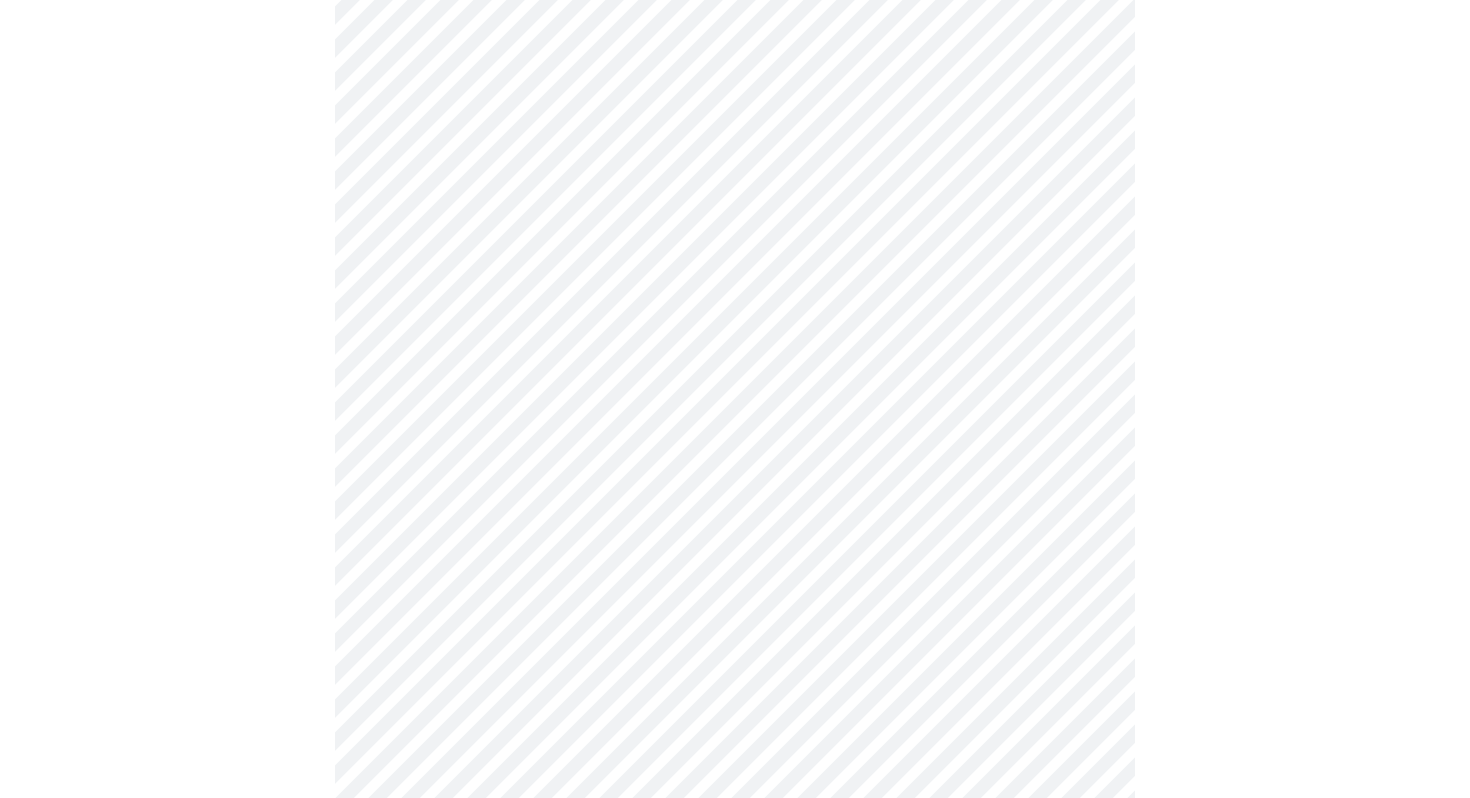 scroll, scrollTop: 351, scrollLeft: 0, axis: vertical 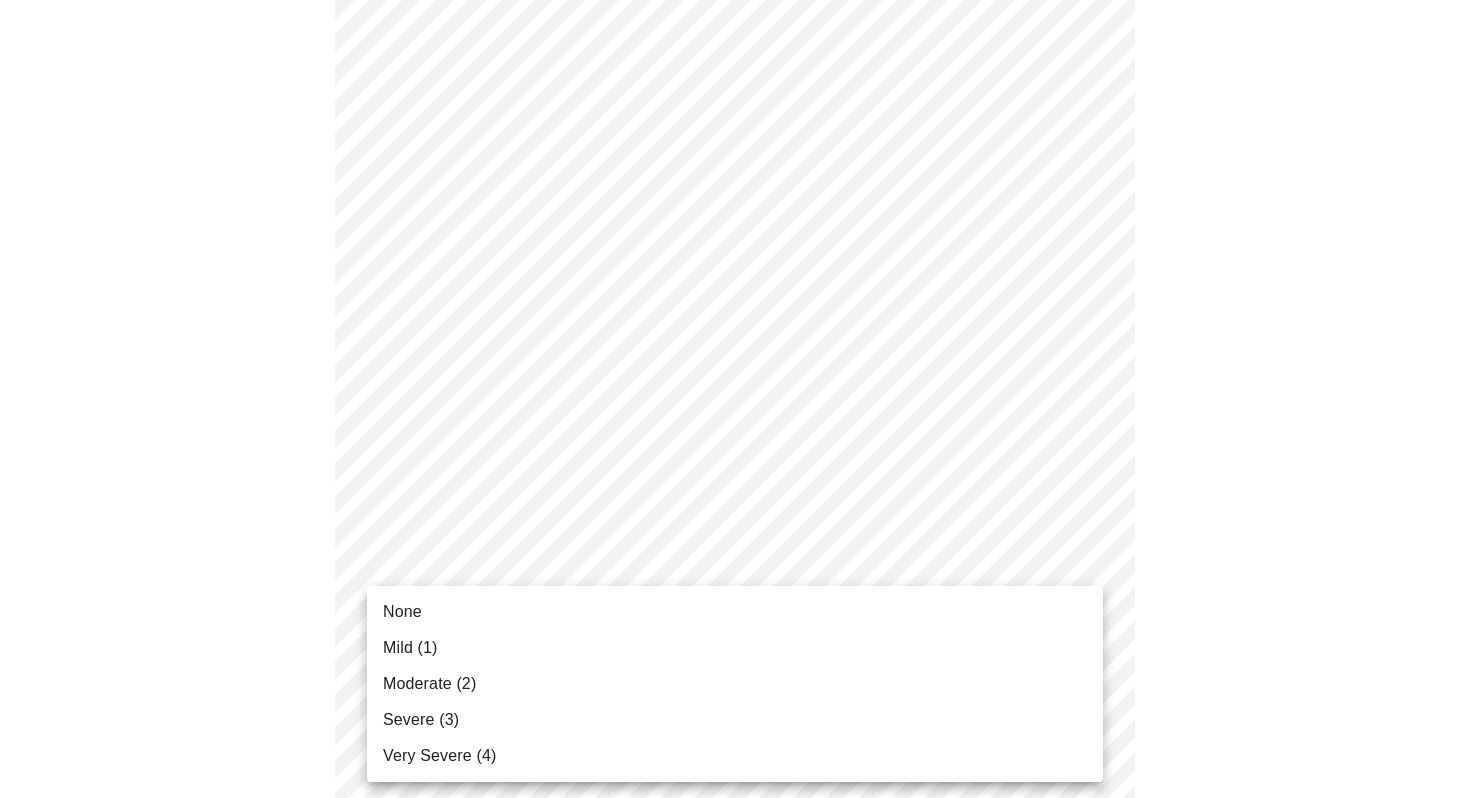 click on "MyMenopauseRx Appointments Messaging Labs Uploads Medications Community Refer a Friend Hi [PERSON_NAME]   Intake Questions for [DATE] 10:20am-10:40am 3  /  13 Settings Billing Invoices Log out None Mild (1) Moderate (2) Severe (3) Very Severe (4)" at bounding box center (735, 931) 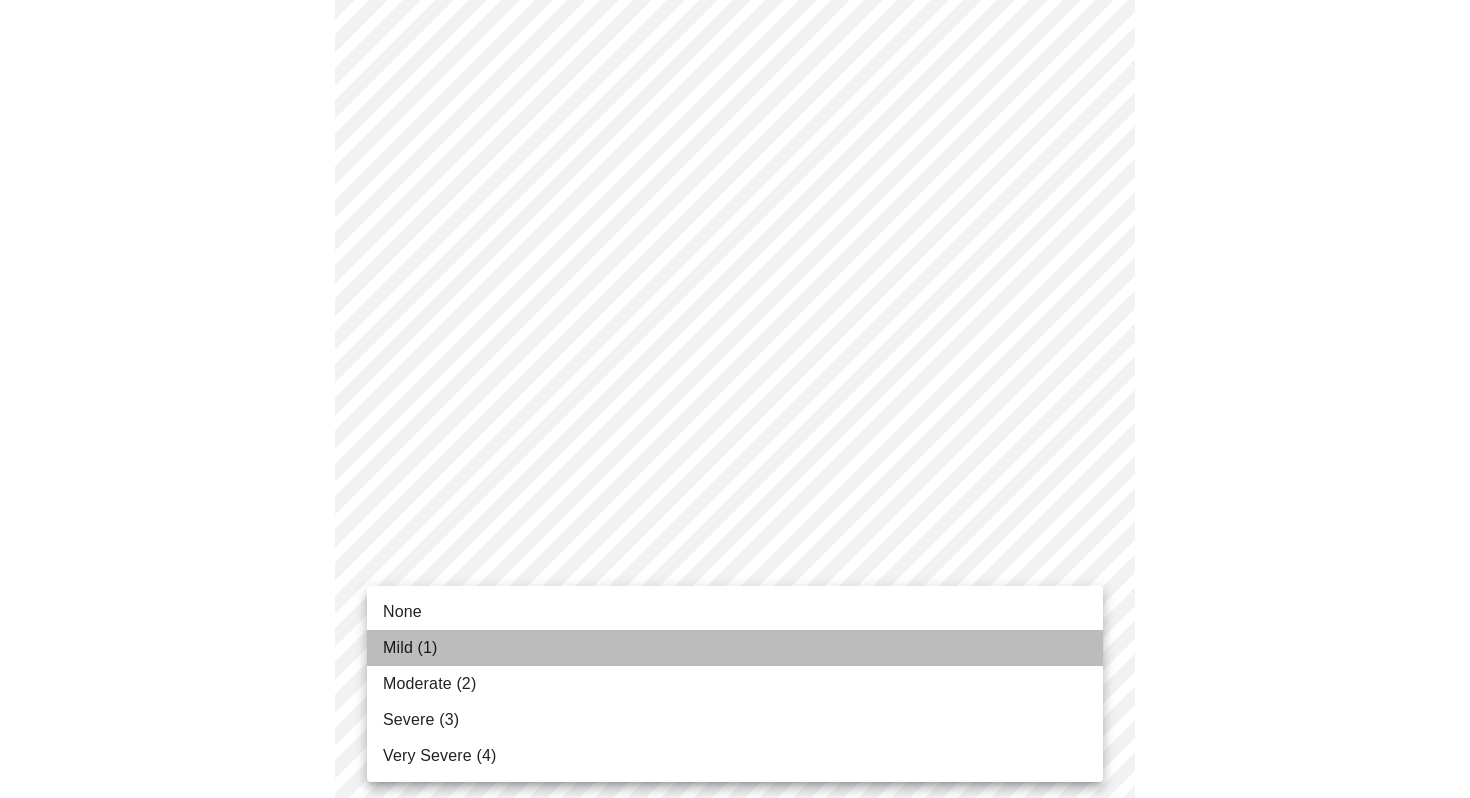 click on "Mild (1)" at bounding box center (735, 648) 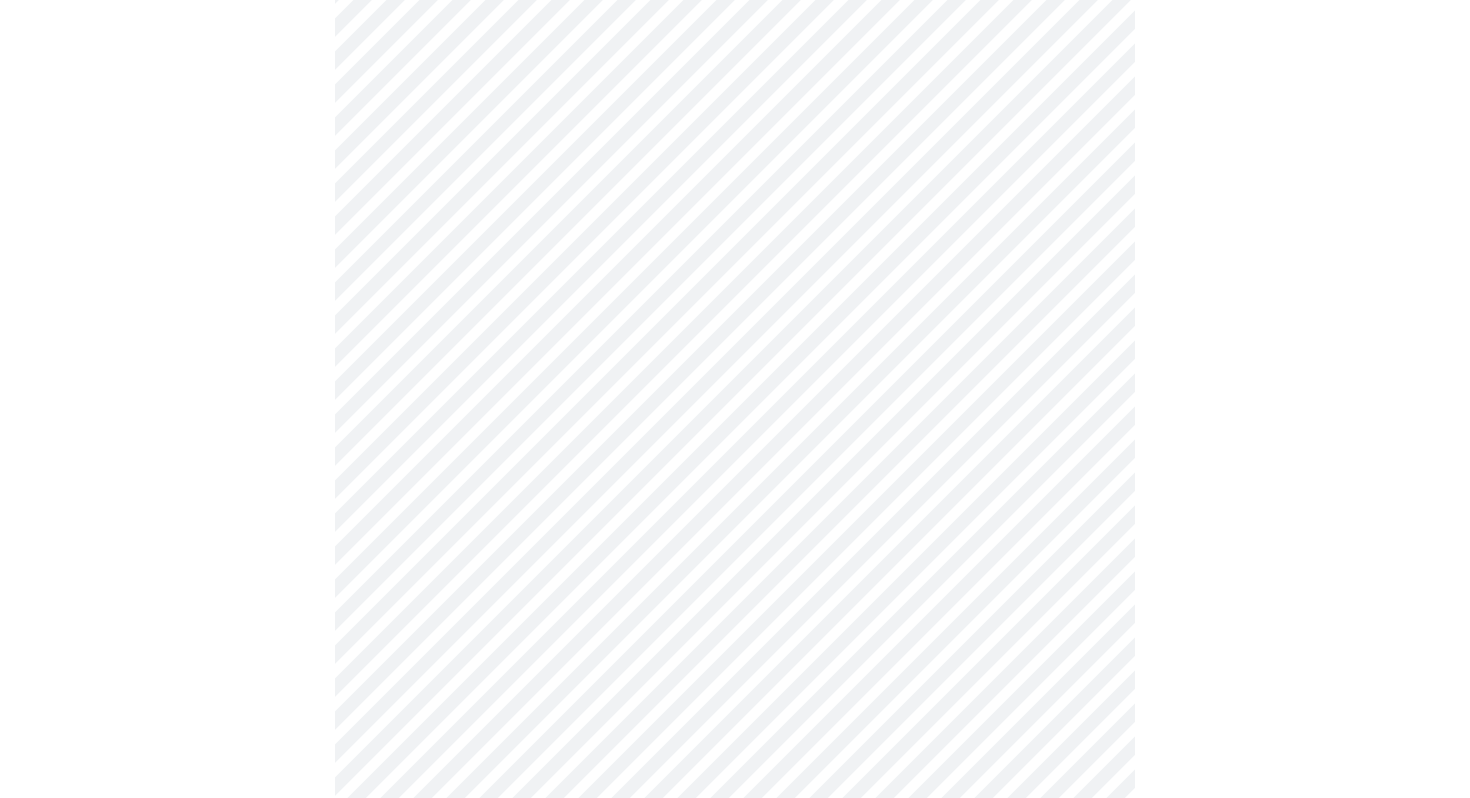 scroll, scrollTop: 476, scrollLeft: 0, axis: vertical 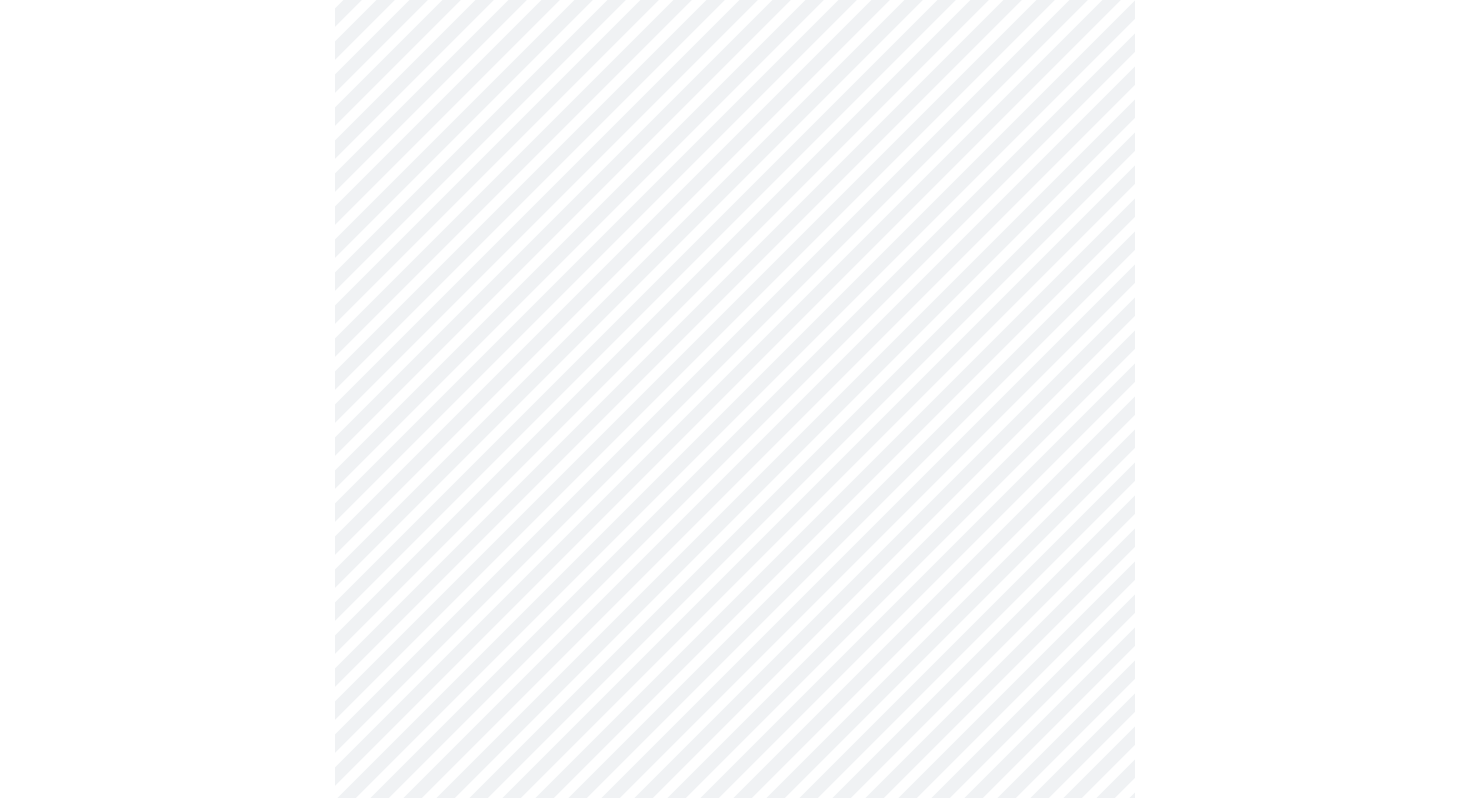 click on "MyMenopauseRx Appointments Messaging Labs Uploads Medications Community Refer a Friend Hi [PERSON_NAME]   Intake Questions for [DATE] 10:20am-10:40am 3  /  13 Settings Billing Invoices Log out" at bounding box center (735, 792) 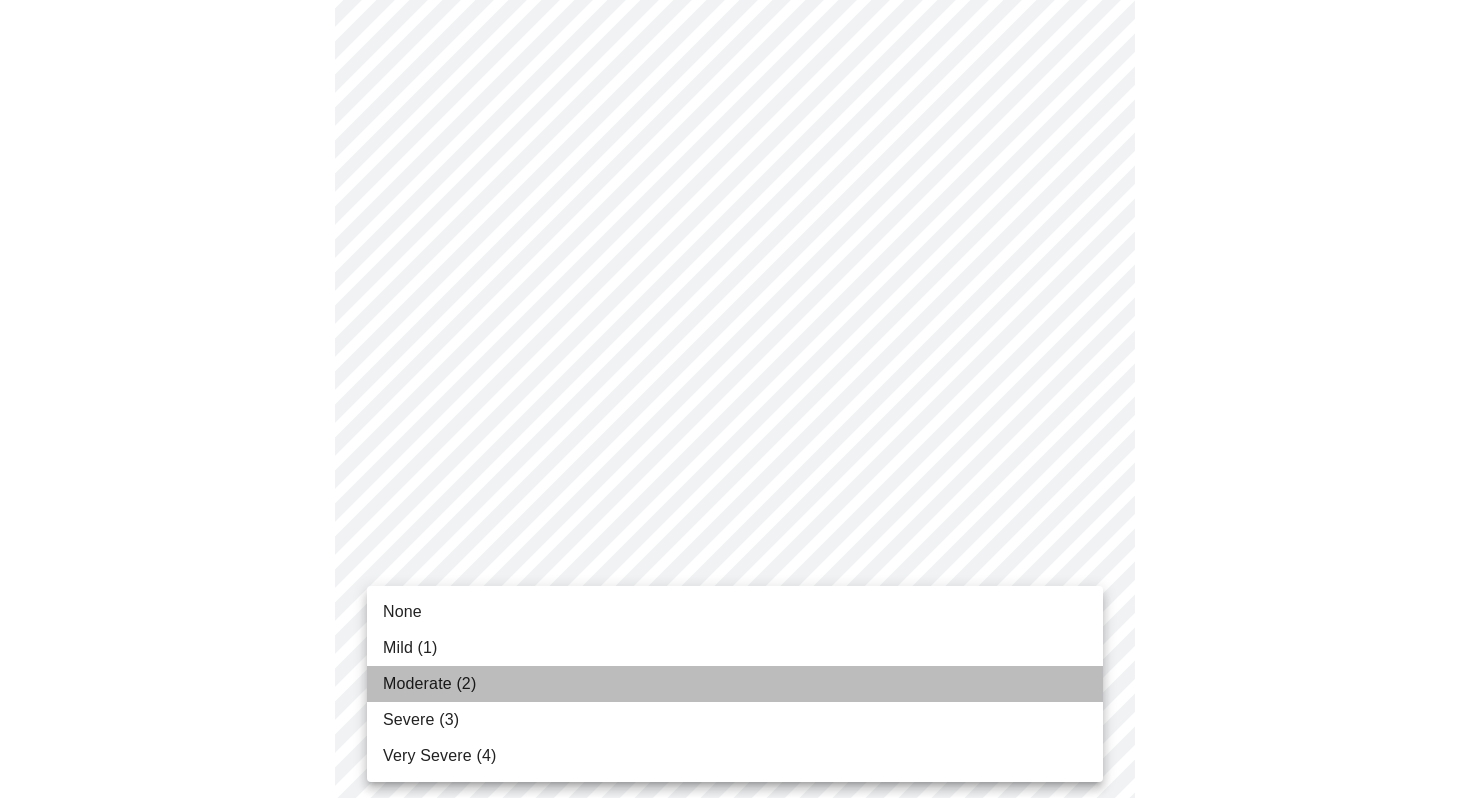 click on "Moderate (2)" at bounding box center (735, 684) 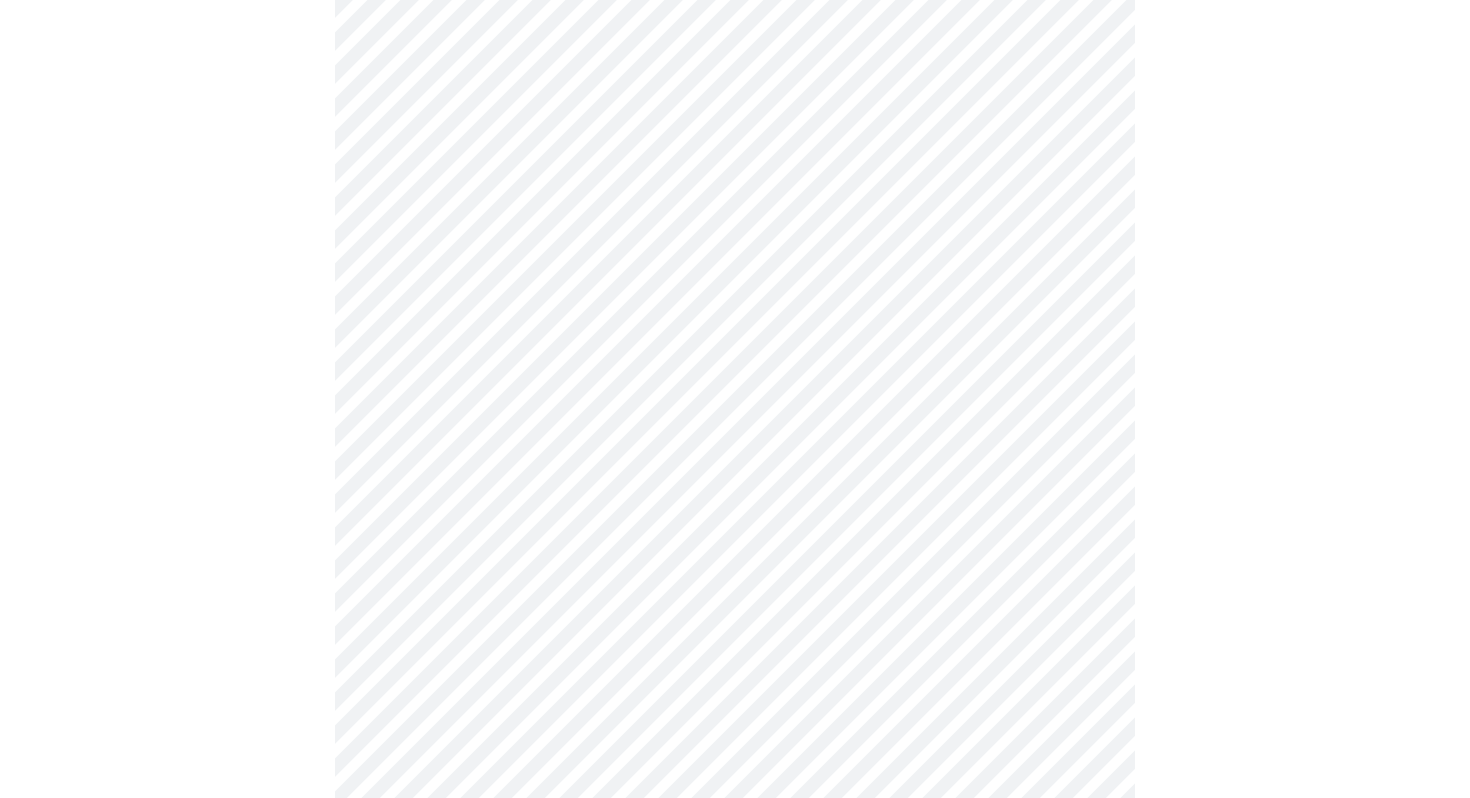 scroll, scrollTop: 620, scrollLeft: 0, axis: vertical 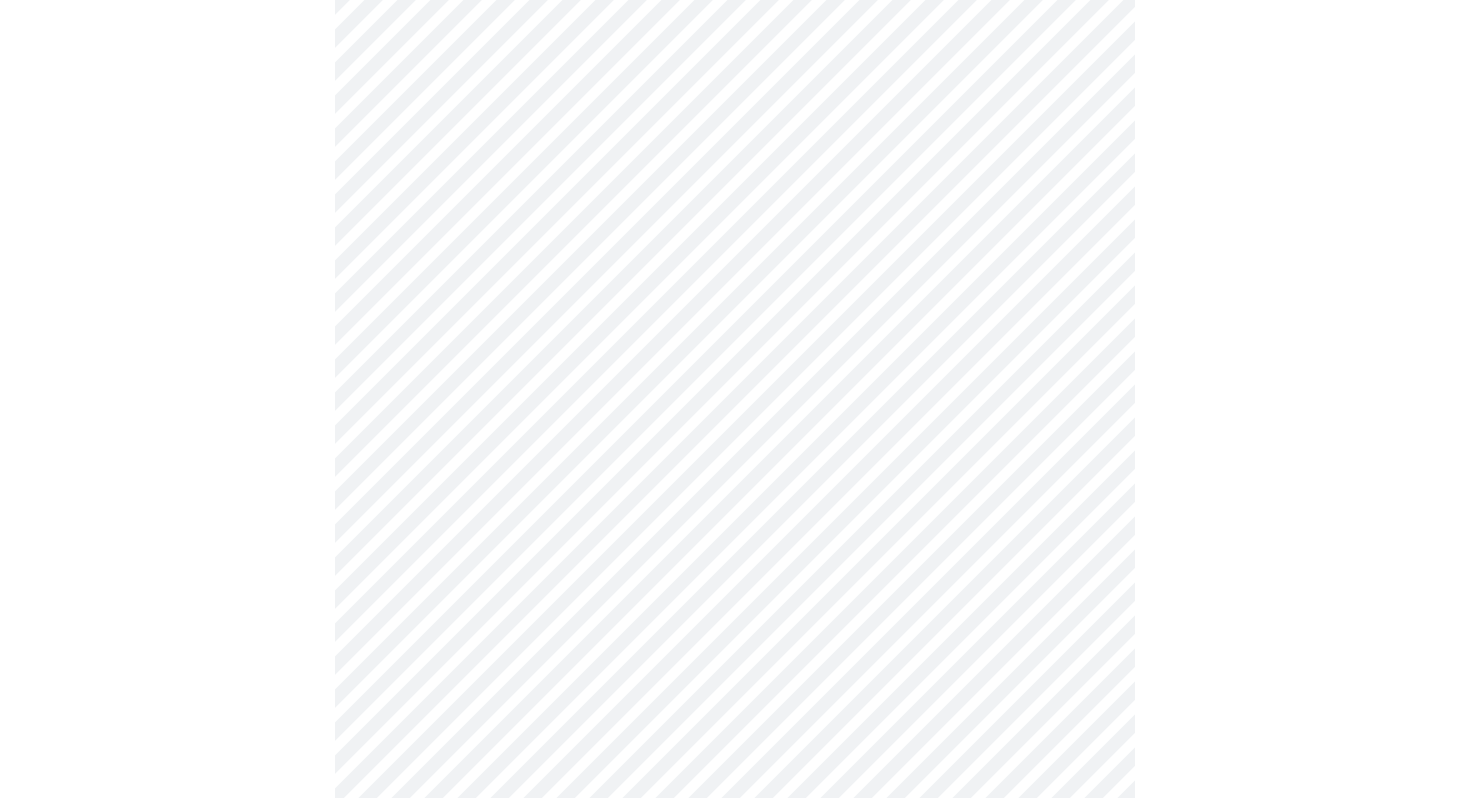 click on "MyMenopauseRx Appointments Messaging Labs Uploads Medications Community Refer a Friend Hi [PERSON_NAME]   Intake Questions for [DATE] 10:20am-10:40am 3  /  13 Settings Billing Invoices Log out" at bounding box center [735, 634] 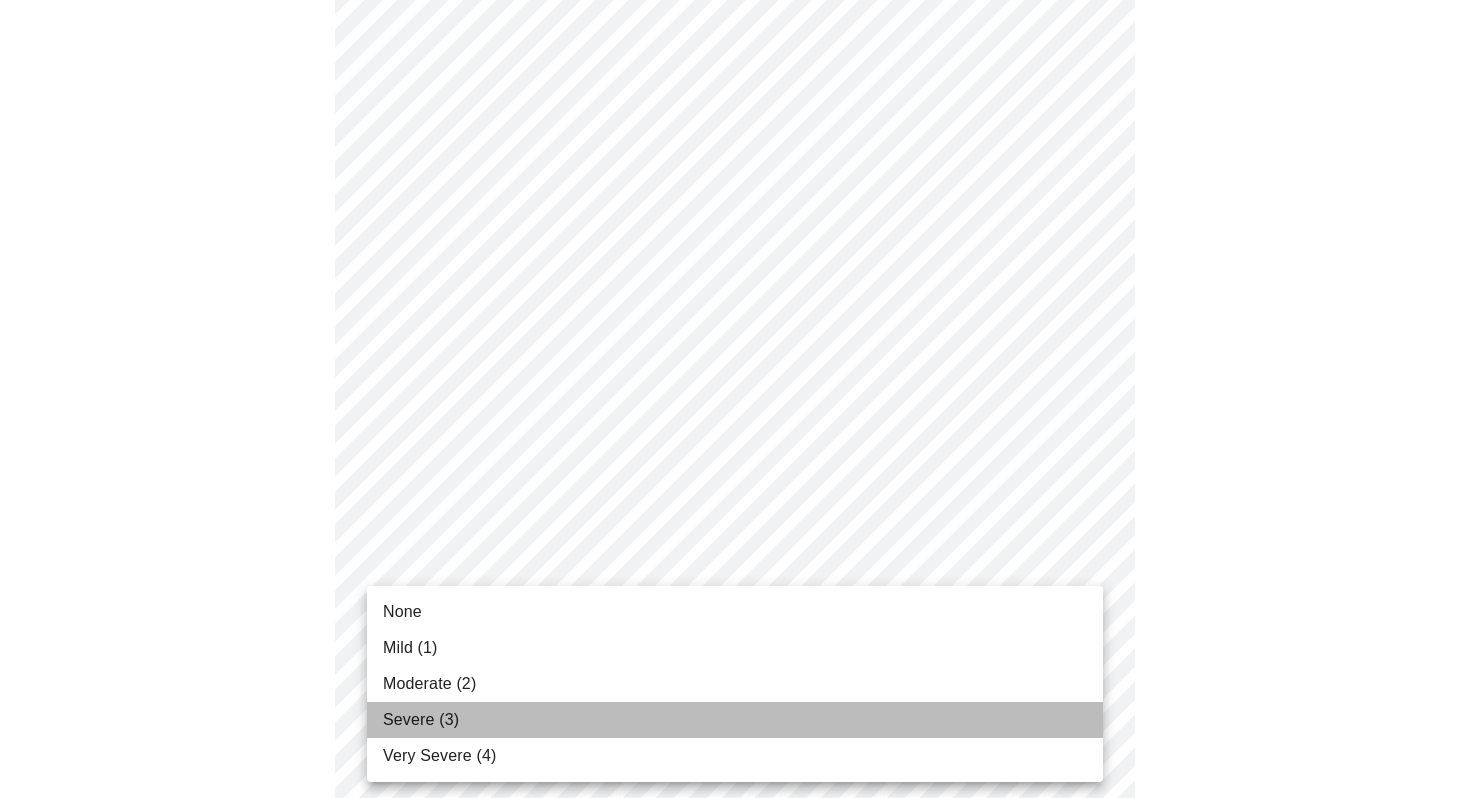 click on "Severe (3)" at bounding box center (735, 720) 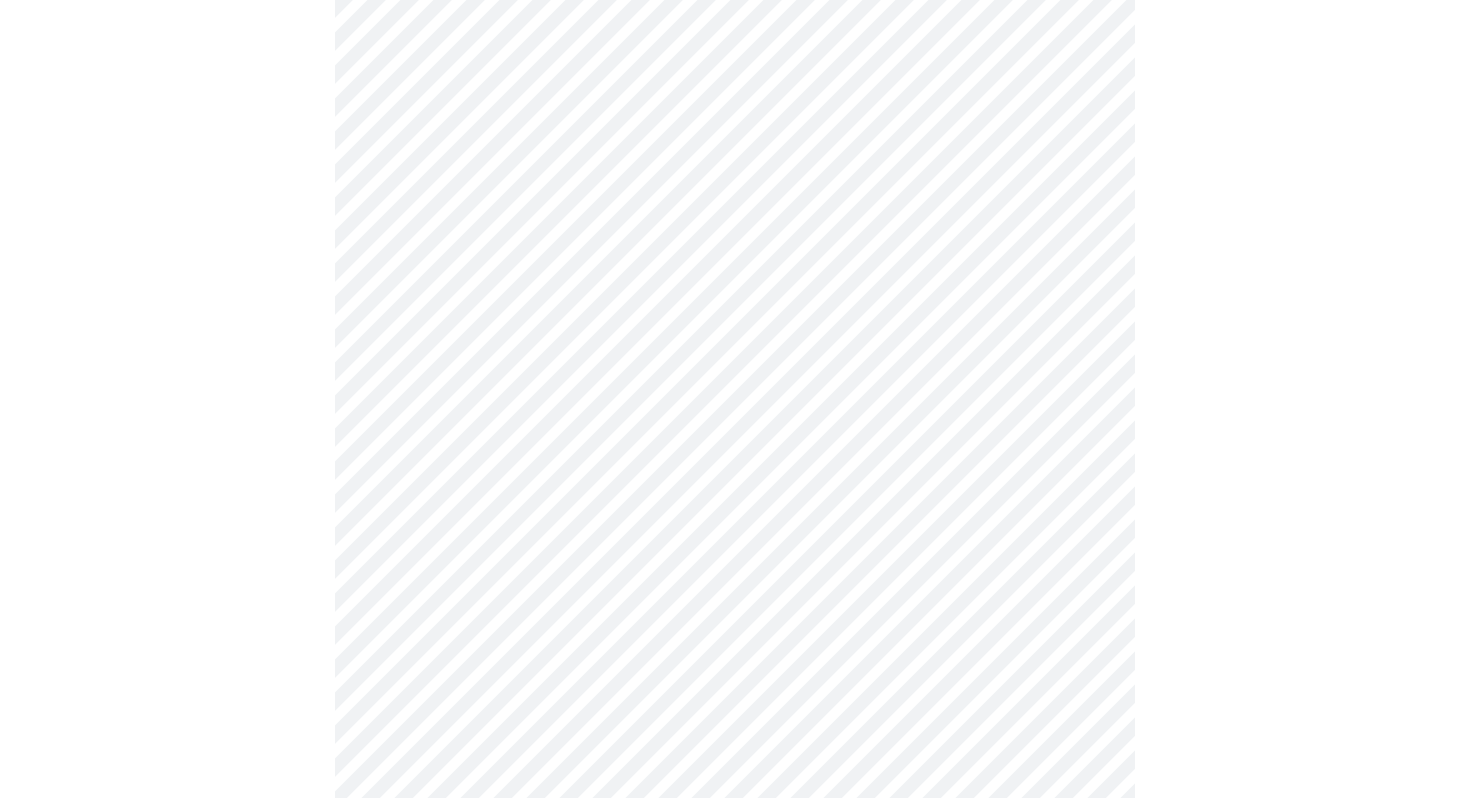 scroll, scrollTop: 751, scrollLeft: 0, axis: vertical 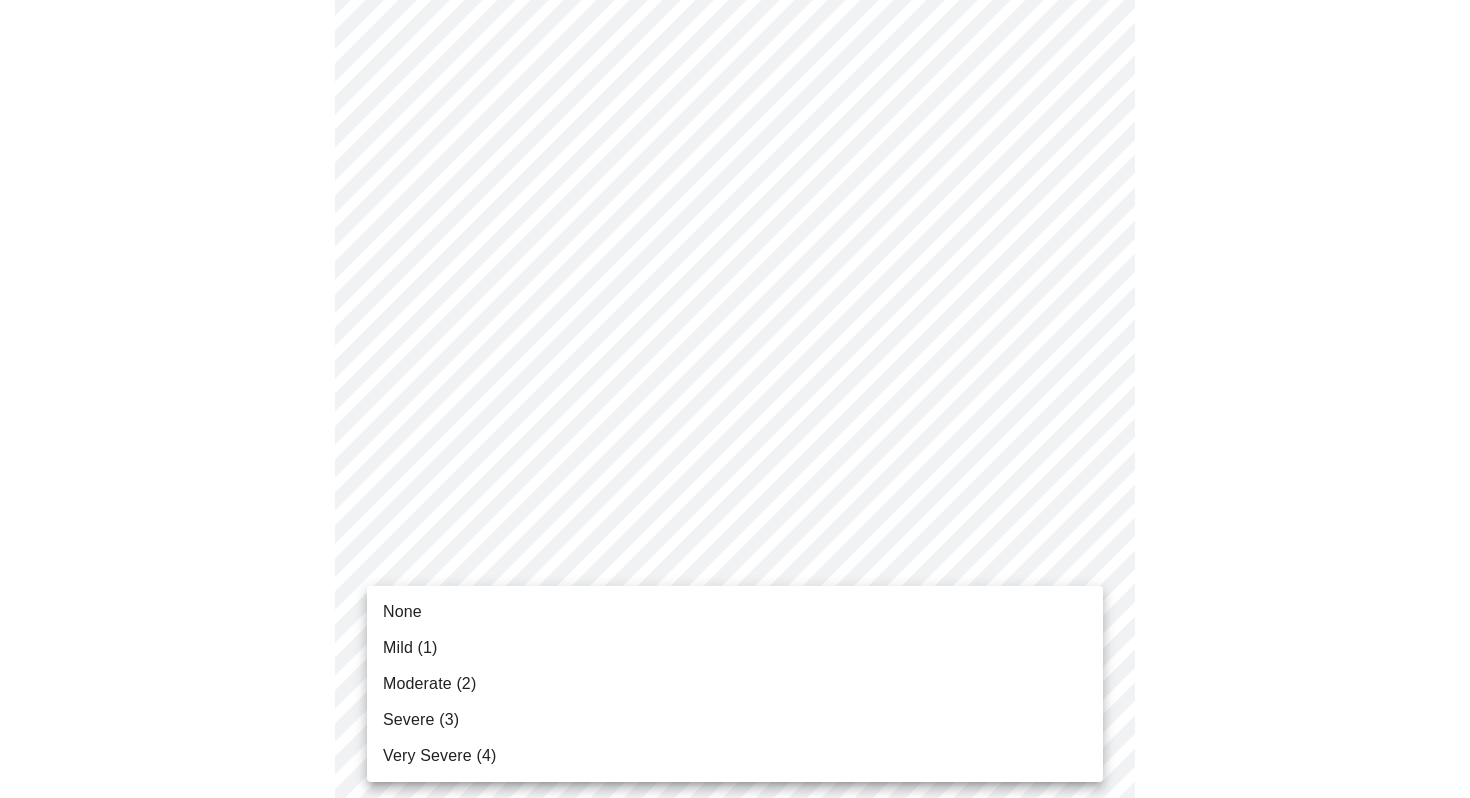 click on "MyMenopauseRx Appointments Messaging Labs Uploads Medications Community Refer a Friend Hi [PERSON_NAME]   Intake Questions for [DATE] 10:20am-10:40am 3  /  13 Settings Billing Invoices Log out None Mild (1) Moderate (2) Severe (3) Very Severe (4)" at bounding box center (735, 489) 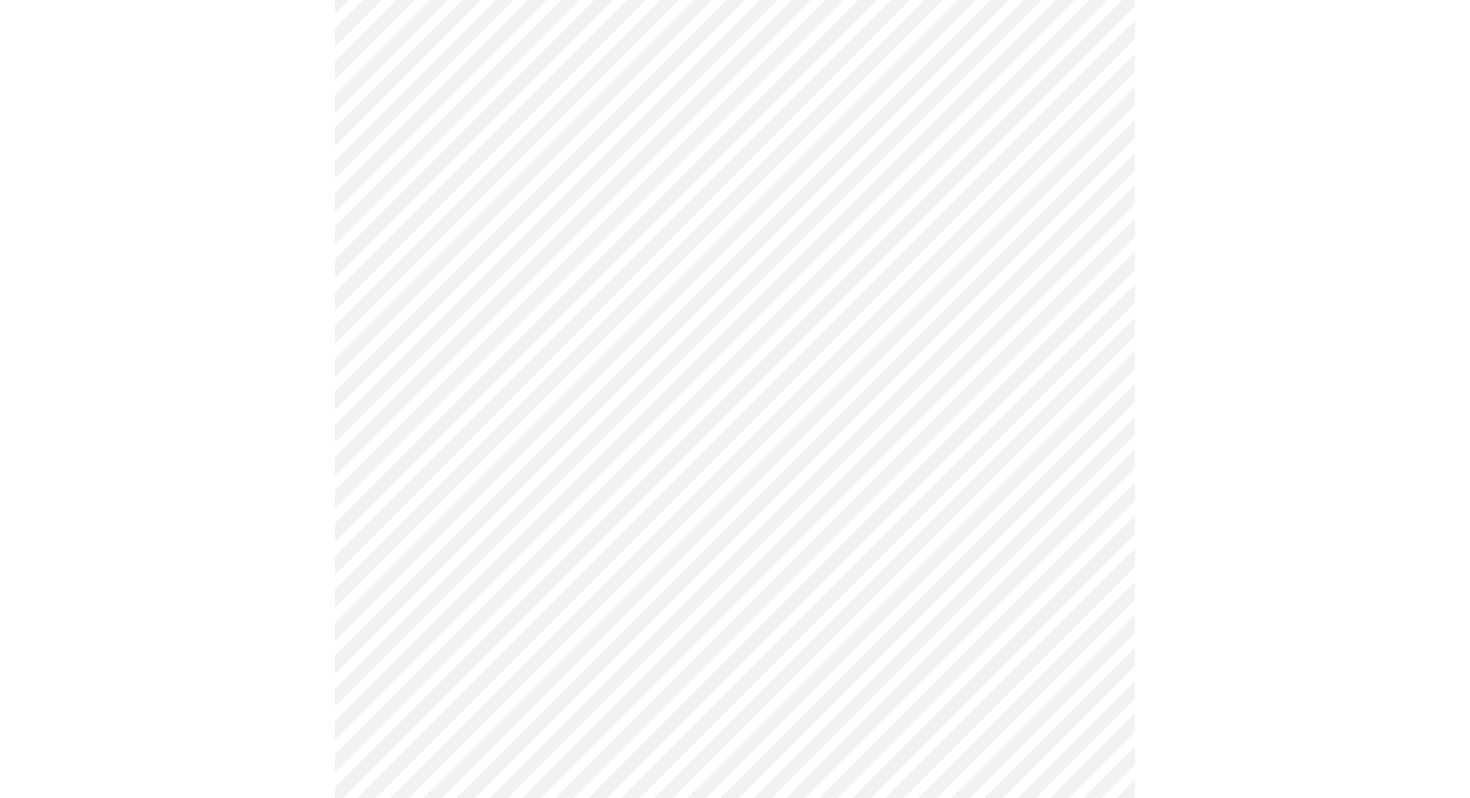 scroll, scrollTop: 821, scrollLeft: 0, axis: vertical 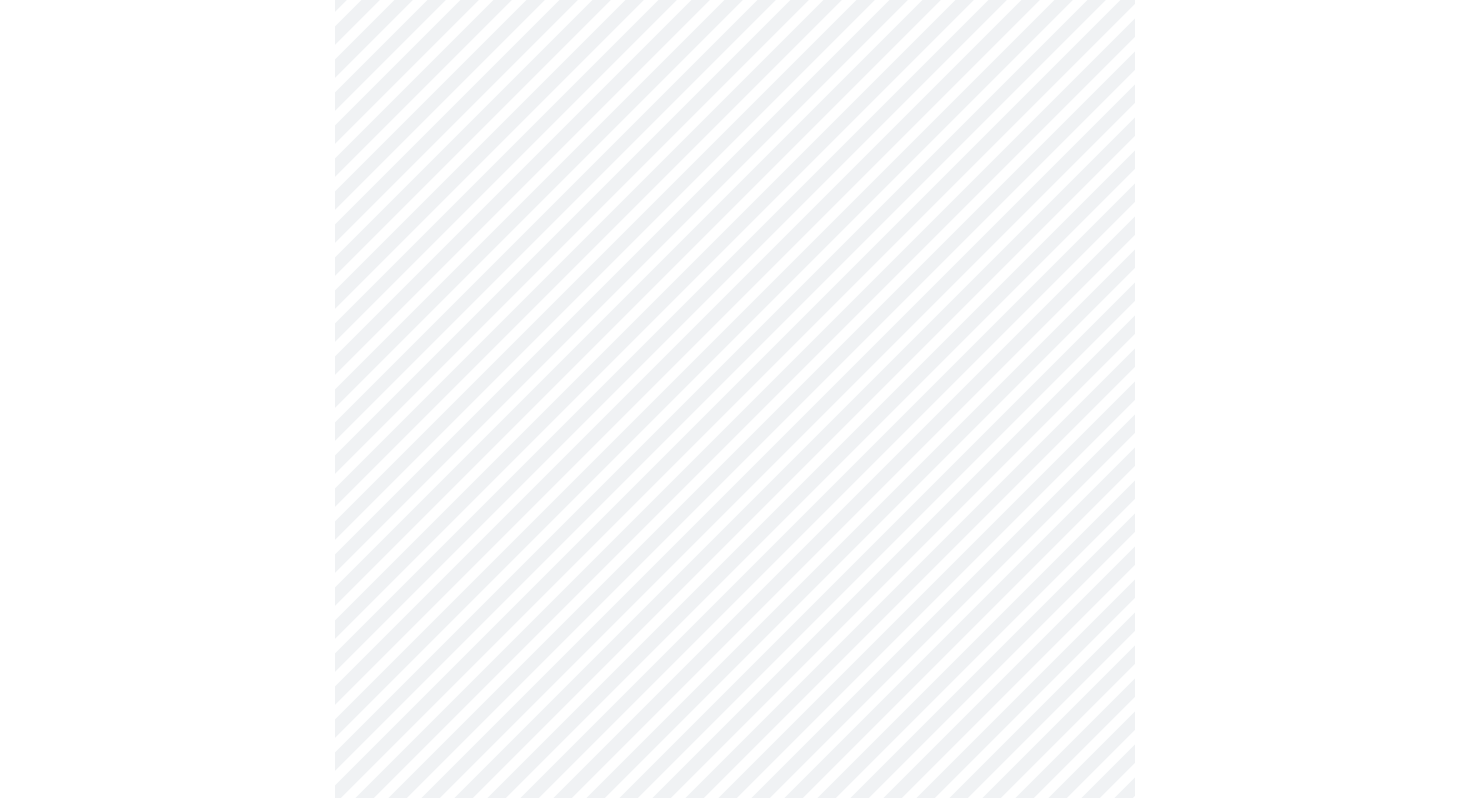 click on "MyMenopauseRx Appointments Messaging Labs Uploads Medications Community Refer a Friend Hi [PERSON_NAME]   Intake Questions for [DATE] 10:20am-10:40am 3  /  13 Settings Billing Invoices Log out" at bounding box center (735, 405) 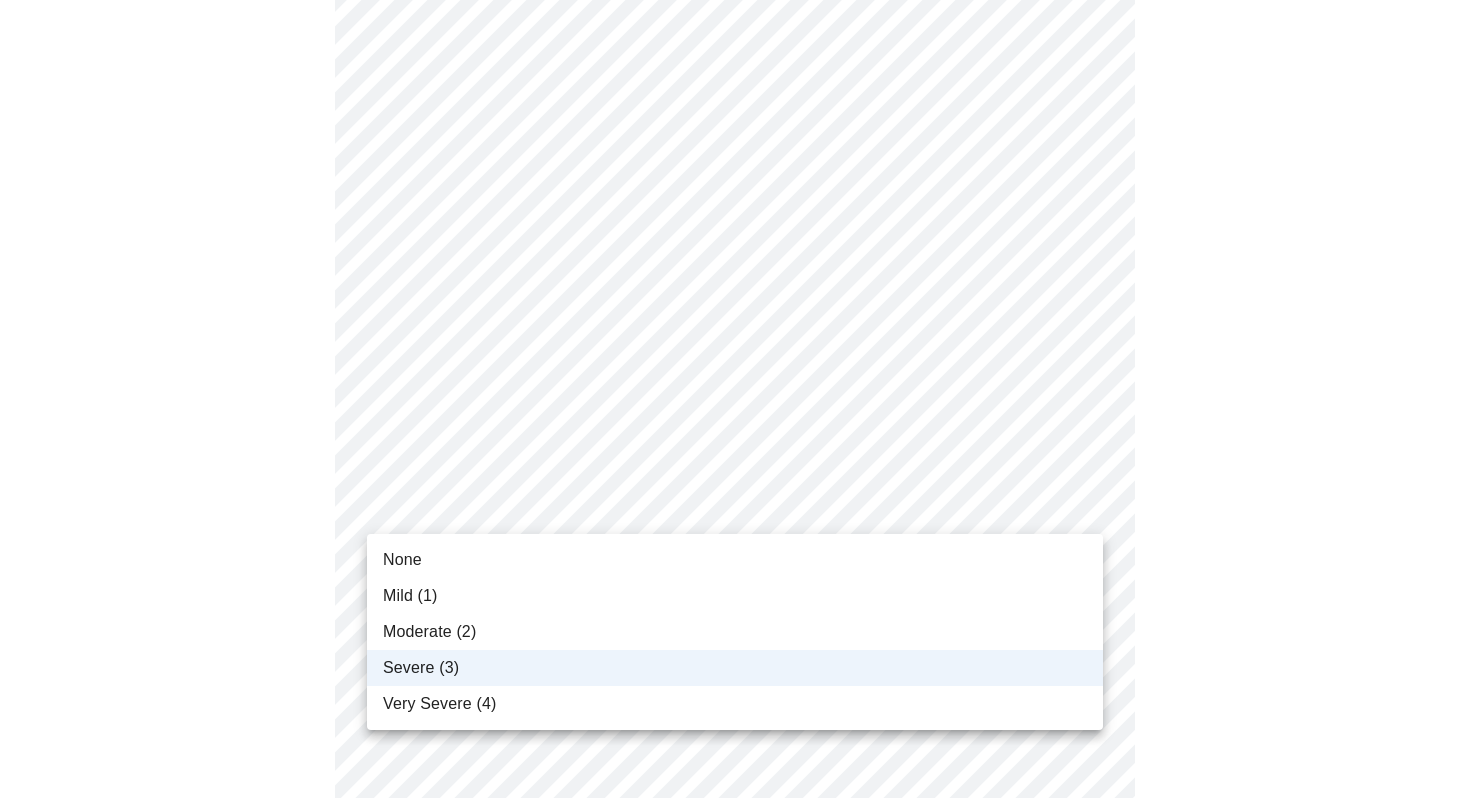 click on "Moderate (2)" at bounding box center [735, 632] 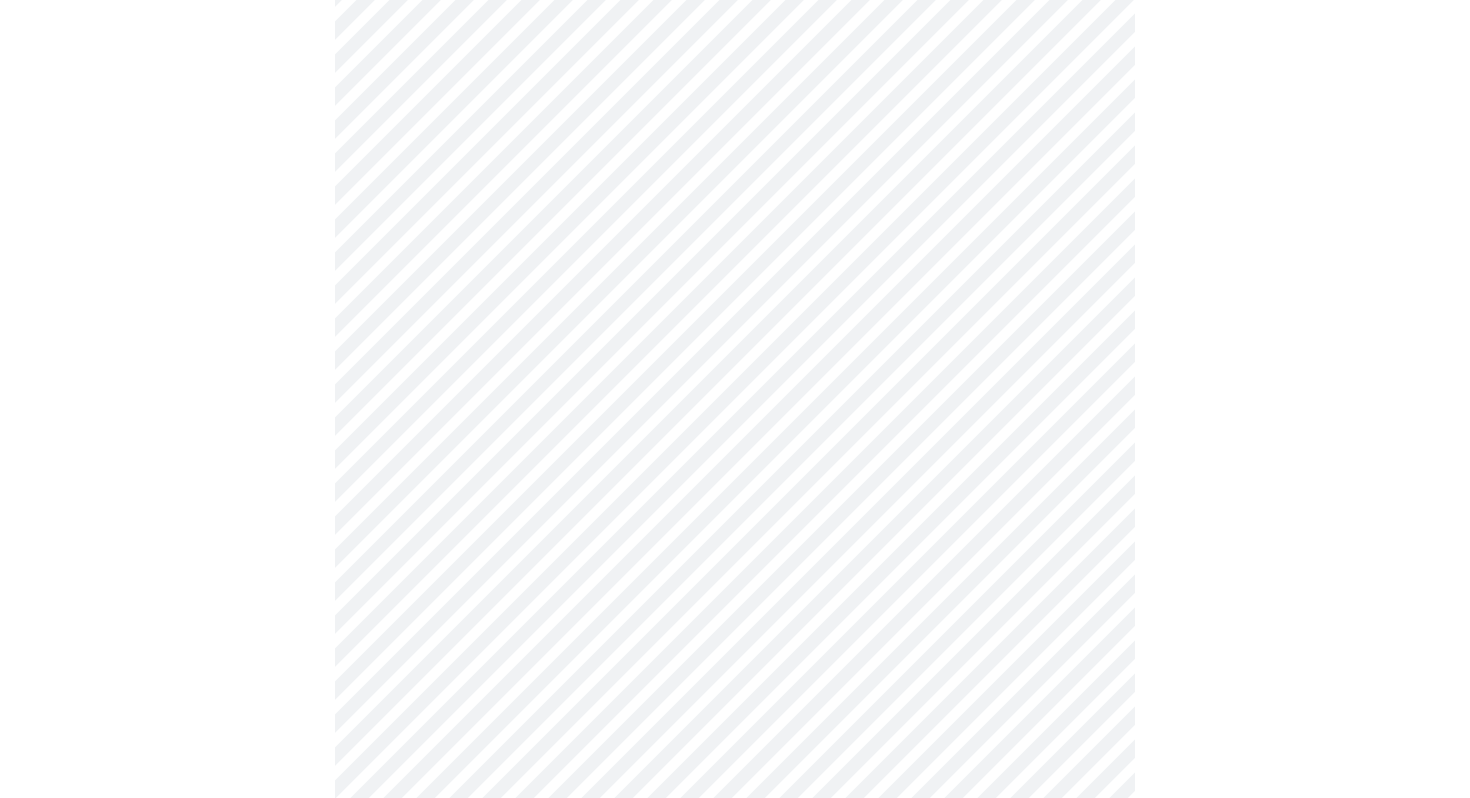 scroll, scrollTop: 224, scrollLeft: 0, axis: vertical 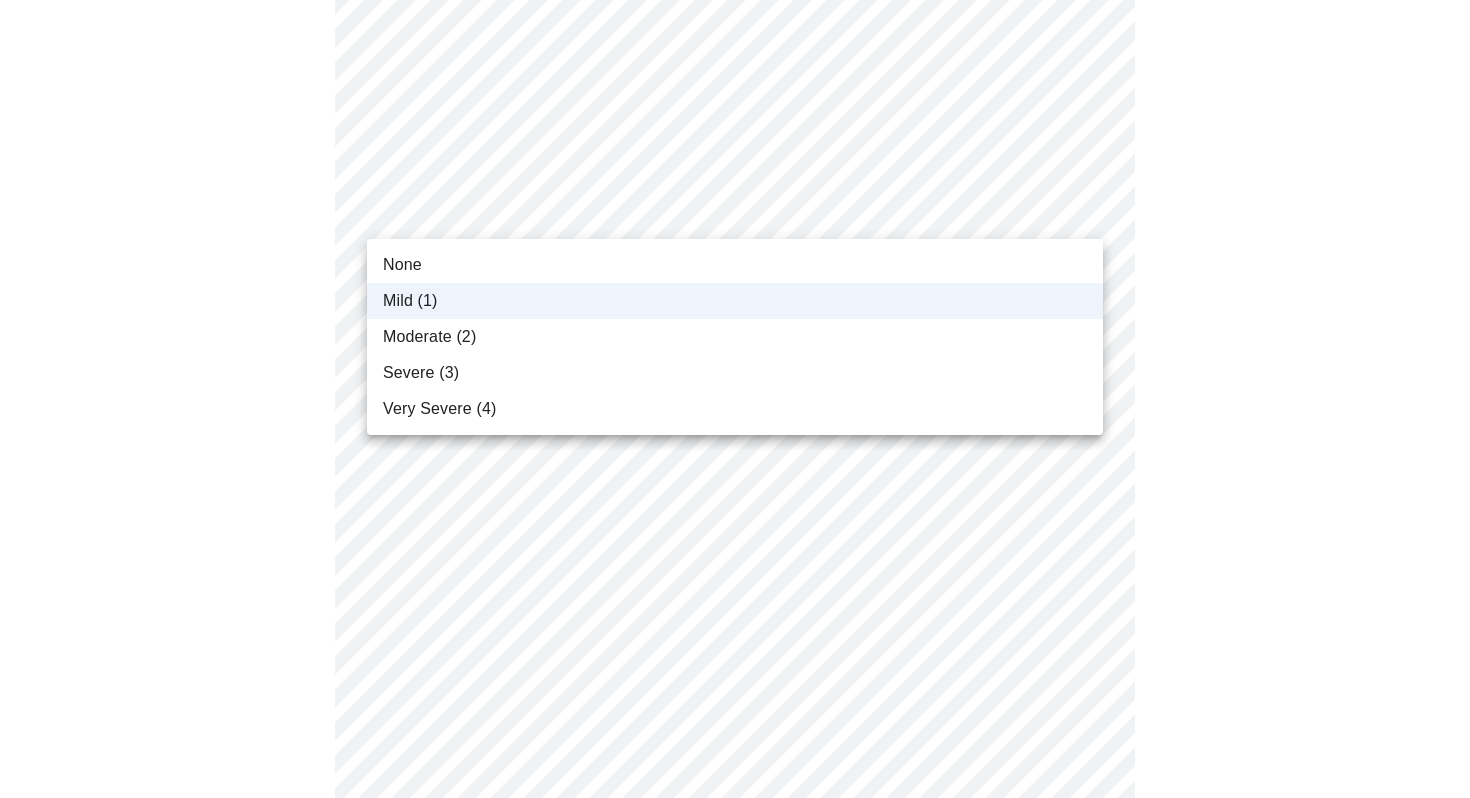 click on "MyMenopauseRx Appointments Messaging Labs Uploads Medications Community Refer a Friend Hi [PERSON_NAME]   Intake Questions for [DATE] 10:20am-10:40am 3  /  13 Settings Billing Invoices Log out None Mild (1) Moderate (2) Severe (3)  Very Severe (4)" at bounding box center [735, 1002] 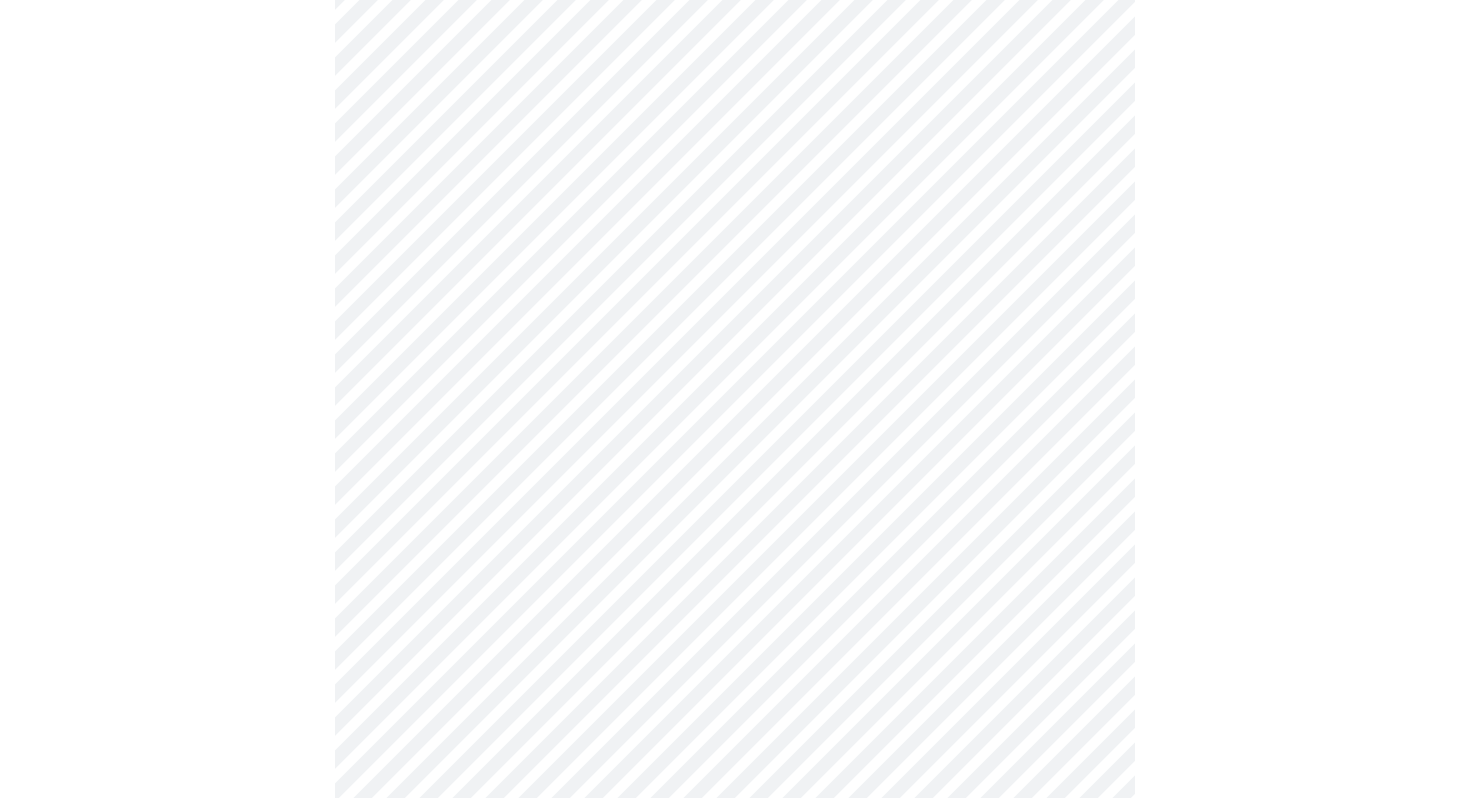 scroll, scrollTop: 1056, scrollLeft: 0, axis: vertical 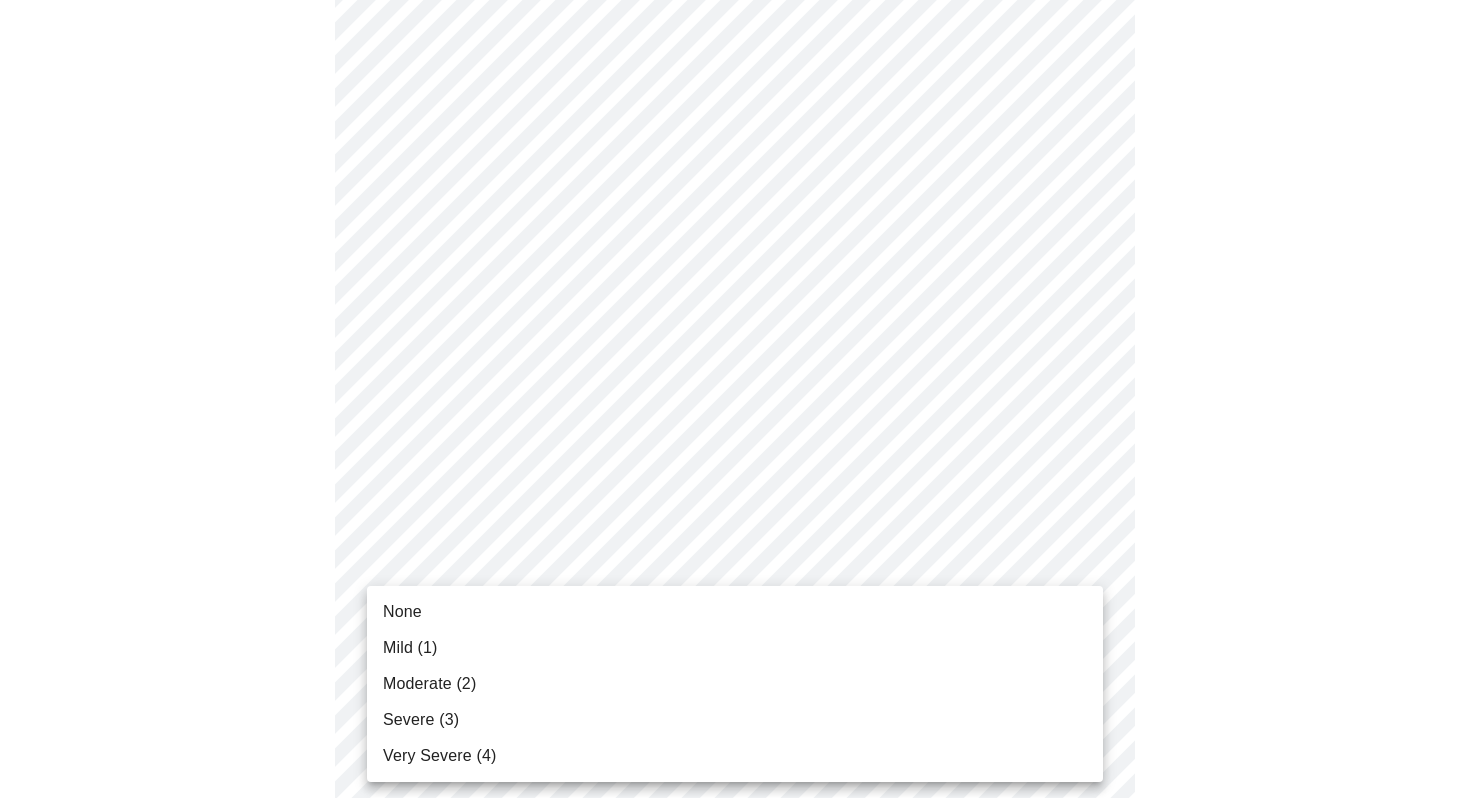 click on "MyMenopauseRx Appointments Messaging Labs Uploads Medications Community Refer a Friend Hi [PERSON_NAME]   Intake Questions for [DATE] 10:20am-10:40am 3  /  13 Settings Billing Invoices Log out None Mild (1) Moderate (2) Severe (3) Very Severe (4)" at bounding box center (735, 170) 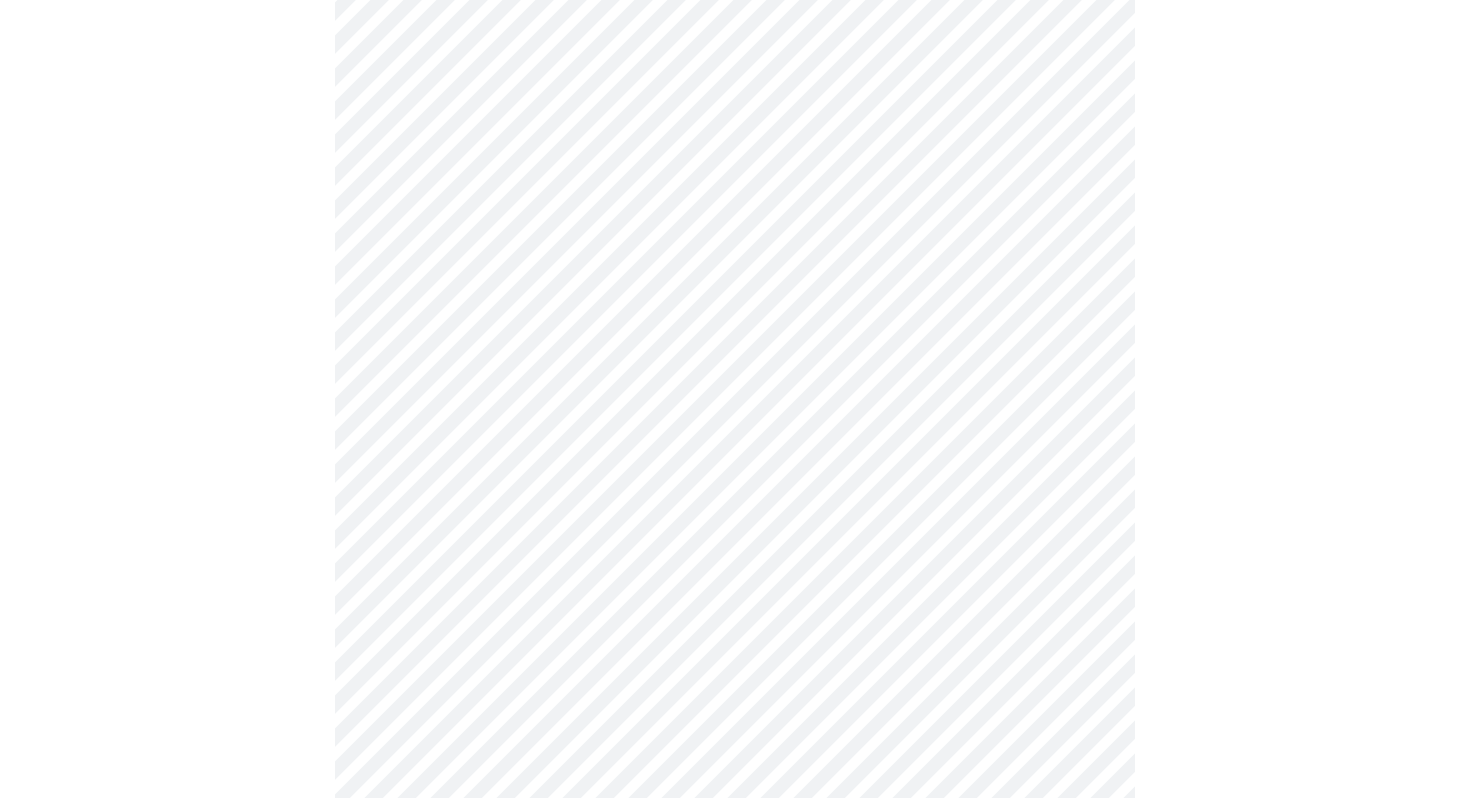scroll, scrollTop: 1146, scrollLeft: 0, axis: vertical 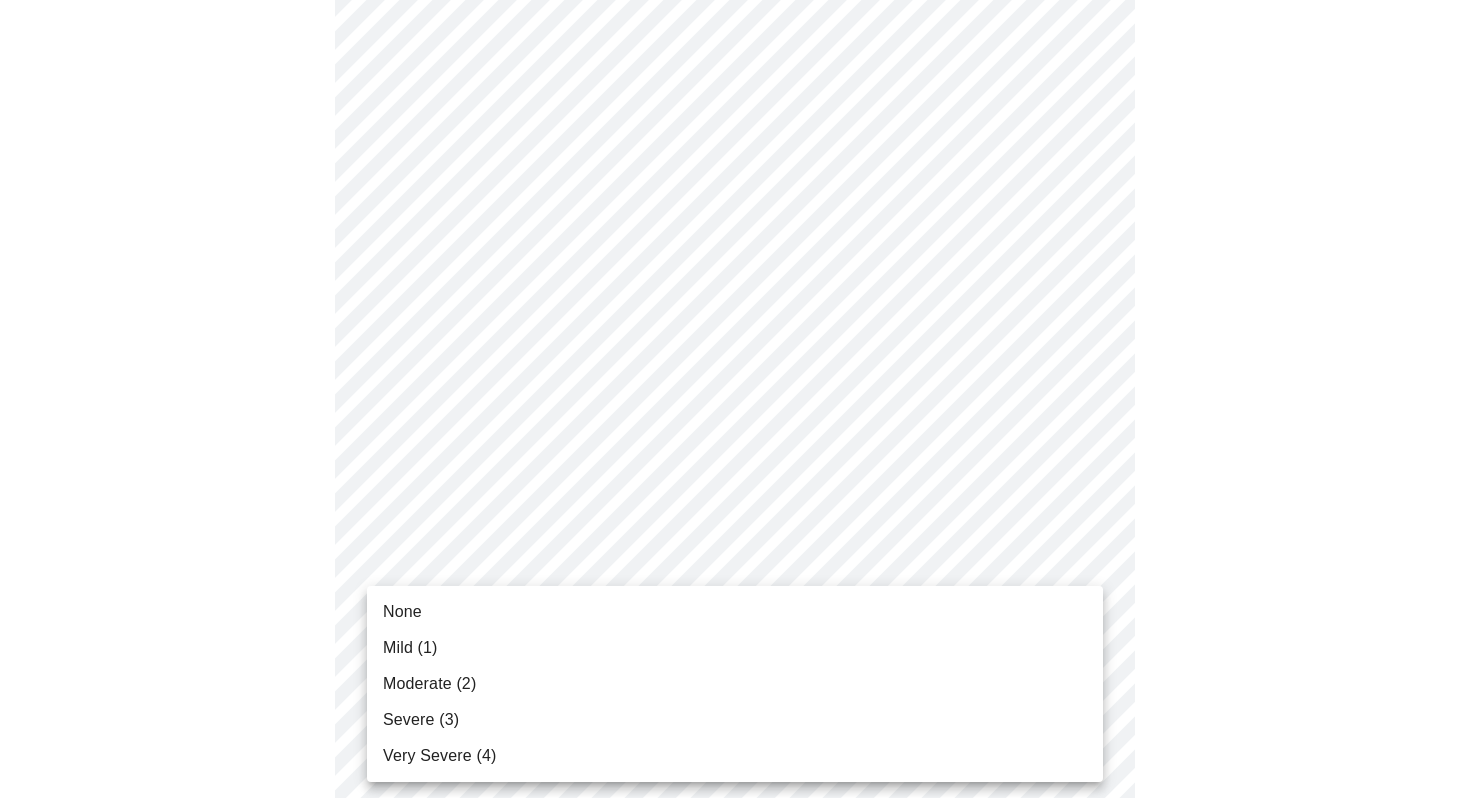click on "MyMenopauseRx Appointments Messaging Labs Uploads Medications Community Refer a Friend Hi [PERSON_NAME]   Intake Questions for [DATE] 10:20am-10:40am 3  /  13 Settings Billing Invoices Log out None Mild (1) Moderate (2) Severe (3) Very Severe (4)" at bounding box center [735, 66] 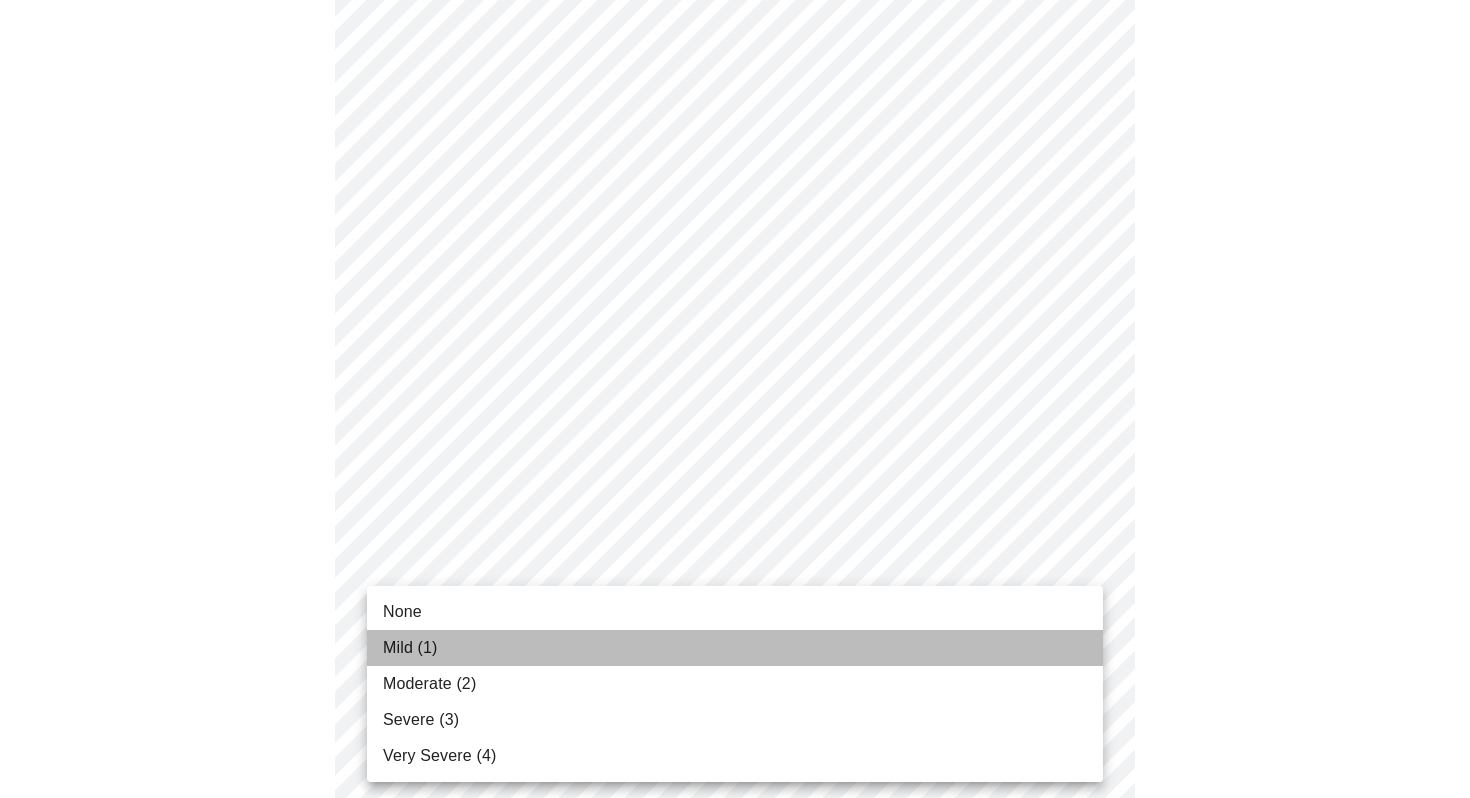 click on "Mild (1)" at bounding box center (735, 648) 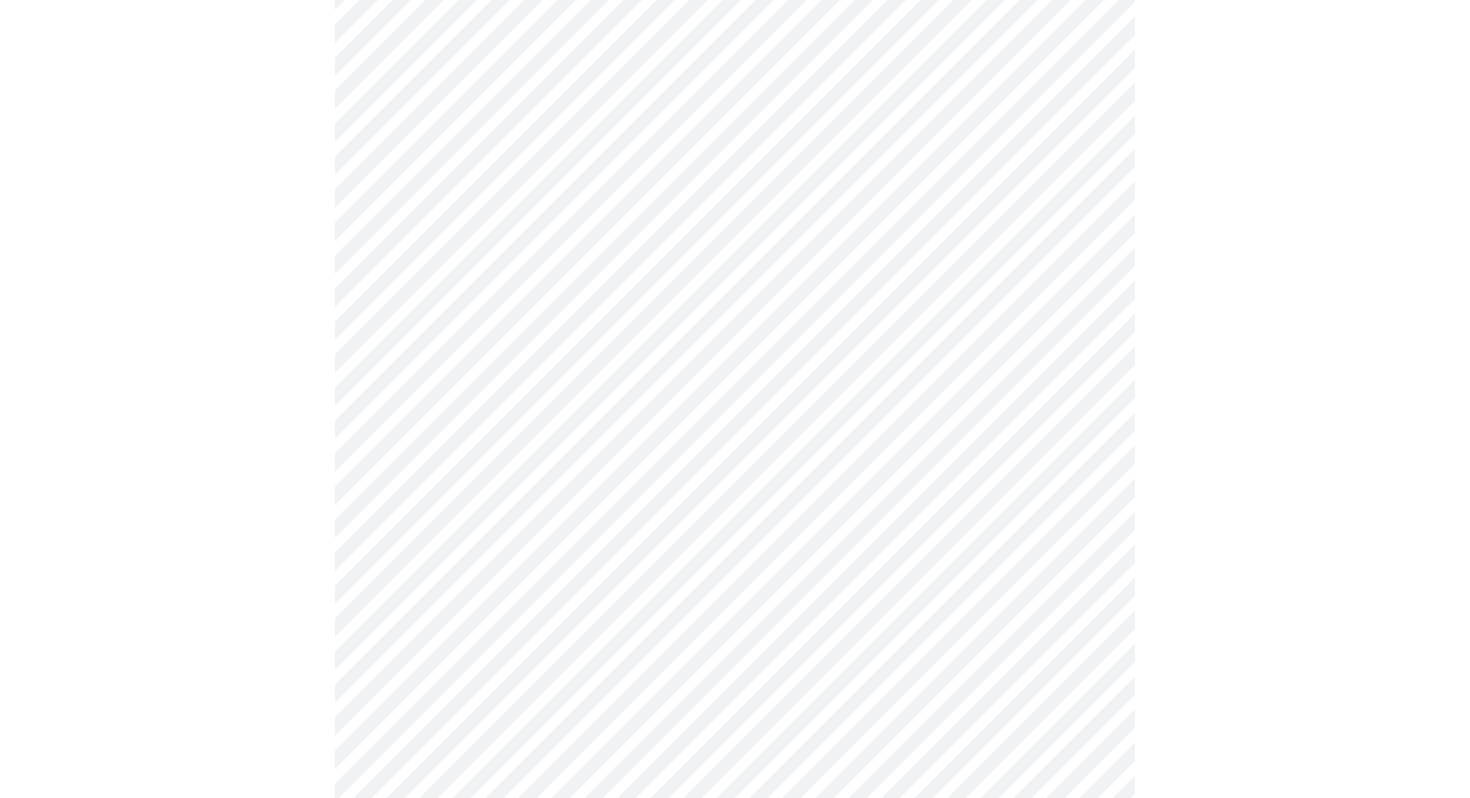 scroll, scrollTop: 1295, scrollLeft: 0, axis: vertical 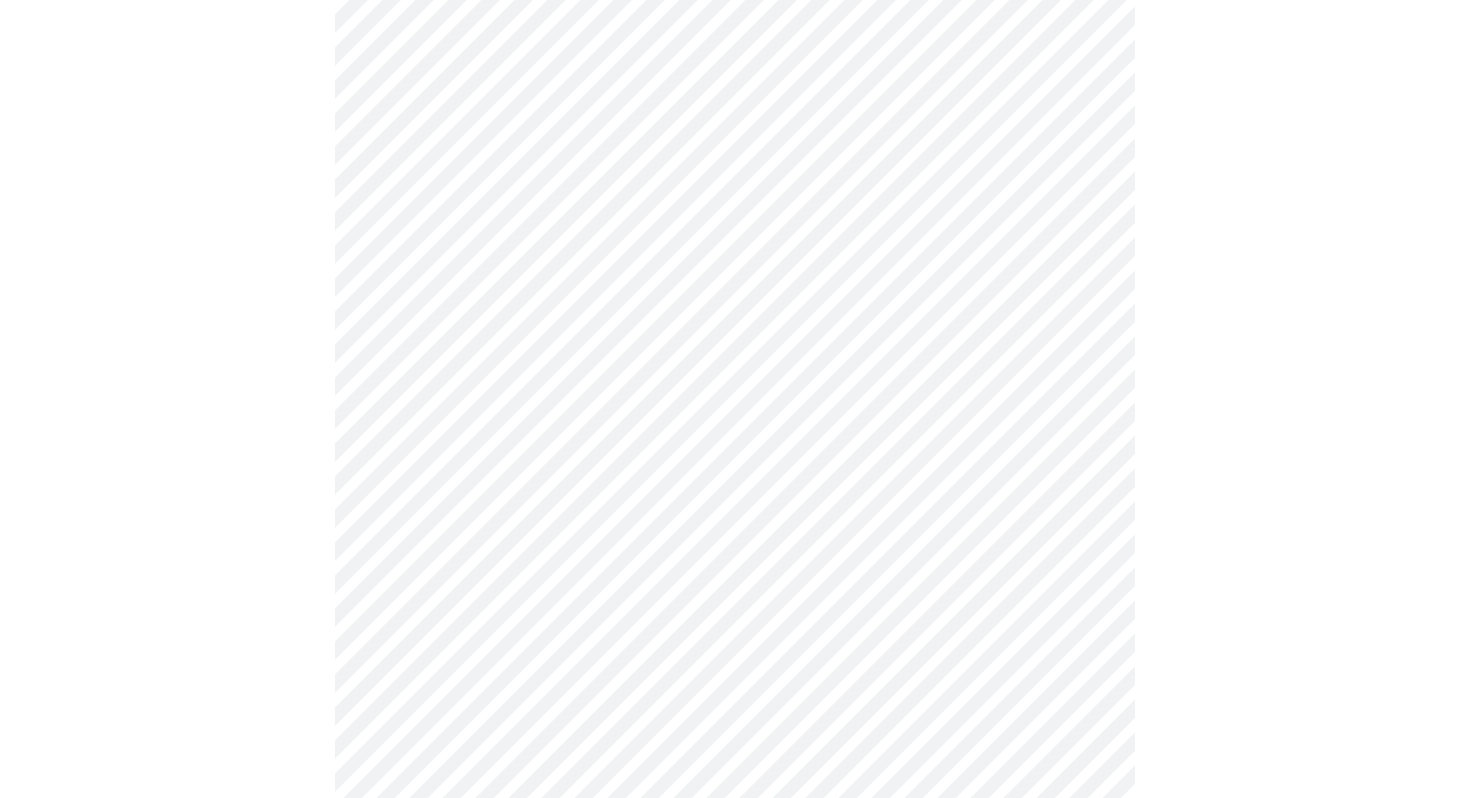 click on "MyMenopauseRx Appointments Messaging Labs Uploads Medications Community Refer a Friend Hi [PERSON_NAME]   Intake Questions for [DATE] 10:20am-10:40am 3  /  13 Settings Billing Invoices Log out" at bounding box center (735, -97) 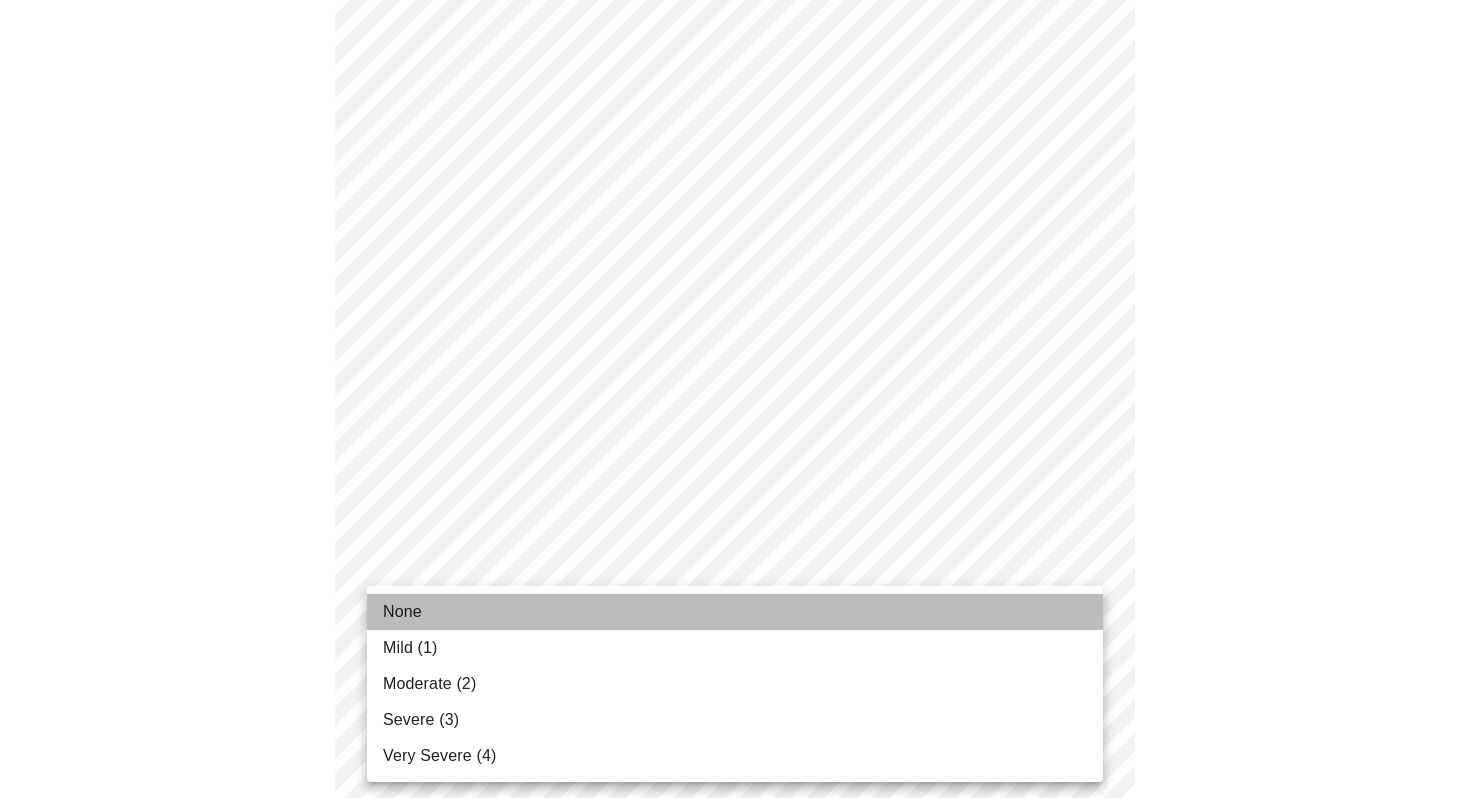 click on "None" at bounding box center (735, 612) 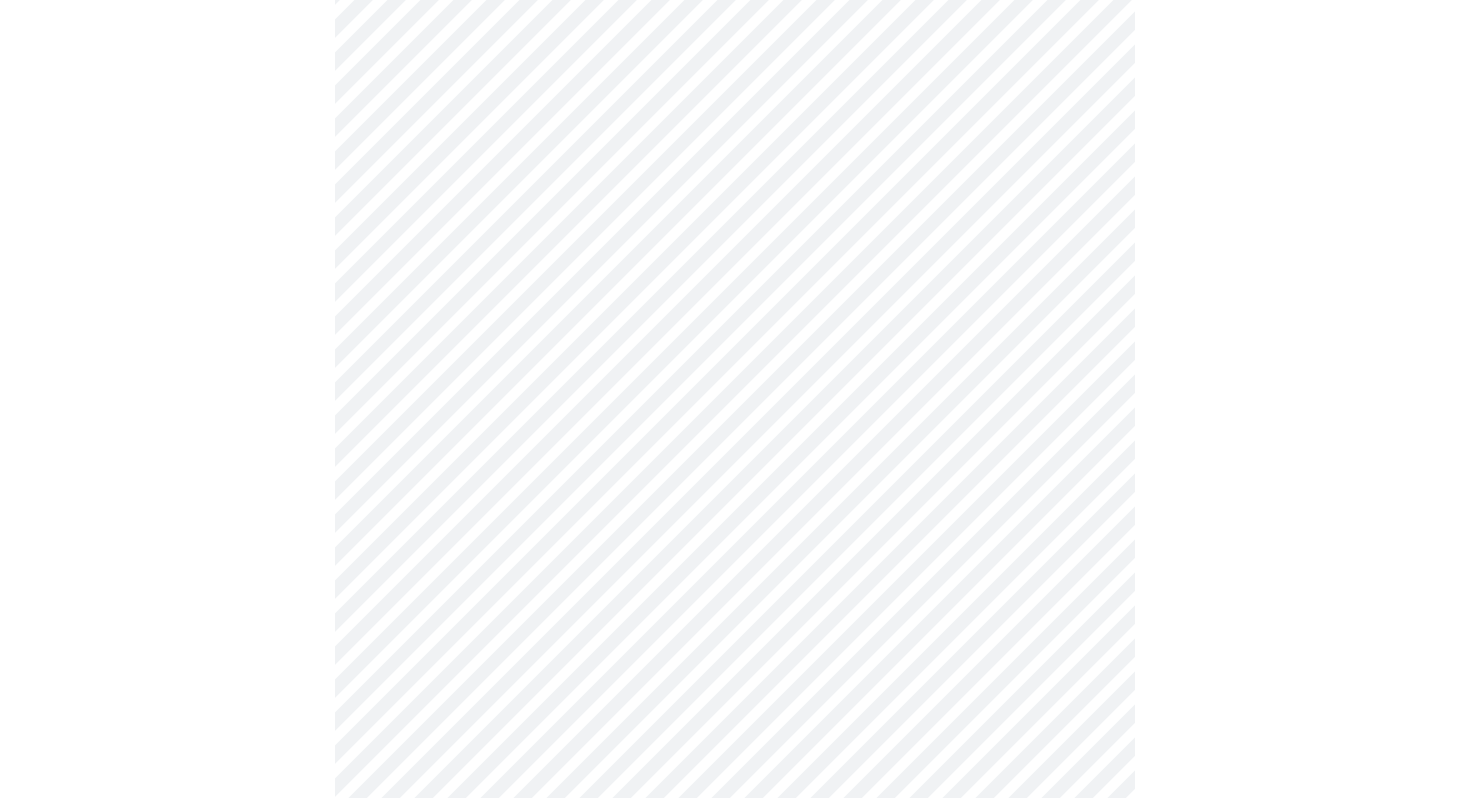 scroll, scrollTop: 539, scrollLeft: 0, axis: vertical 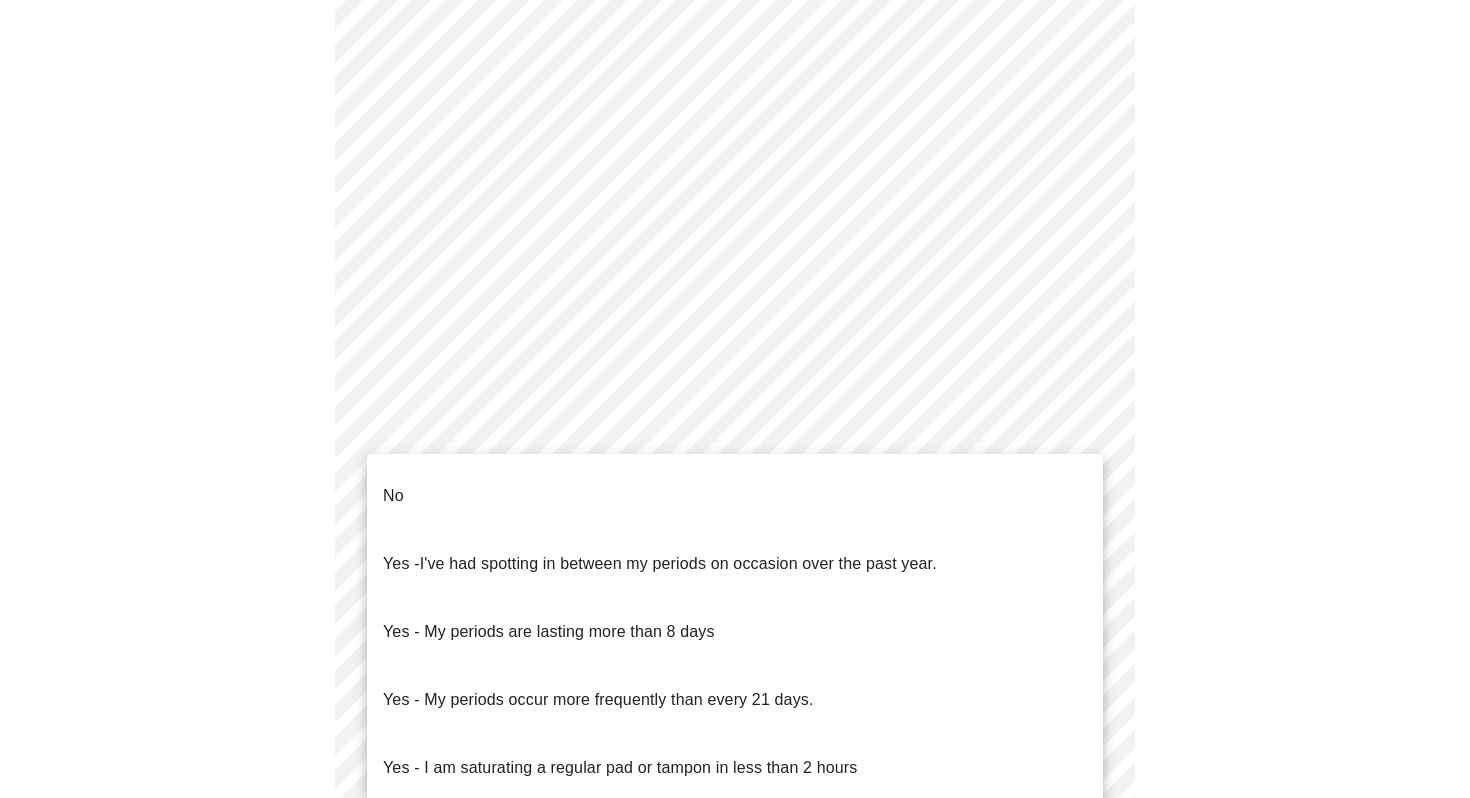 click on "MyMenopauseRx Appointments Messaging Labs Uploads Medications Community Refer a Friend Hi [PERSON_NAME]   Intake Questions for [DATE] 10:20am-10:40am 4  /  13 Settings Billing Invoices Log out No
Yes -  I've had spotting in between my periods on occasion over the past year.
Yes - My periods are lasting more than 8 days
Yes - My periods occur more frequently than every 21 days.
Yes - I am saturating a regular pad or tampon in less than 2 hours
Yes - I had bleeding or spotting (even a tinge) after going 12 months without a period" at bounding box center (735, 415) 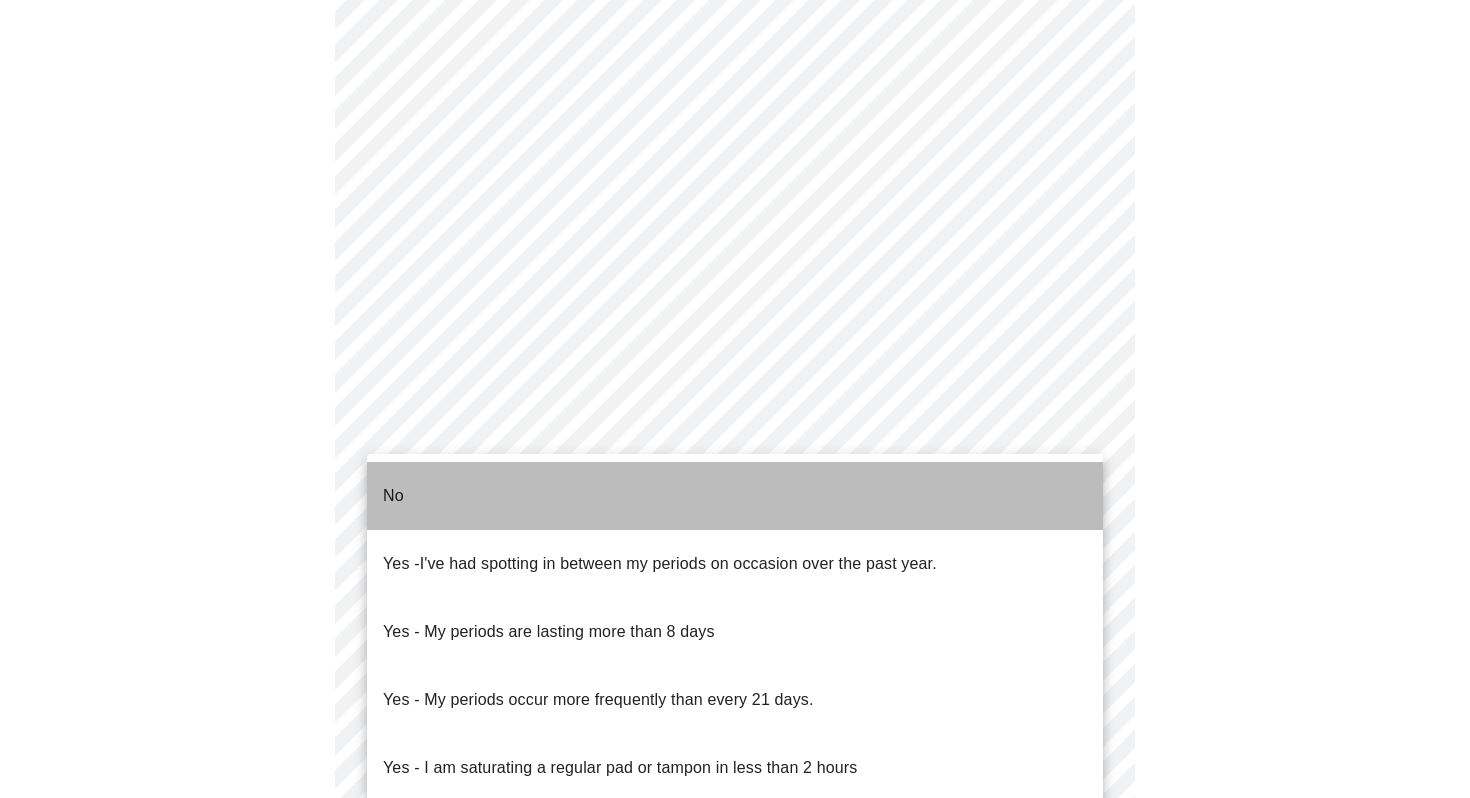click on "No" at bounding box center (735, 496) 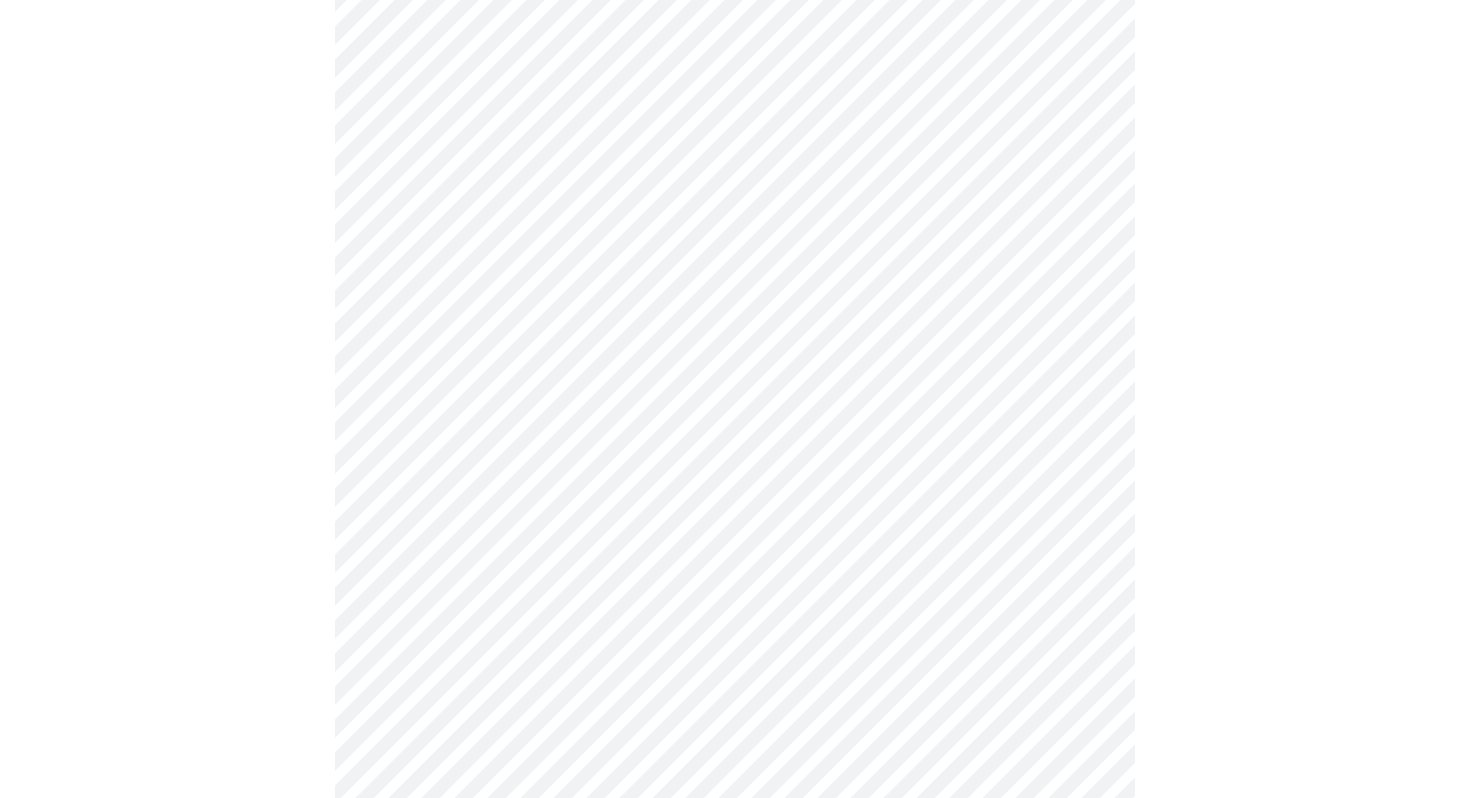 scroll, scrollTop: 668, scrollLeft: 0, axis: vertical 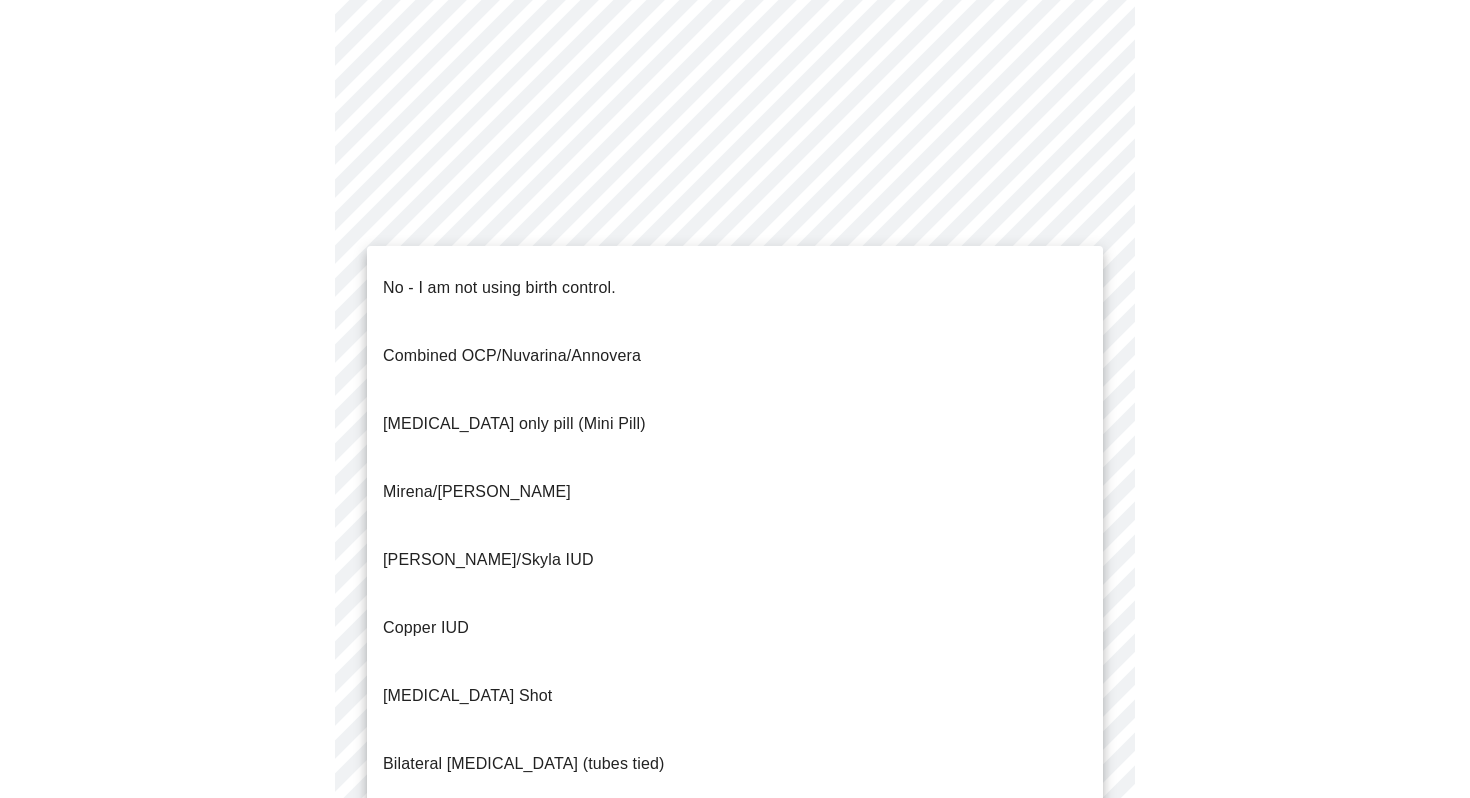 click on "MyMenopauseRx Appointments Messaging Labs Uploads Medications Community Refer a Friend Hi [PERSON_NAME]   Intake Questions for [DATE] 10:20am-10:40am 4  /  13 Settings Billing Invoices Log out No - I am not using birth control.
Combined OCP/Nuvarina/Annovera
[MEDICAL_DATA] only pill (Mini Pill)
Mirena/Liletta IUD
Kyleena/Skyla IUD
Copper IUD
[MEDICAL_DATA] Shot
Bilateral [MEDICAL_DATA] (tubes tied)
Parnter had [MEDICAL_DATA]
Barrier method (condoms)" at bounding box center [735, 280] 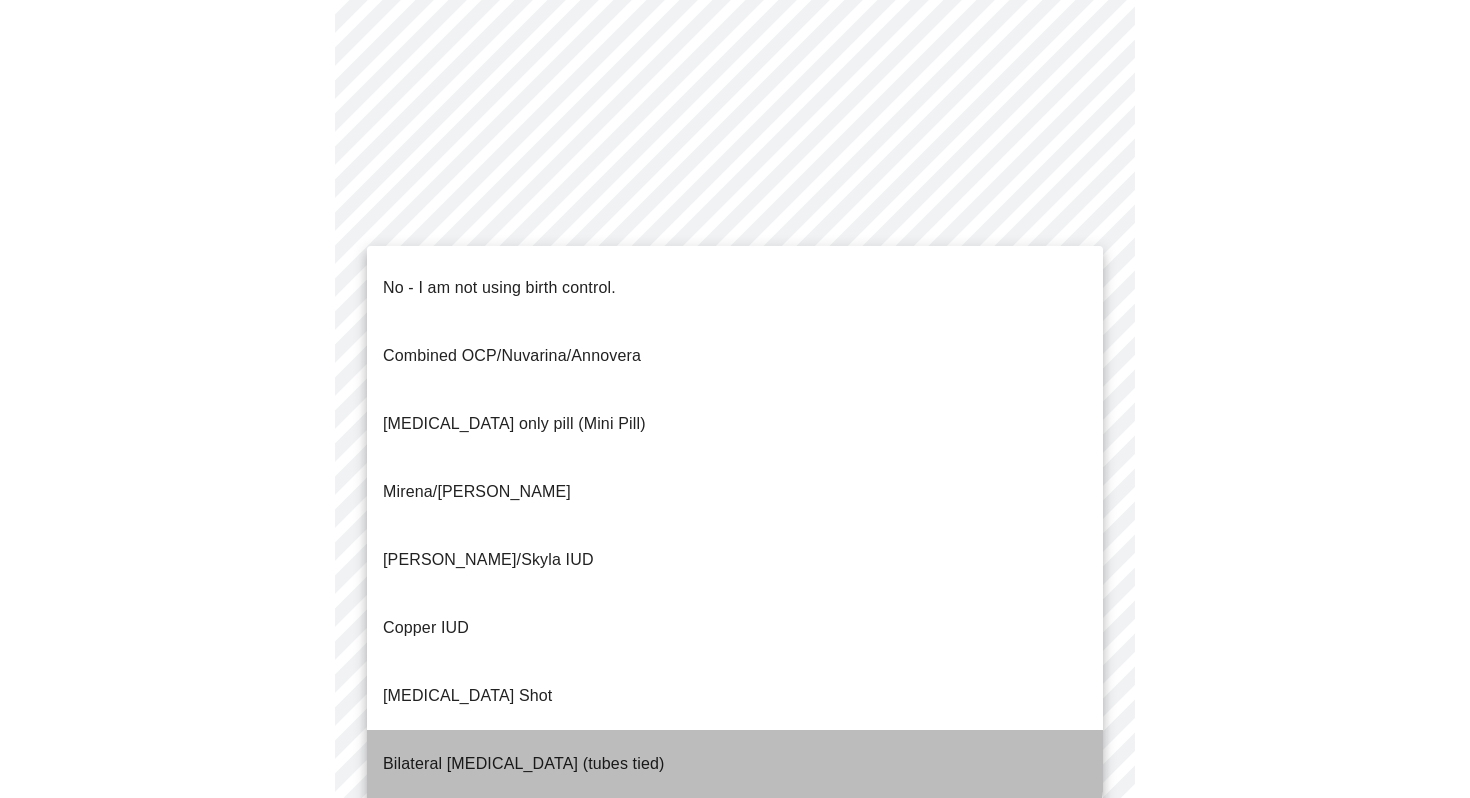click on "Bilateral [MEDICAL_DATA] (tubes tied)" at bounding box center (524, 764) 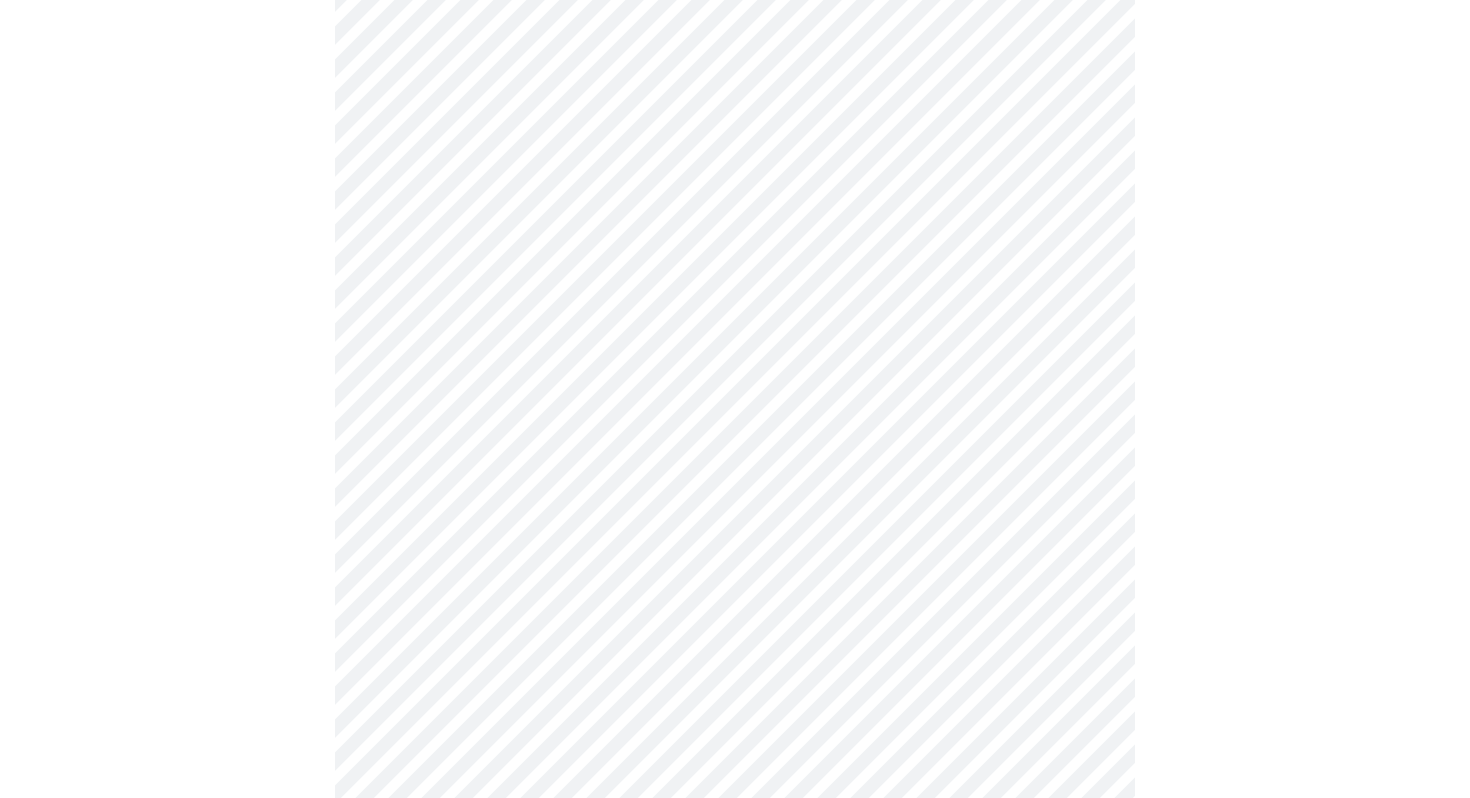 scroll, scrollTop: 806, scrollLeft: 0, axis: vertical 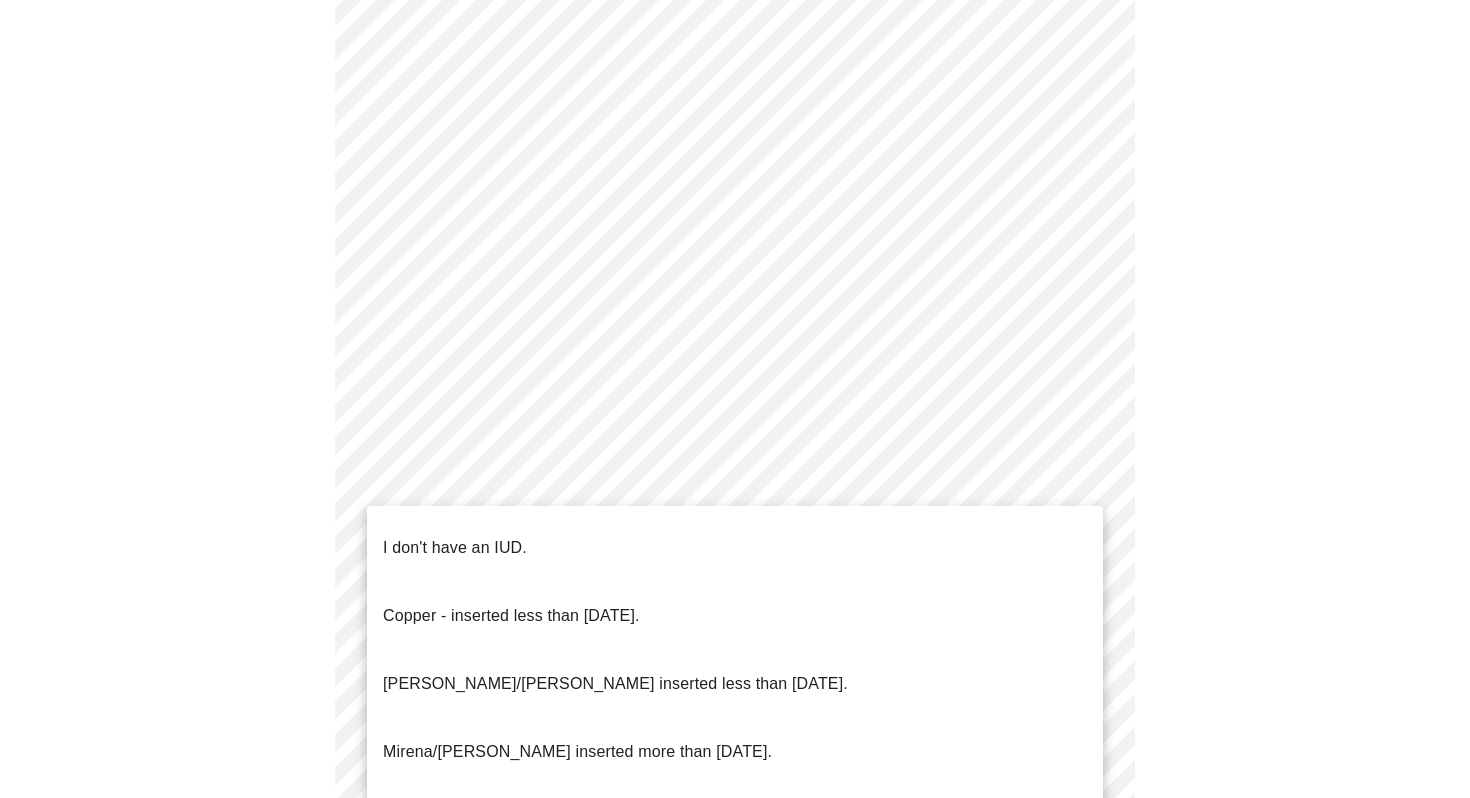 click on "MyMenopauseRx Appointments Messaging Labs Uploads Medications Community Refer a Friend Hi [PERSON_NAME]   Intake Questions for [DATE] 10:20am-10:40am 4  /  13 Settings Billing Invoices Log out I don't have an IUD.
Copper - inserted less than [DATE].
[PERSON_NAME]/[PERSON_NAME] inserted less than [DATE].
[PERSON_NAME]/[PERSON_NAME] inserted more than [DATE].
[PERSON_NAME], inserted more than [DATE]." at bounding box center (735, 136) 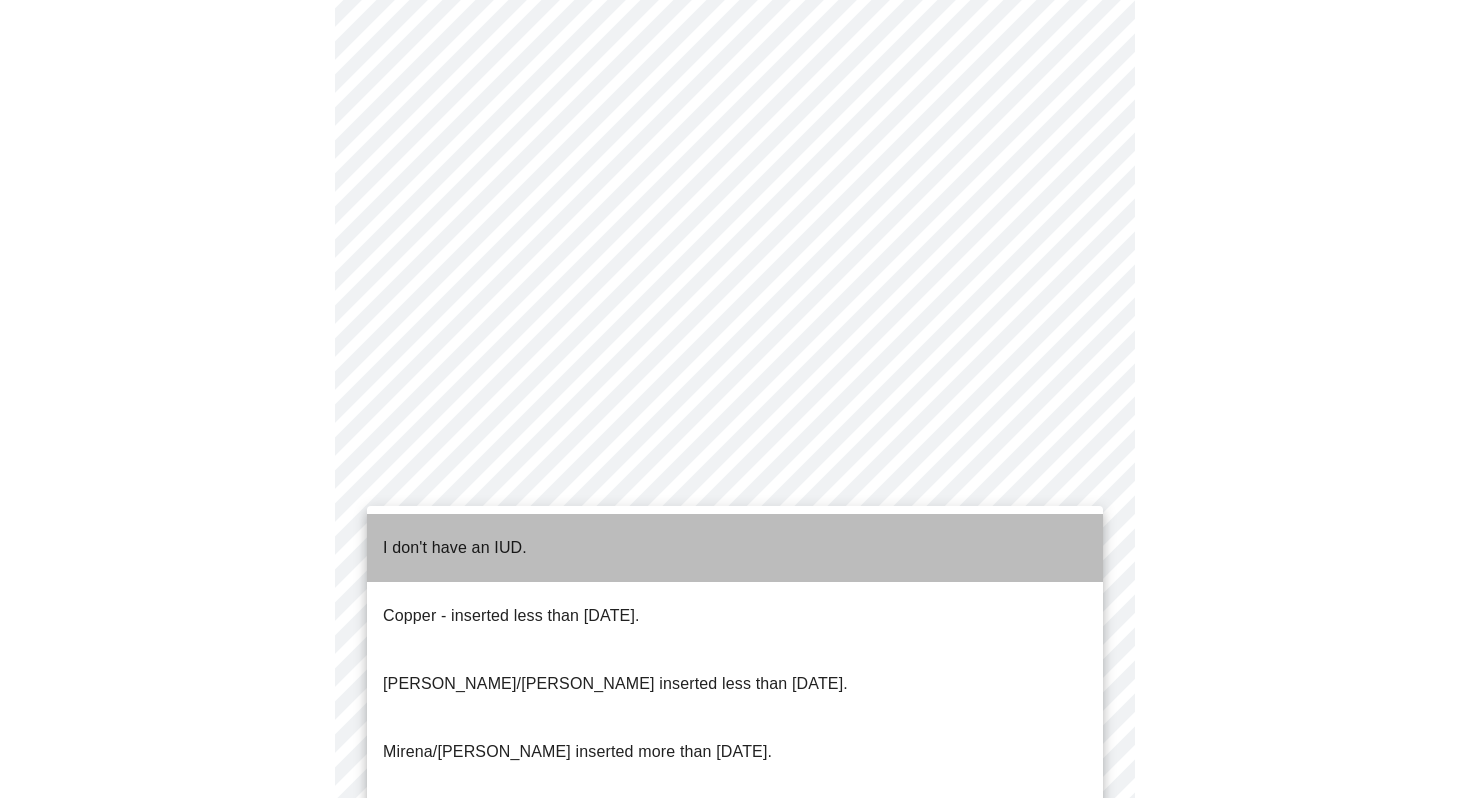 click on "I don't have an IUD." at bounding box center [455, 548] 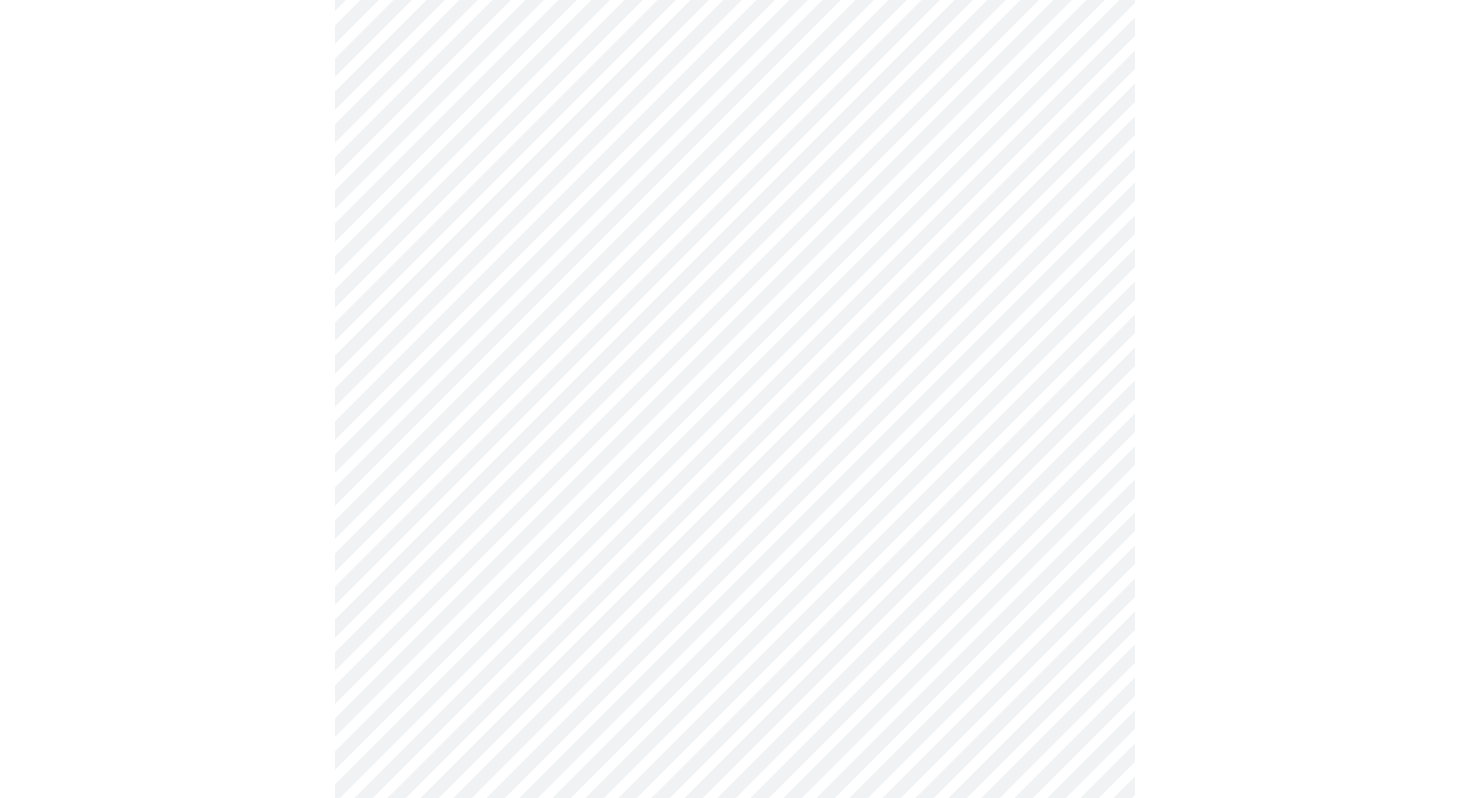 scroll, scrollTop: 981, scrollLeft: 0, axis: vertical 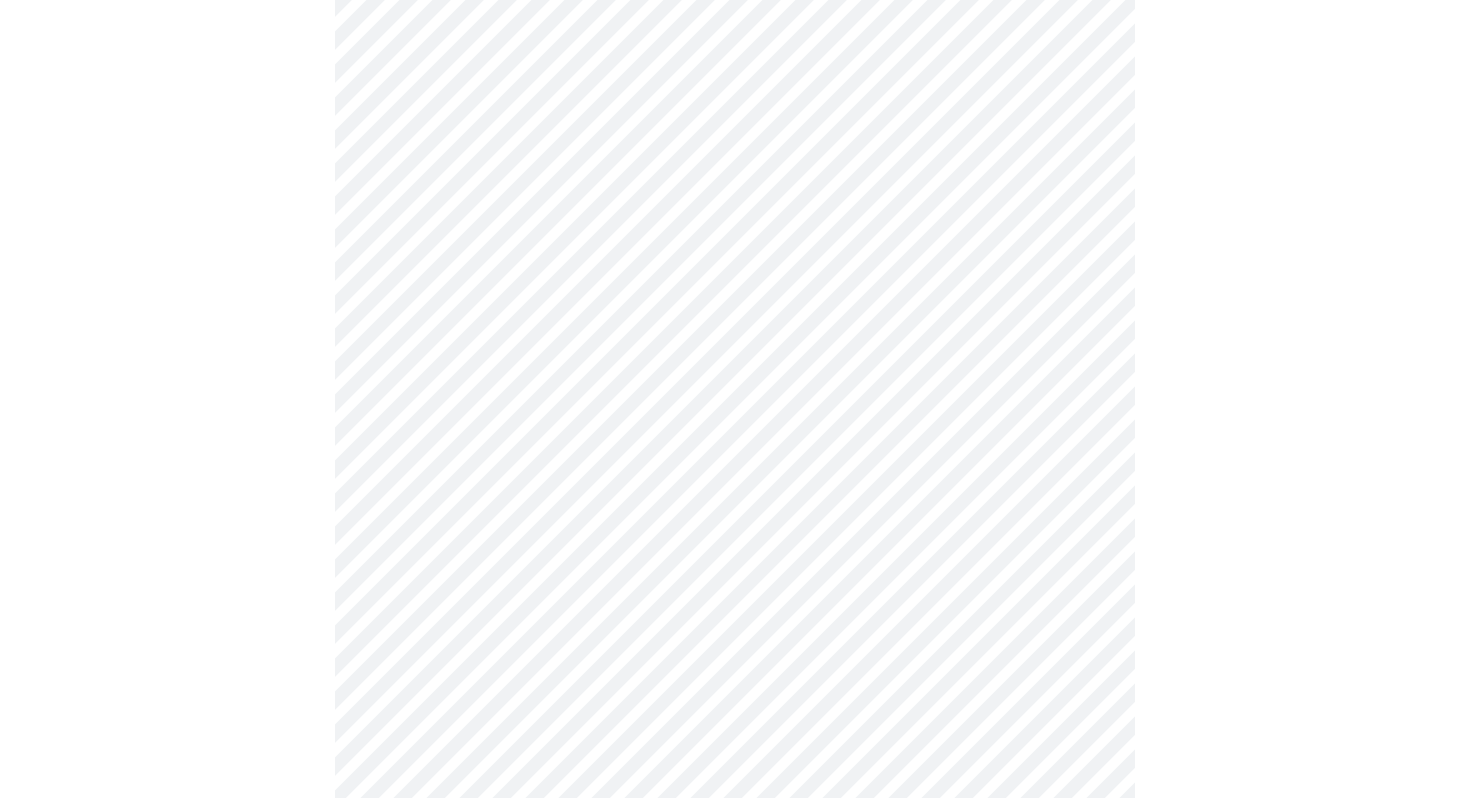 click on "MyMenopauseRx Appointments Messaging Labs Uploads Medications Community Refer a Friend Hi [PERSON_NAME]   Intake Questions for [DATE] 10:20am-10:40am 4  /  13 Settings Billing Invoices Log out" at bounding box center [735, -45] 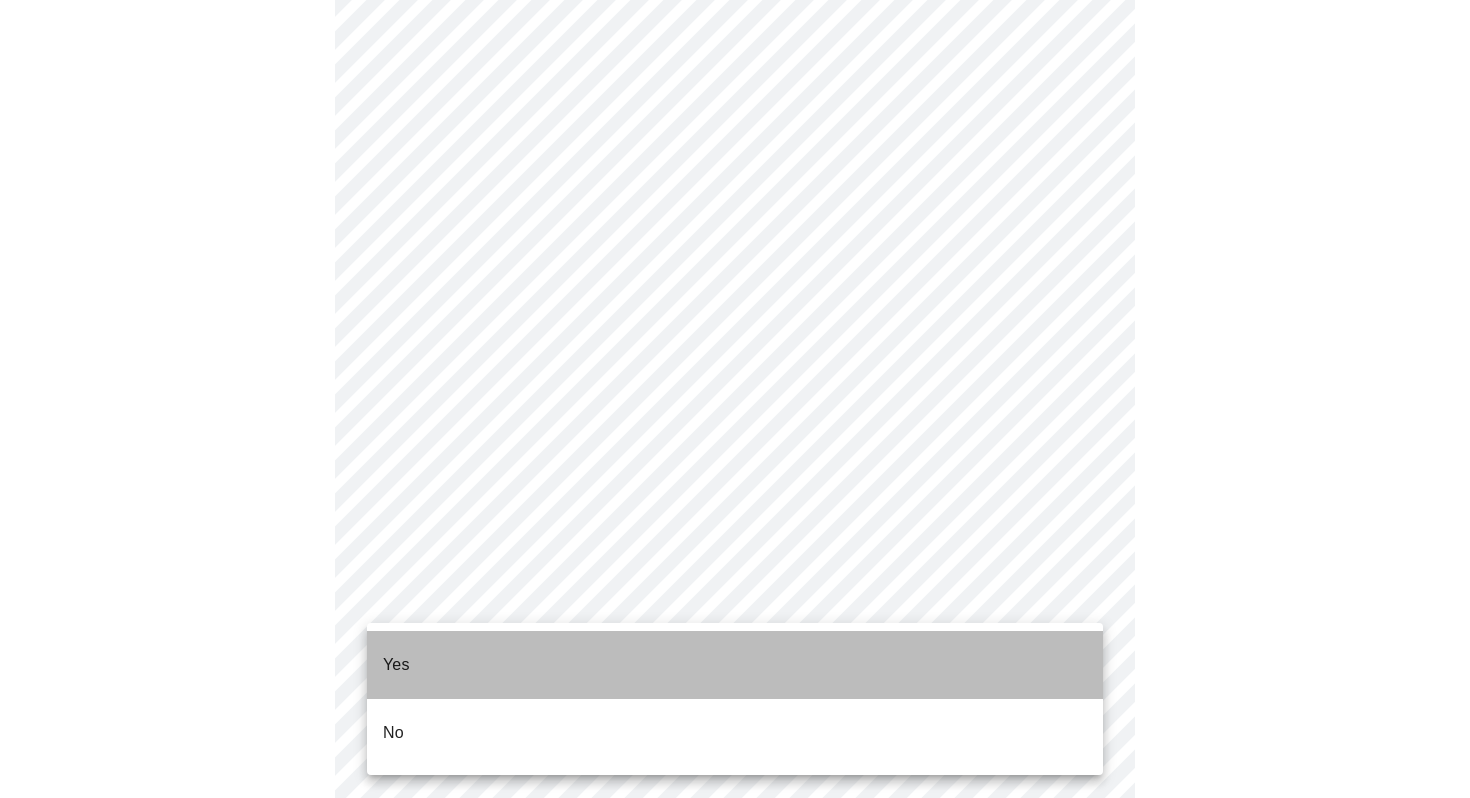 click on "Yes" at bounding box center [735, 665] 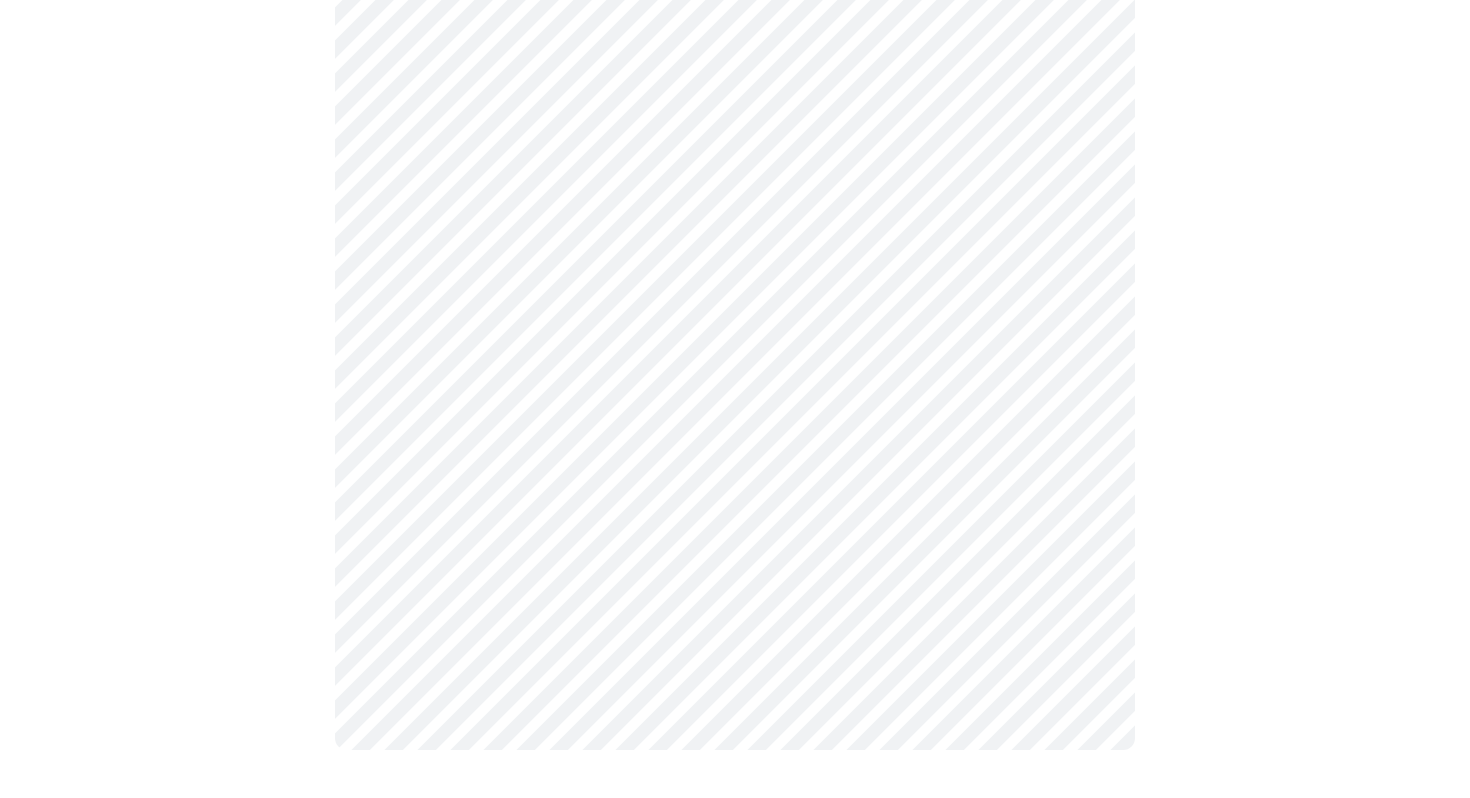scroll, scrollTop: 0, scrollLeft: 0, axis: both 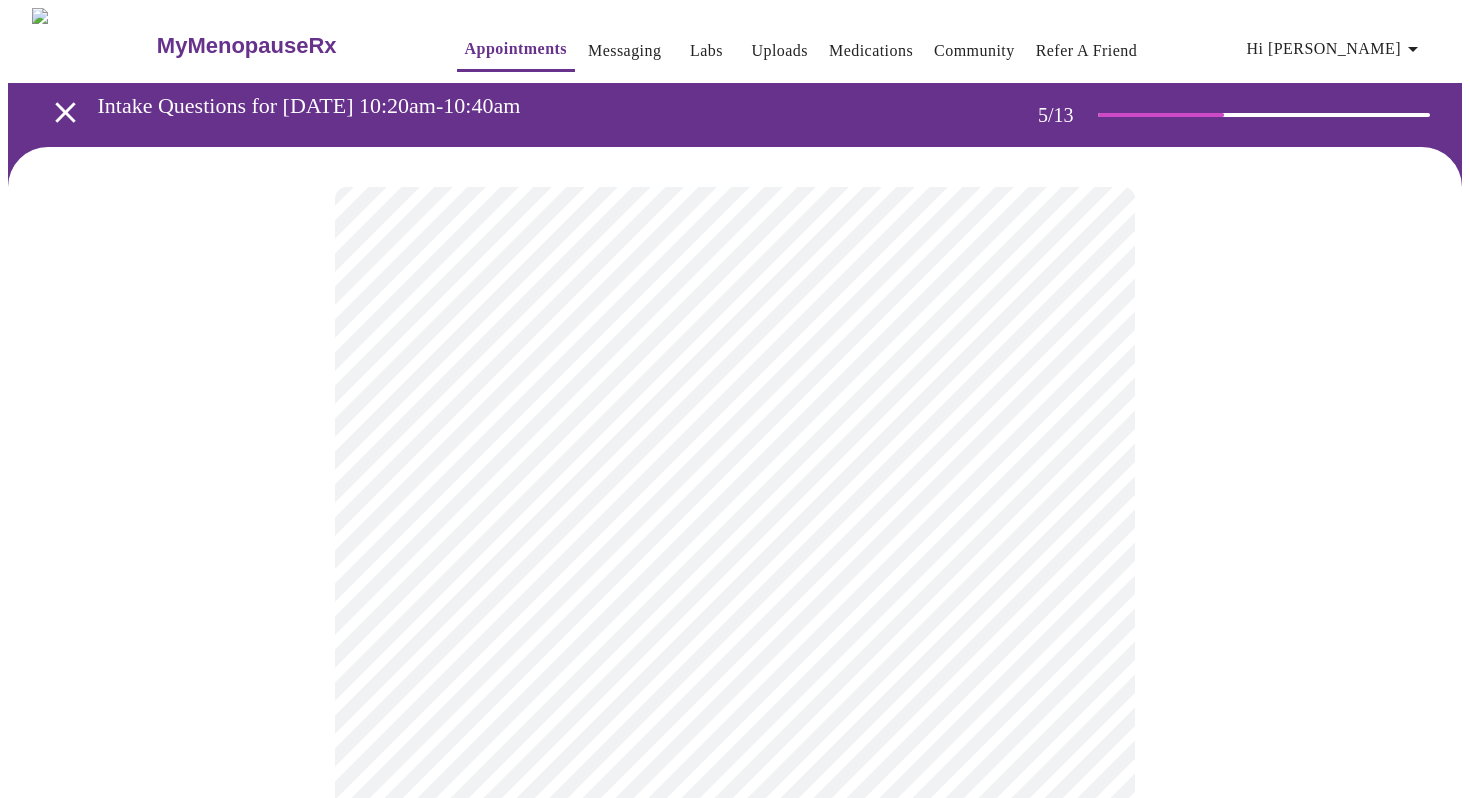 click on "MyMenopauseRx Appointments Messaging Labs Uploads Medications Community Refer a Friend Hi [PERSON_NAME]   Intake Questions for [DATE] 10:20am-10:40am 5  /  13 Settings Billing Invoices Log out" at bounding box center (735, 703) 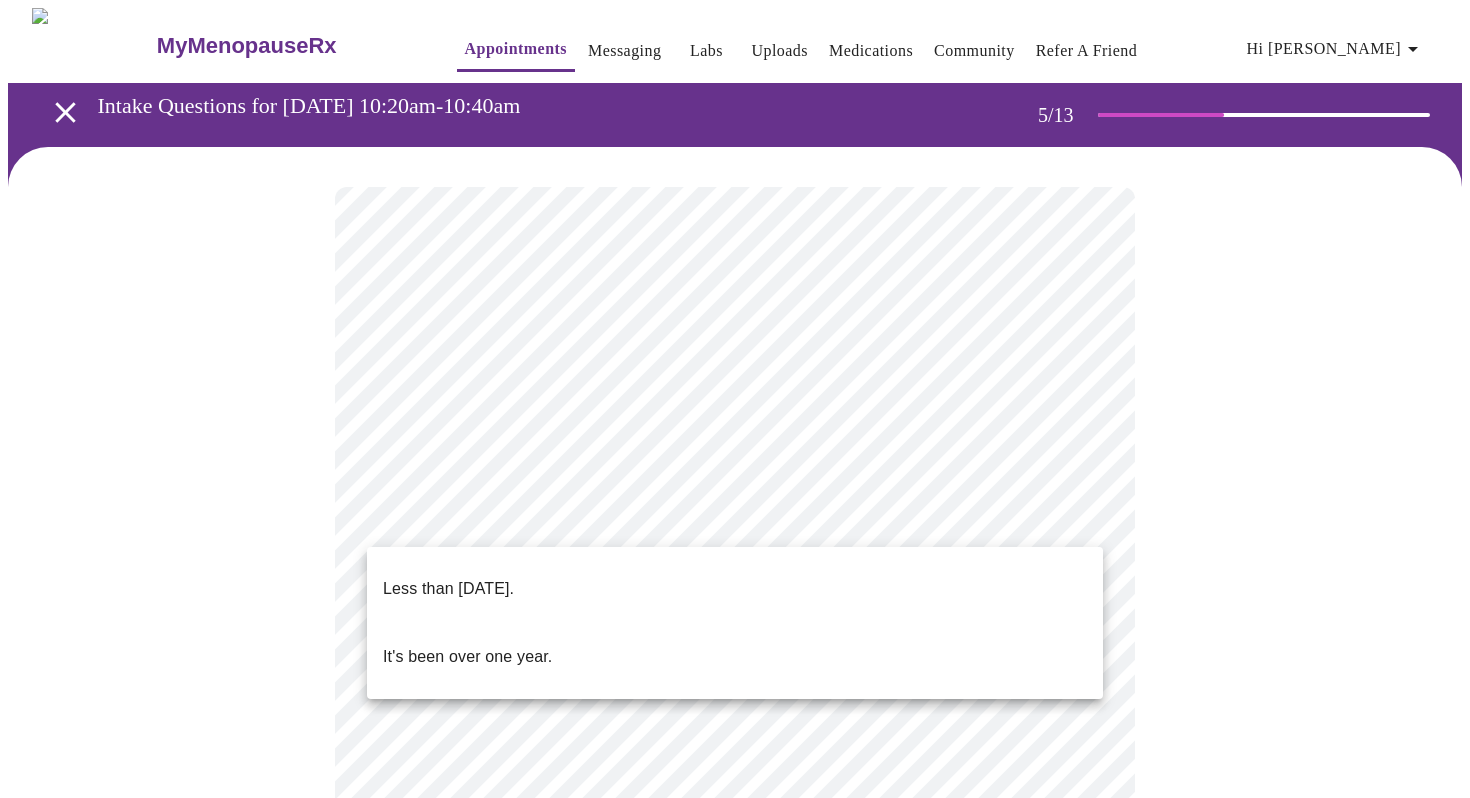 click at bounding box center [735, 399] 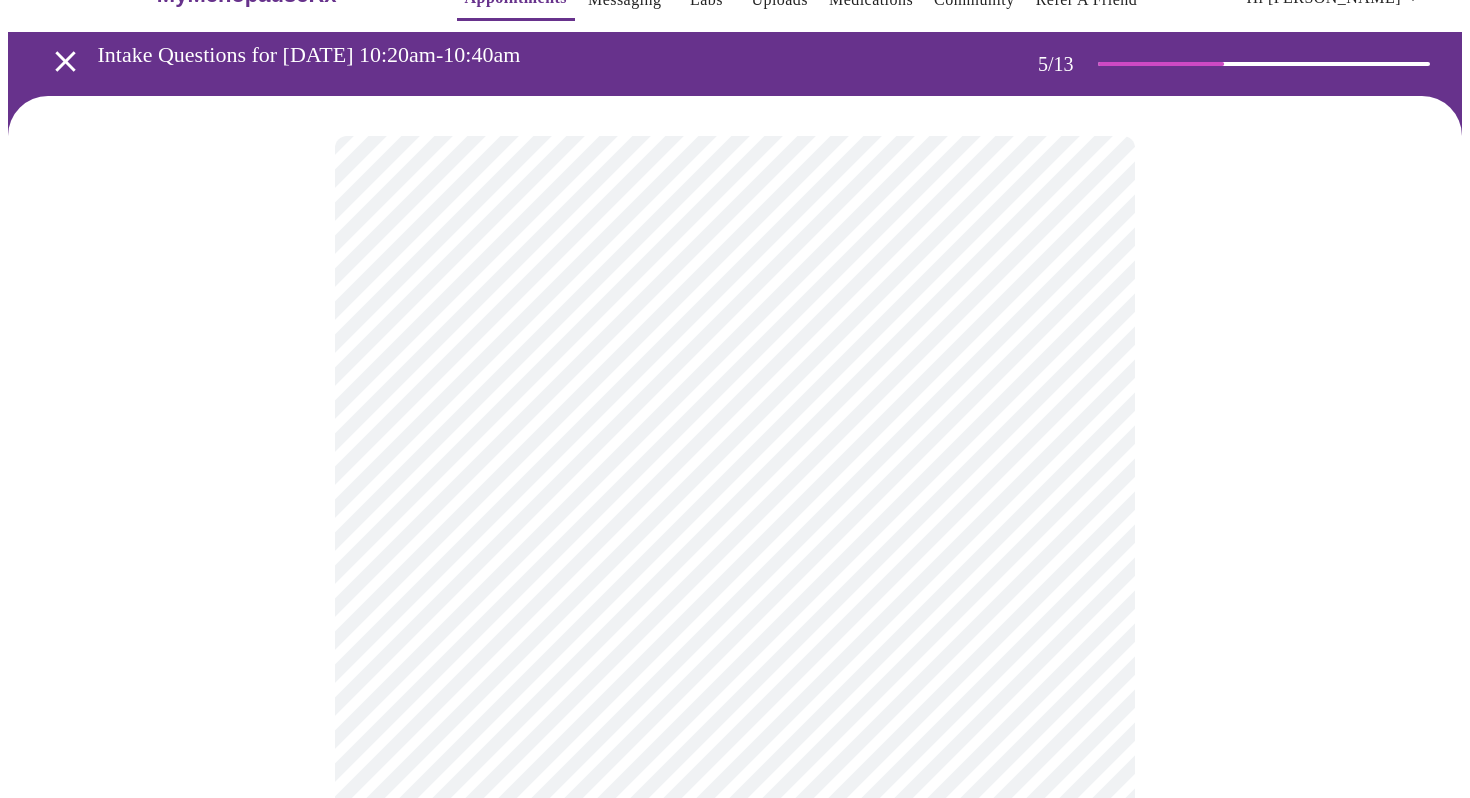 scroll, scrollTop: 61, scrollLeft: 0, axis: vertical 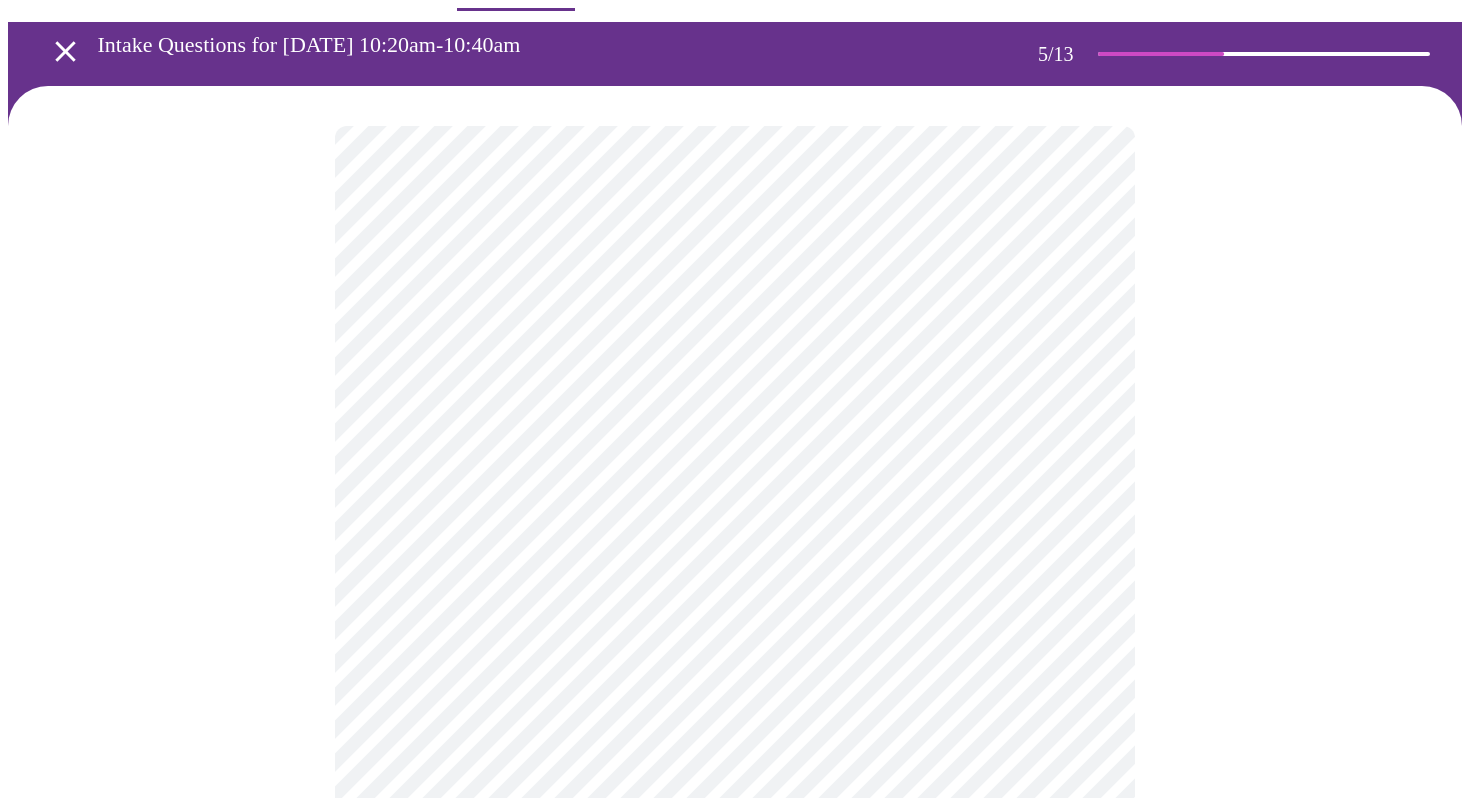click at bounding box center [735, 706] 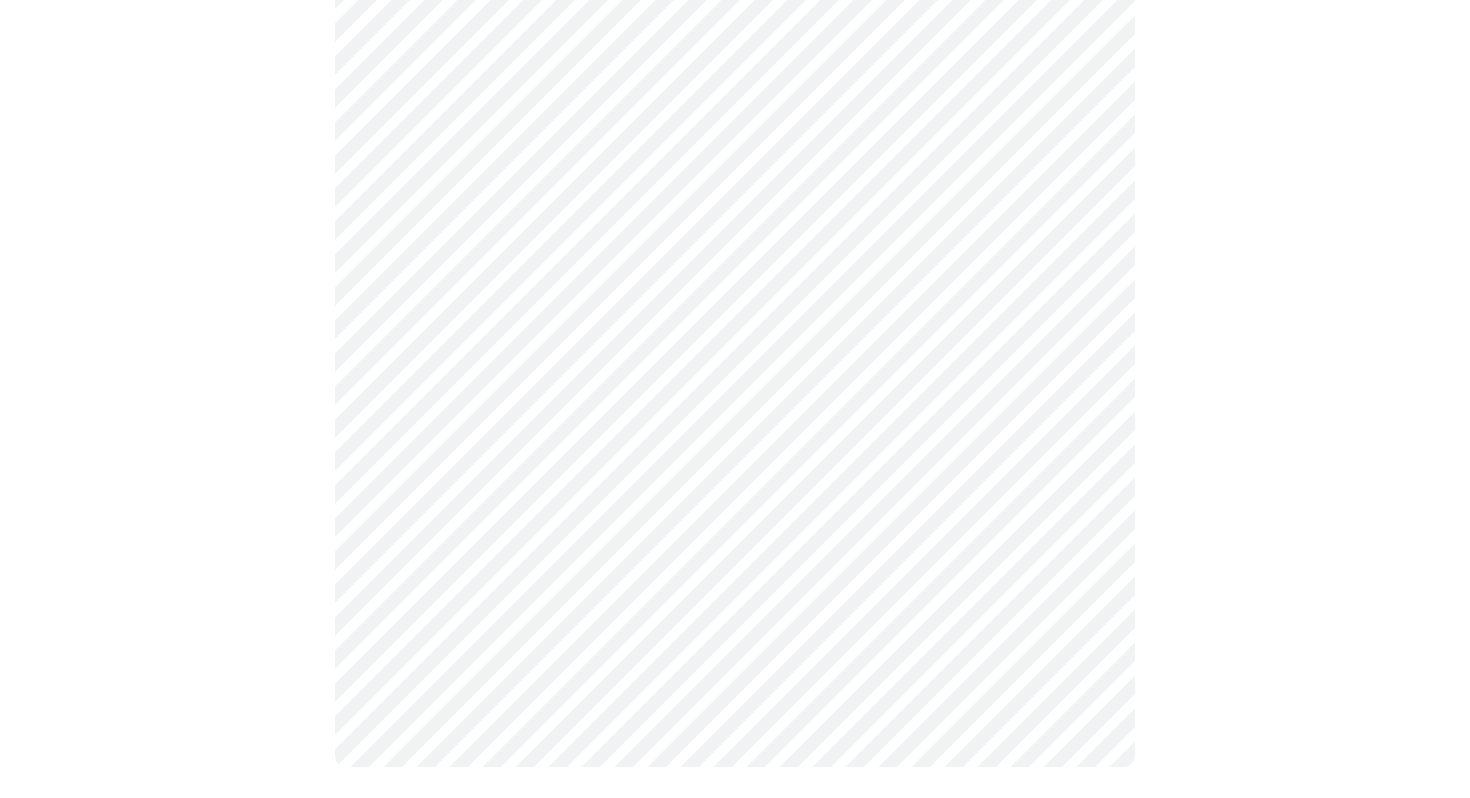 scroll, scrollTop: 0, scrollLeft: 0, axis: both 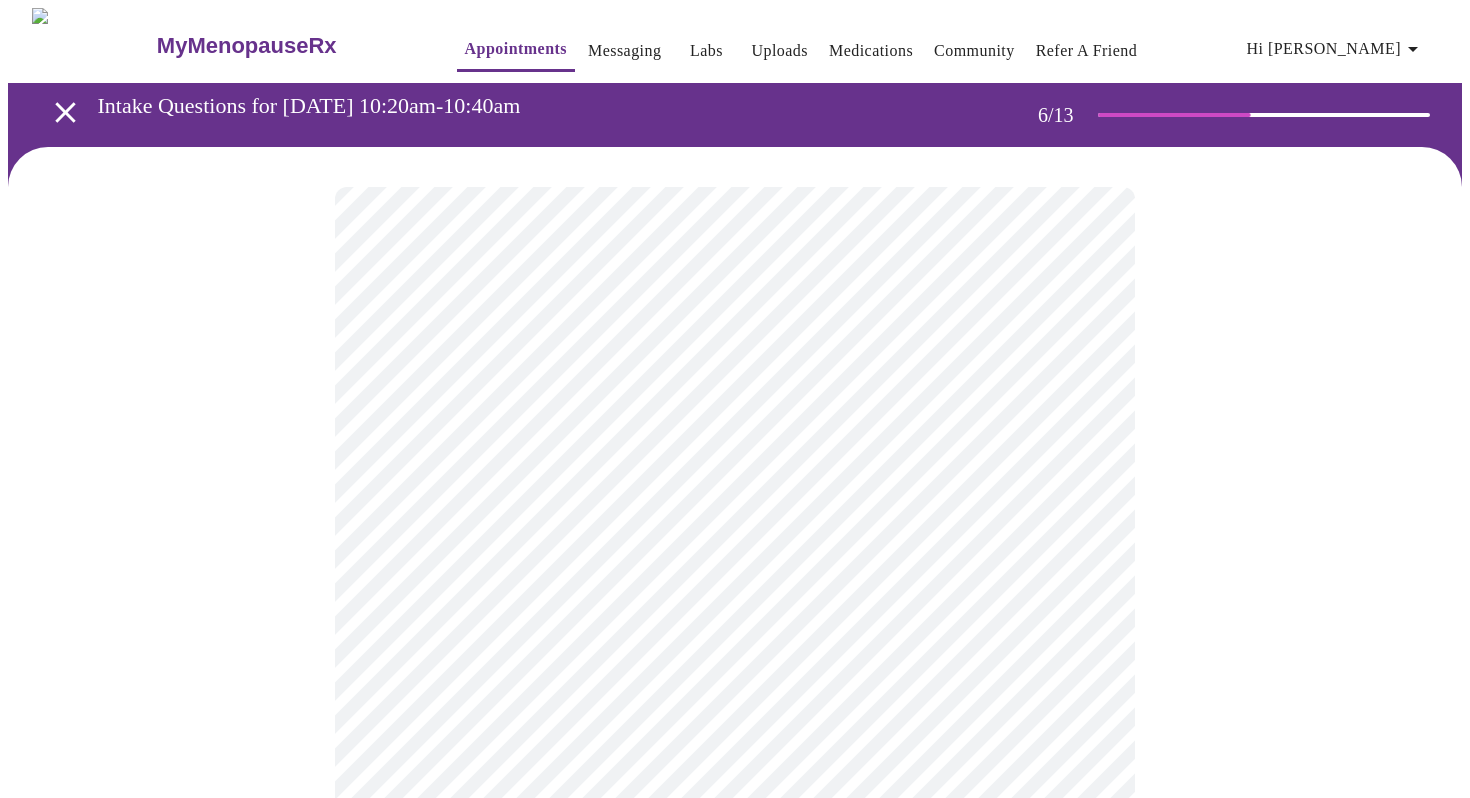click on "MyMenopauseRx Appointments Messaging Labs Uploads Medications Community Refer a Friend Hi [PERSON_NAME]   Intake Questions for [DATE] 10:20am-10:40am 6  /  13 Settings Billing Invoices Log out" at bounding box center [735, 542] 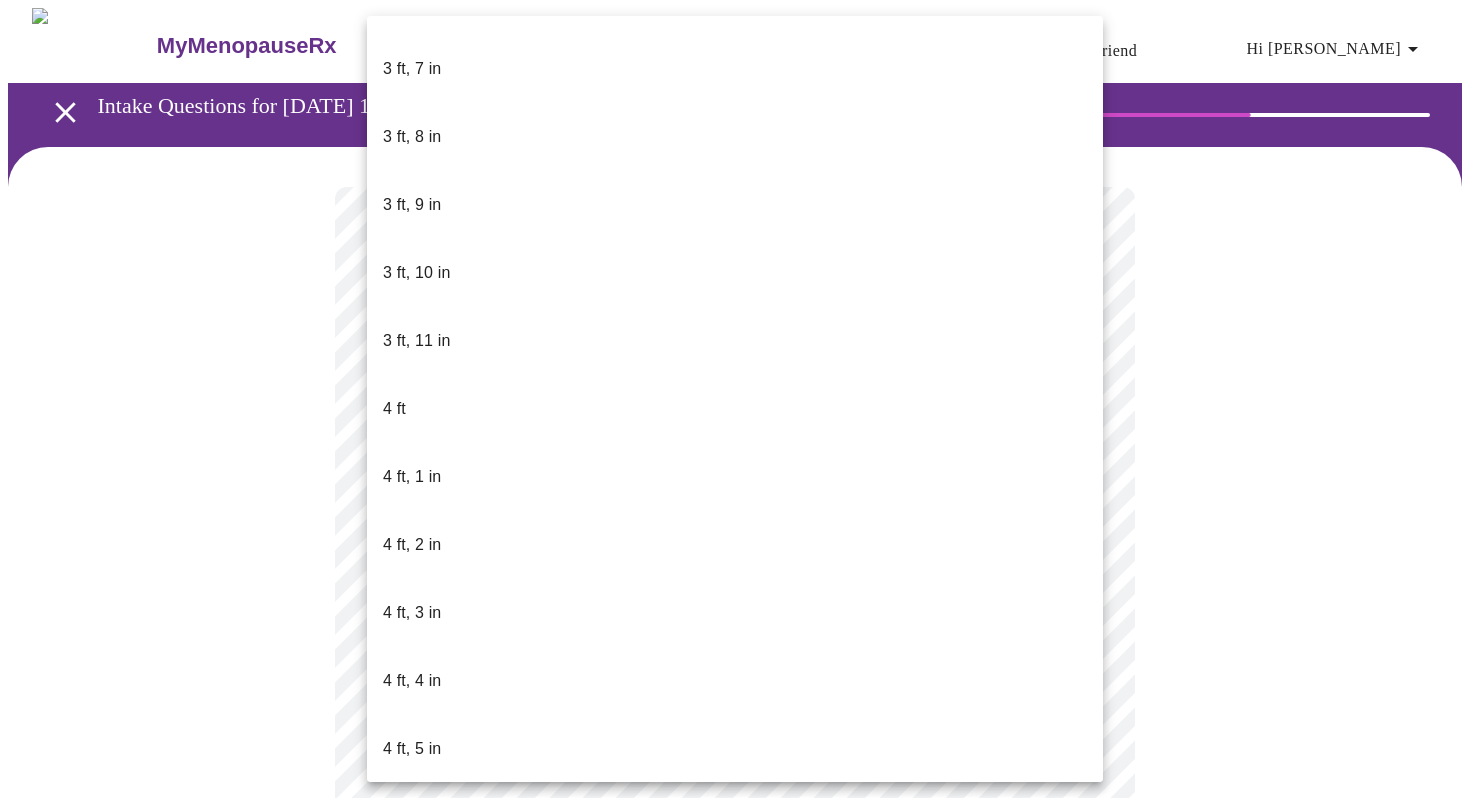 scroll, scrollTop: 471, scrollLeft: 0, axis: vertical 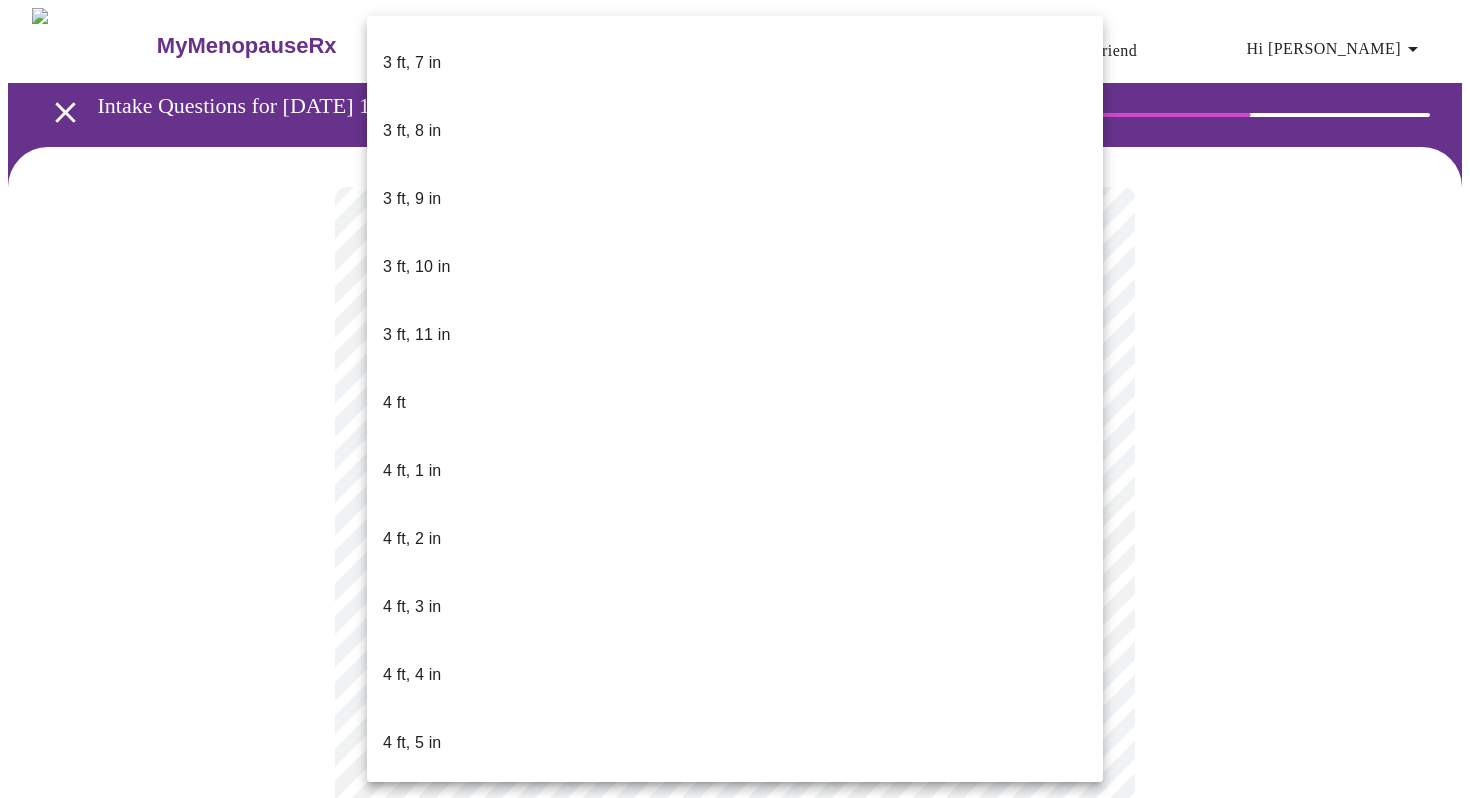 click on "4 ft, 10 in" at bounding box center (735, 1083) 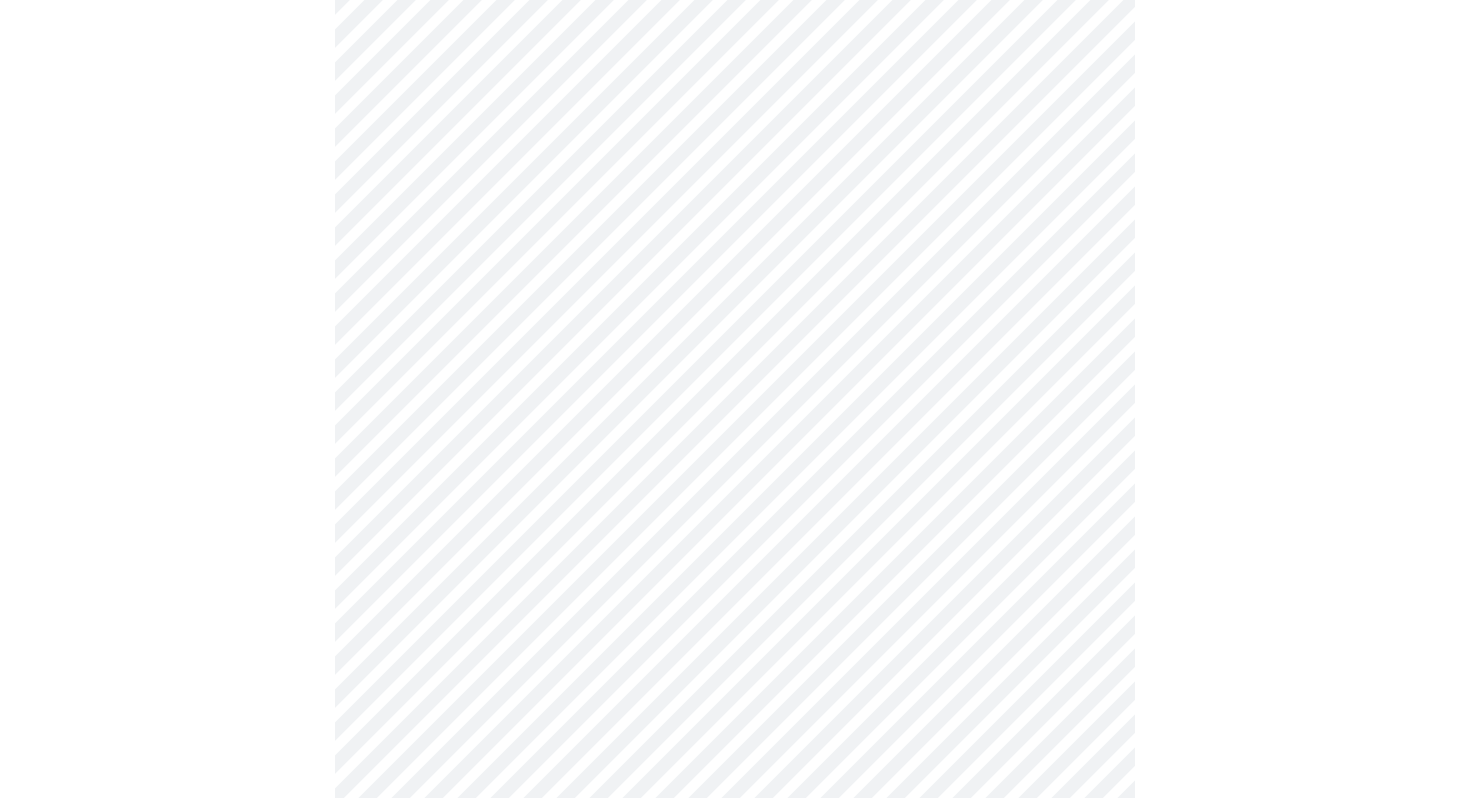 scroll, scrollTop: 4977, scrollLeft: 0, axis: vertical 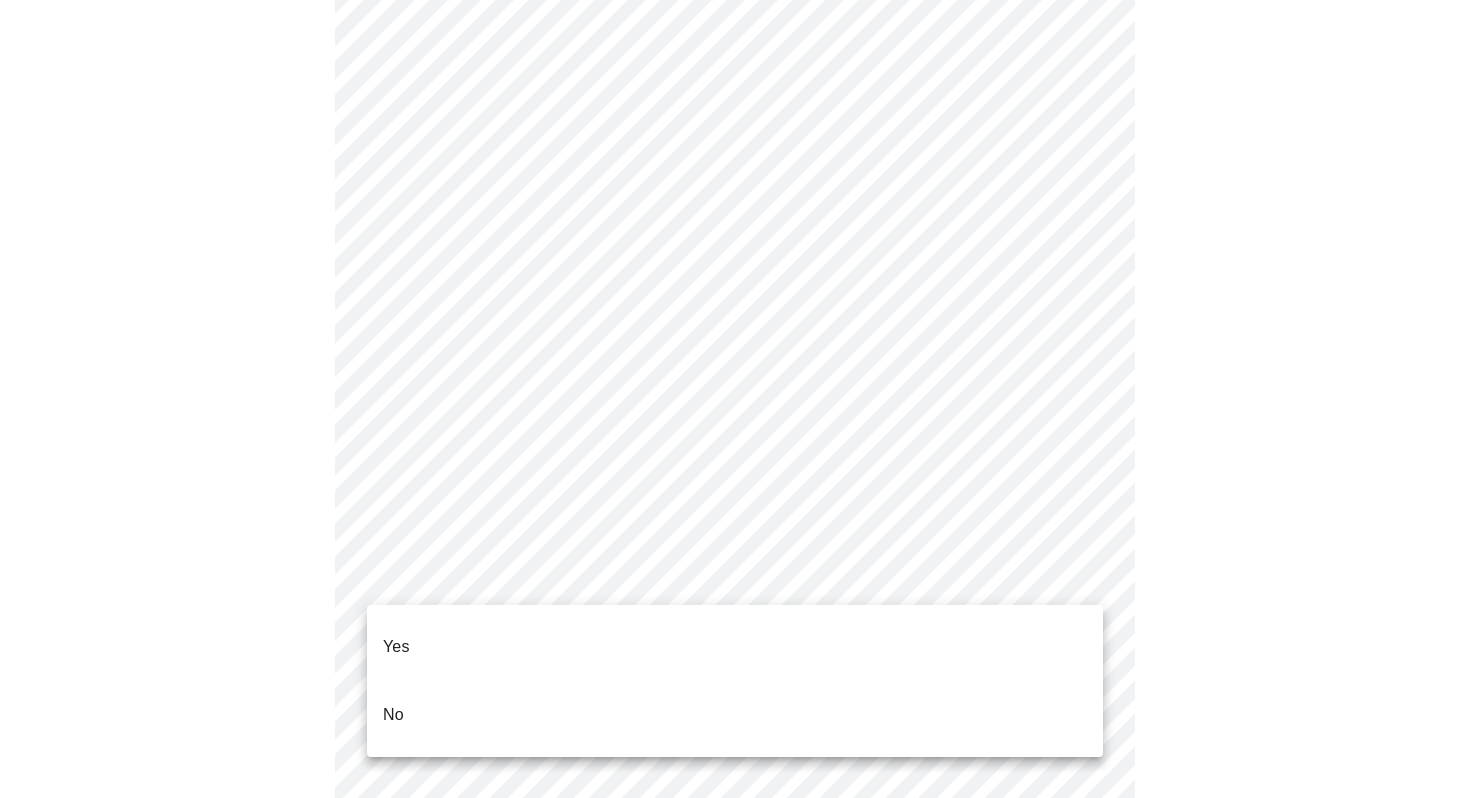 click on "MyMenopauseRx Appointments Messaging Labs Uploads Medications Community Refer a Friend Hi [PERSON_NAME]   Intake Questions for [DATE] 10:20am-10:40am 7  /  13 Settings Billing Invoices Log out Yes
No" at bounding box center (735, -1784) 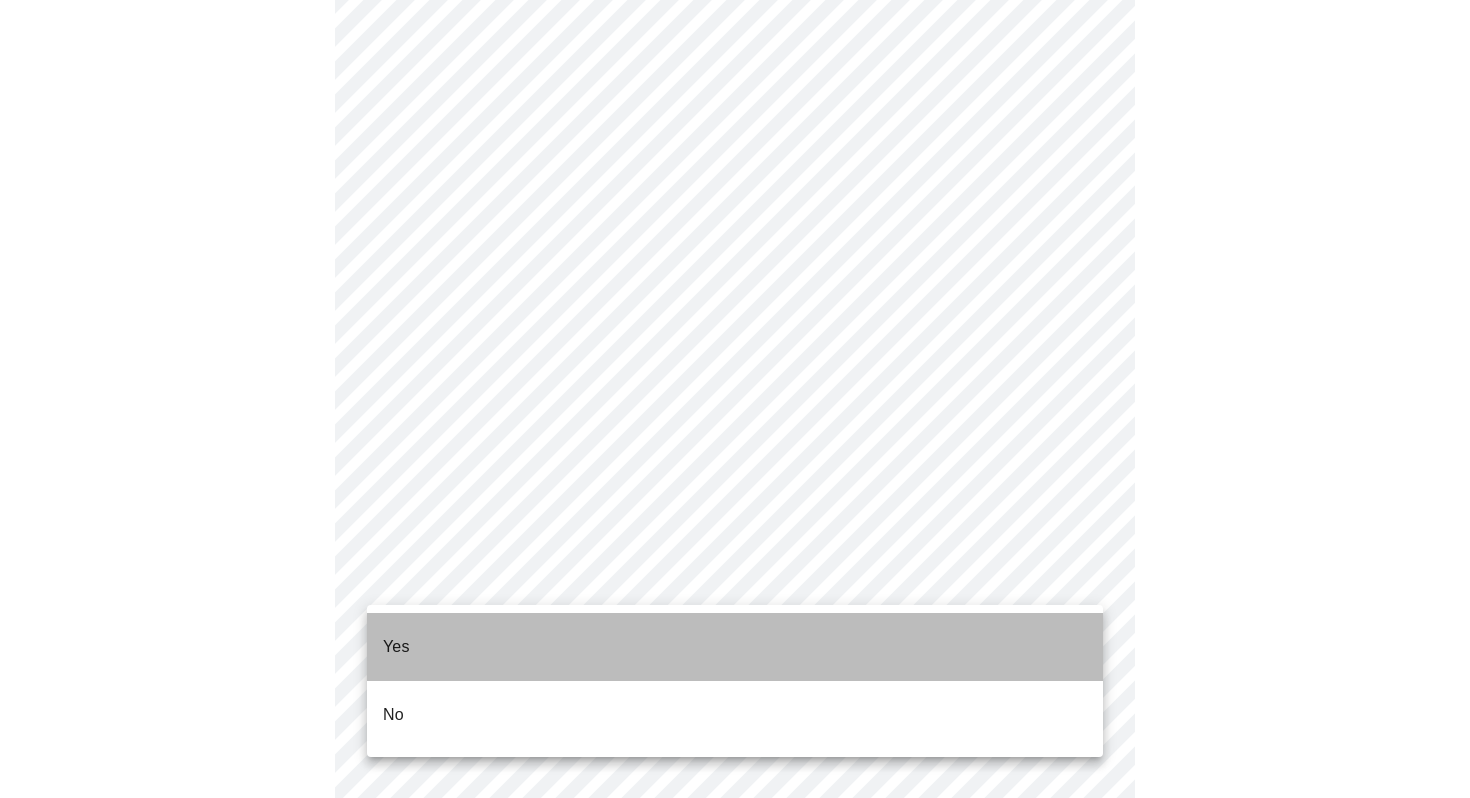 click on "Yes" at bounding box center (735, 647) 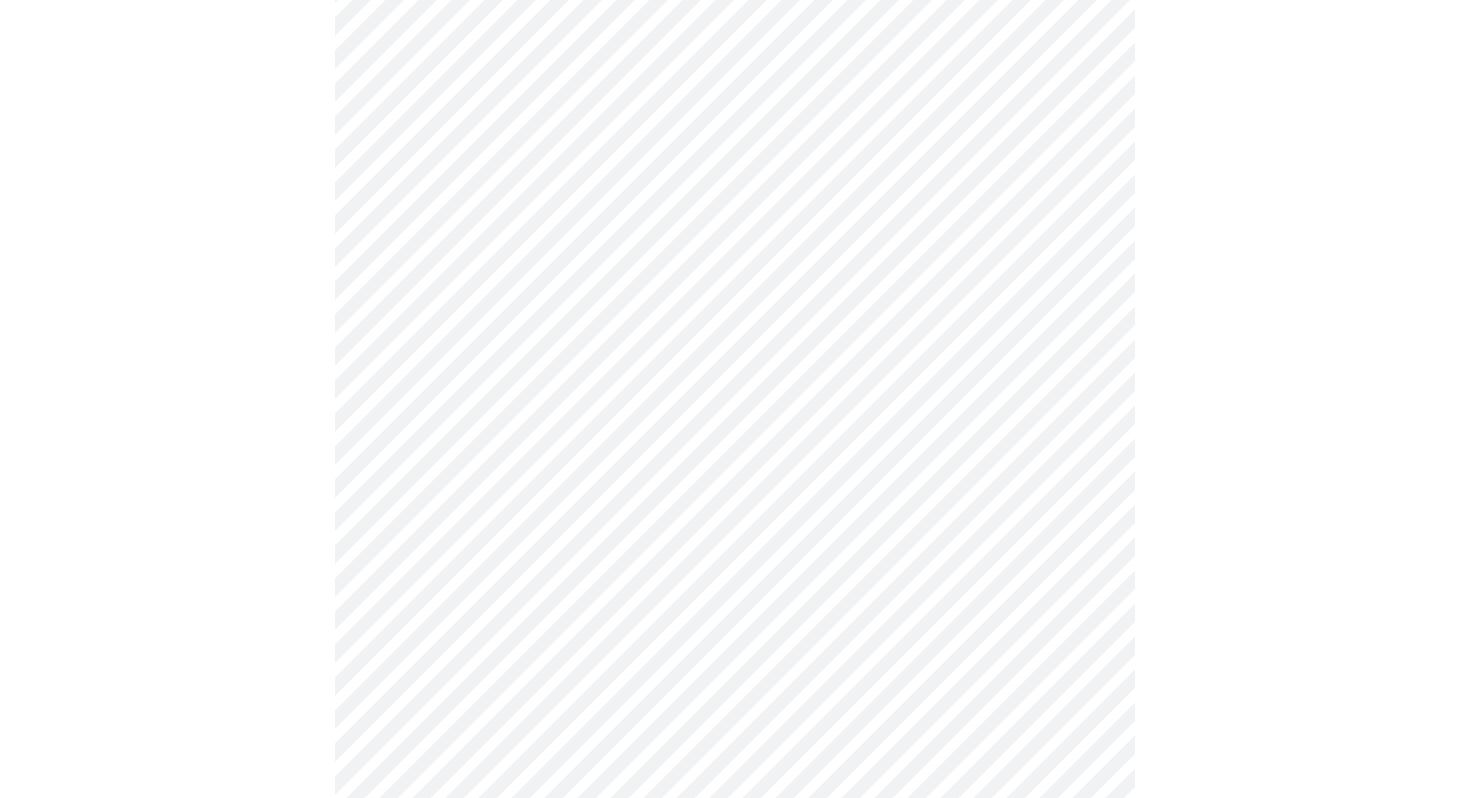 scroll, scrollTop: 1429, scrollLeft: 0, axis: vertical 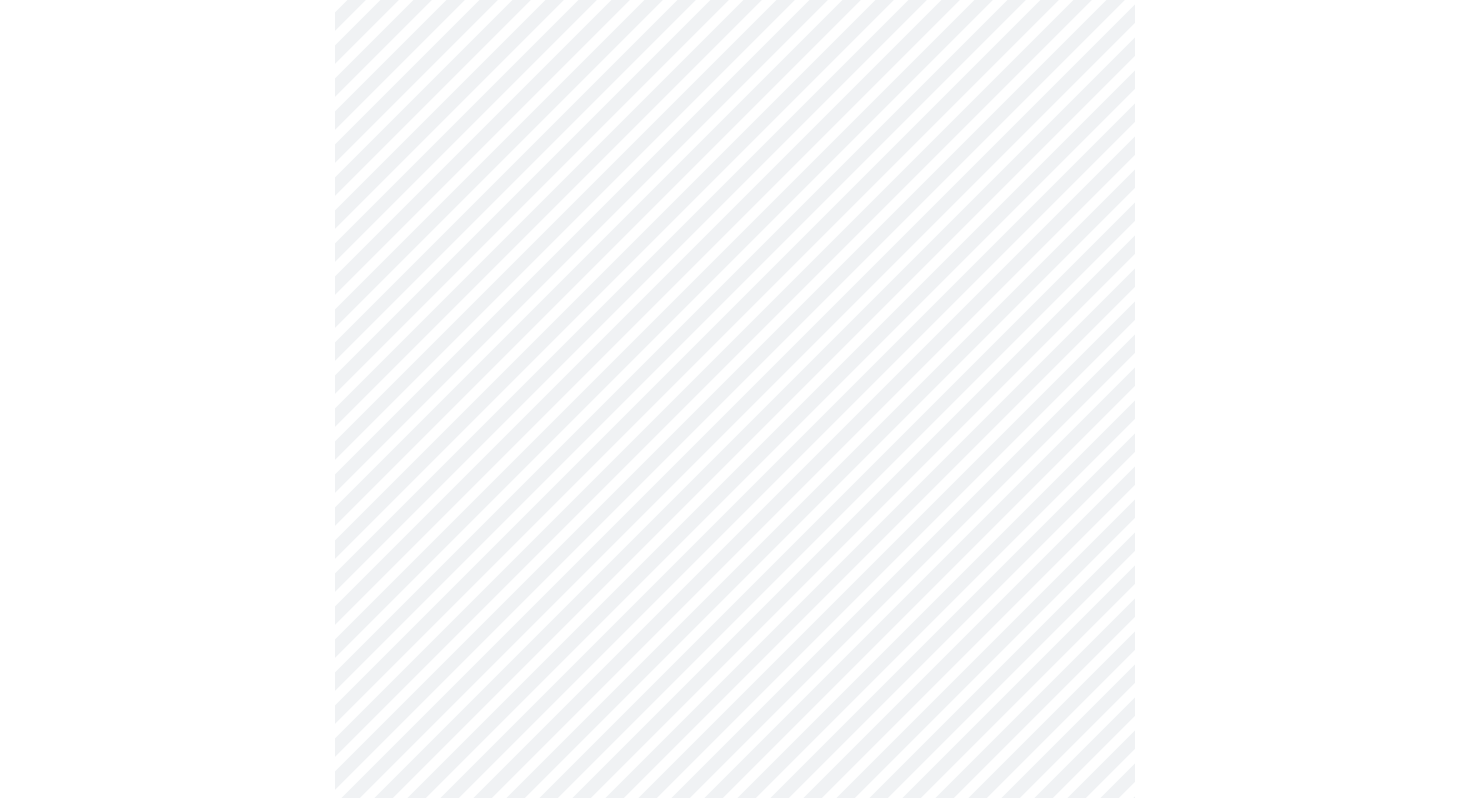 click on "MyMenopauseRx Appointments Messaging Labs Uploads Medications Community Refer a Friend Hi [PERSON_NAME]   Intake Questions for [DATE] 10:20am-10:40am 10  /  13 Settings Billing Invoices Log out" at bounding box center (735, -111) 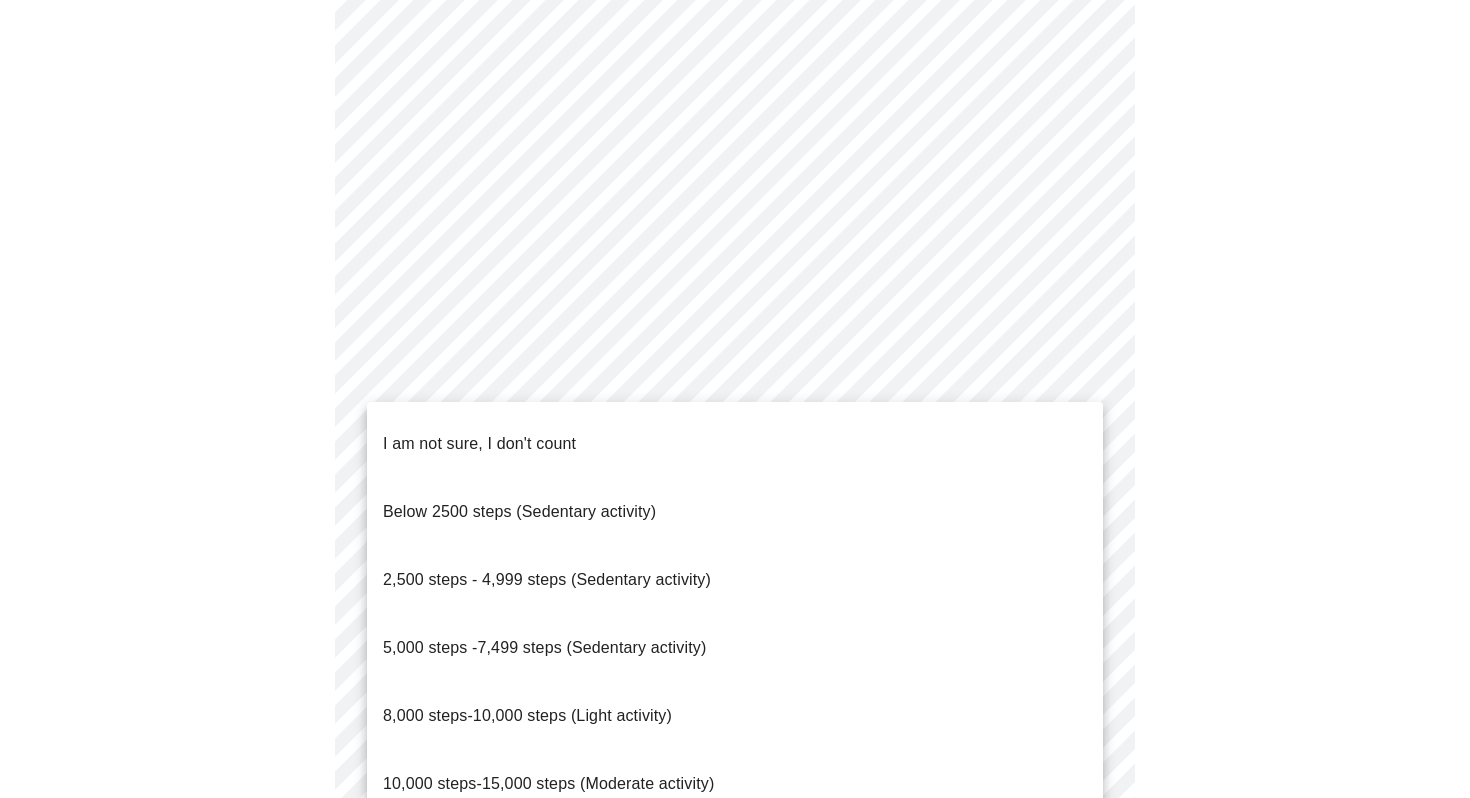 click on "10,000 steps-15,000 steps (Moderate activity)" at bounding box center [735, 784] 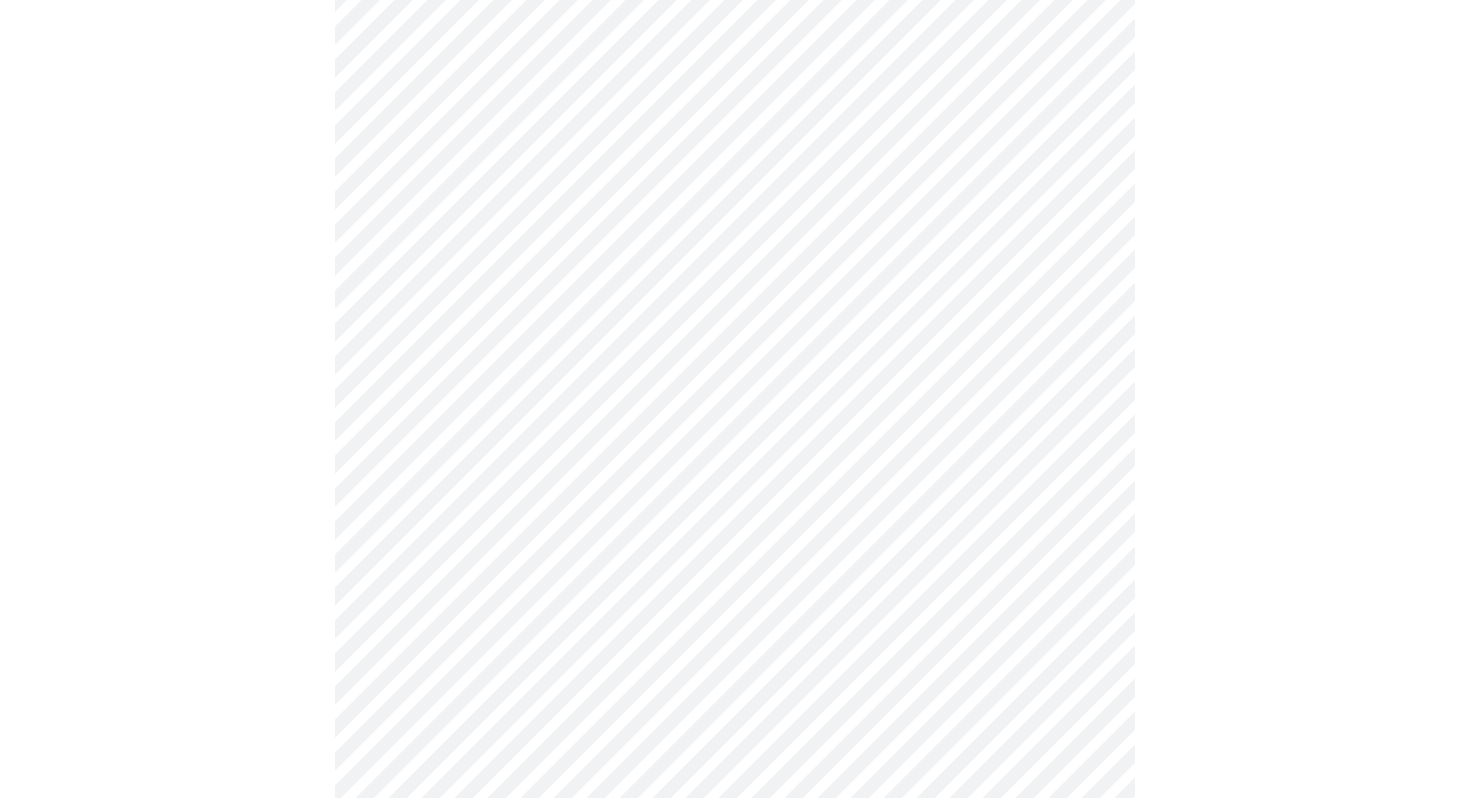 scroll, scrollTop: 1515, scrollLeft: 0, axis: vertical 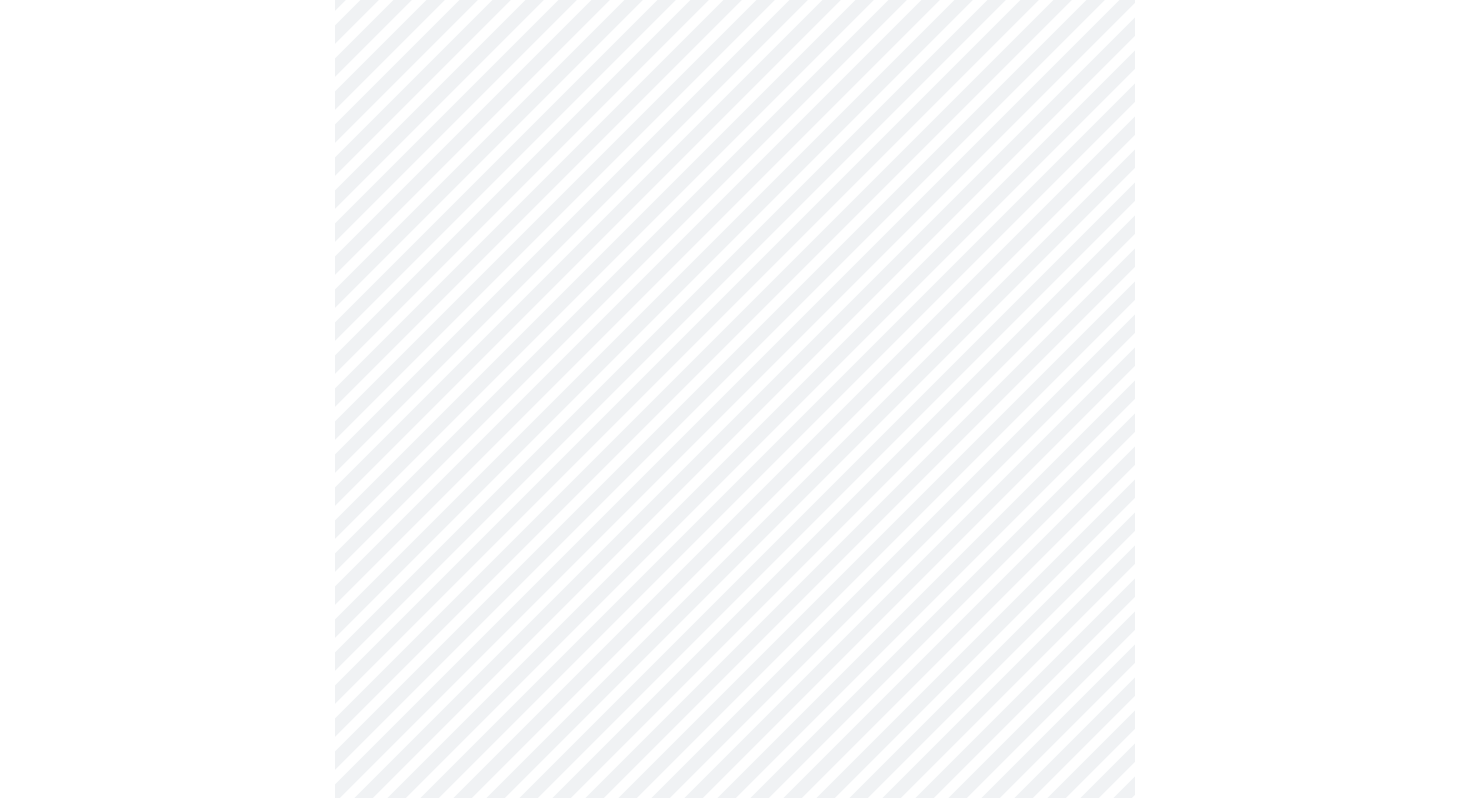 click on "MyMenopauseRx Appointments Messaging Labs Uploads Medications Community Refer a Friend Hi [PERSON_NAME]   Intake Questions for [DATE] 10:20am-10:40am 10  /  13 Settings Billing Invoices Log out" at bounding box center [735, -203] 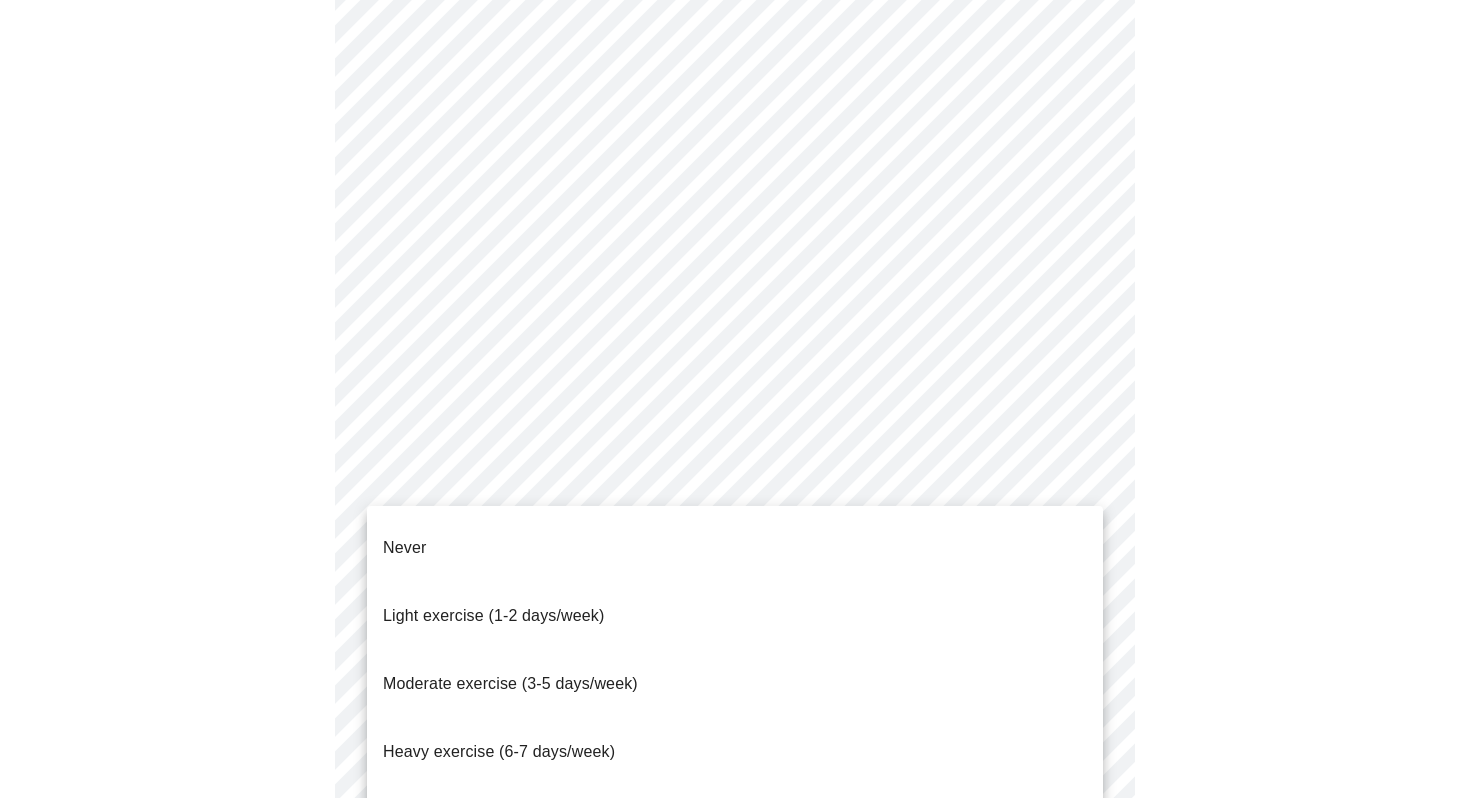 click at bounding box center [735, 399] 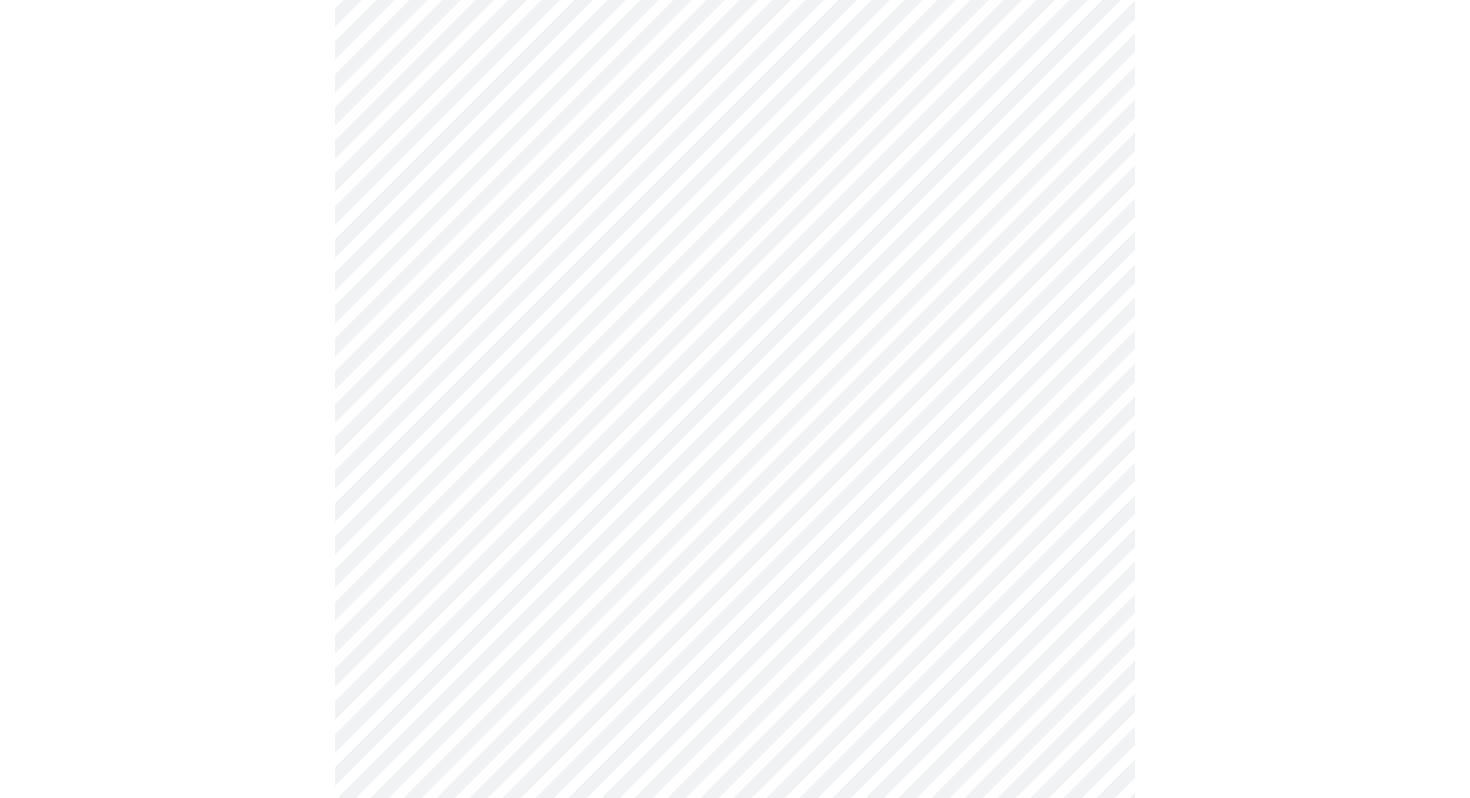 scroll, scrollTop: 1563, scrollLeft: 0, axis: vertical 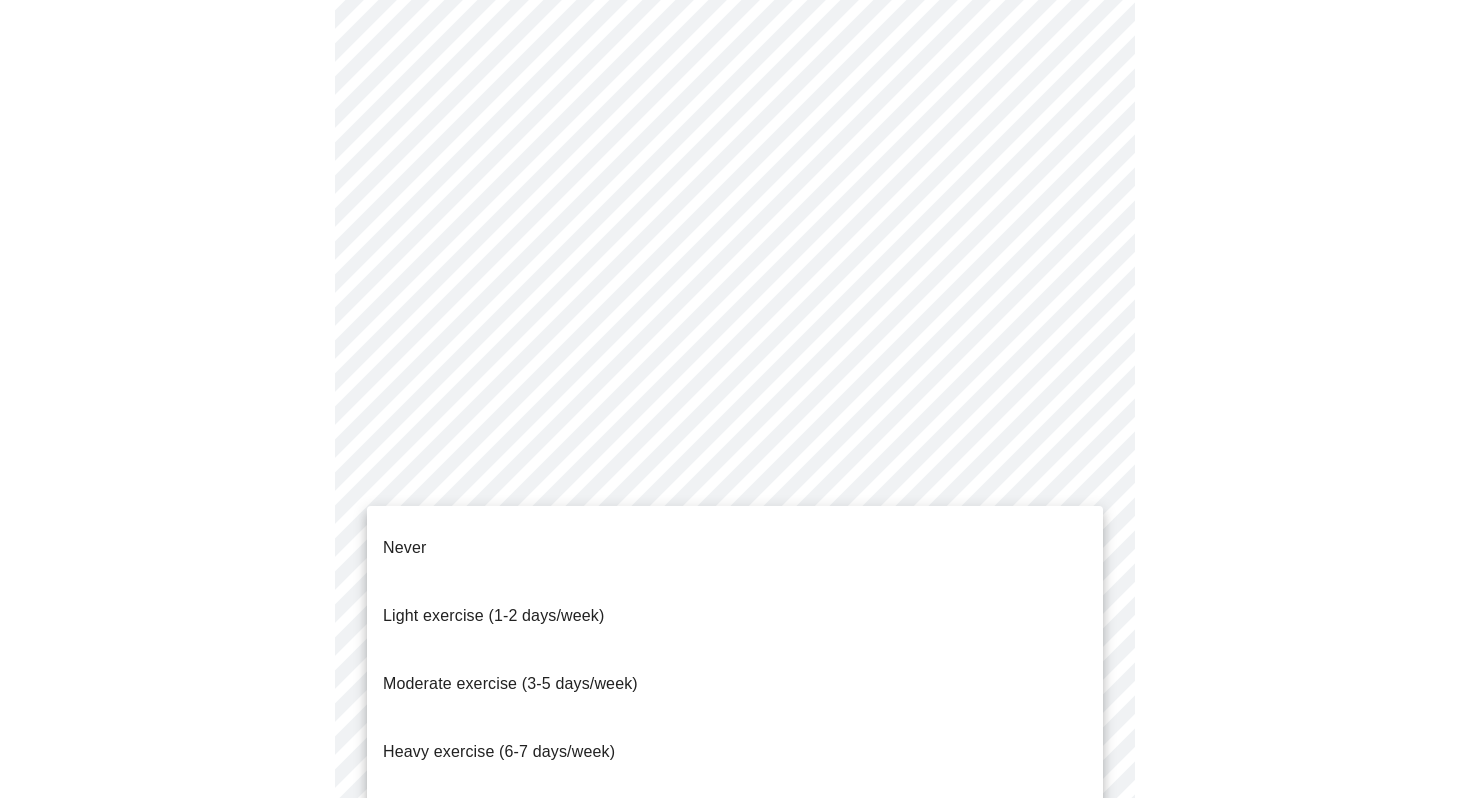 click on "MyMenopauseRx Appointments Messaging Labs Uploads Medications Community Refer a Friend Hi [PERSON_NAME]   Intake Questions for [DATE] 10:20am-10:40am 10  /  13 Settings Billing Invoices Log out Never
Light exercise (1-2 days/week)
Moderate exercise (3-5 days/week)
Heavy exercise (6-7 days/week)
Athlete (2x/day)" at bounding box center (735, -251) 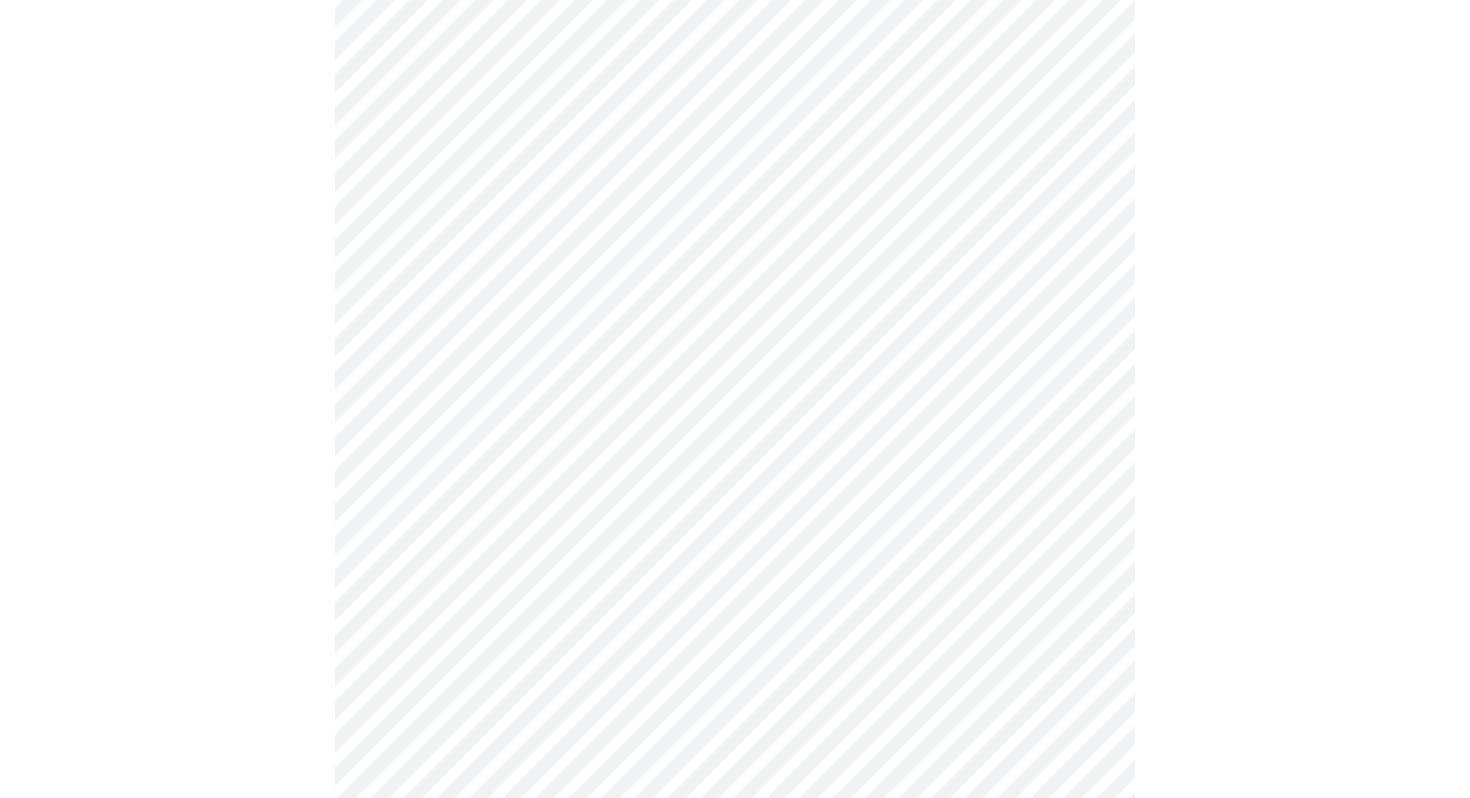 scroll, scrollTop: 1688, scrollLeft: 0, axis: vertical 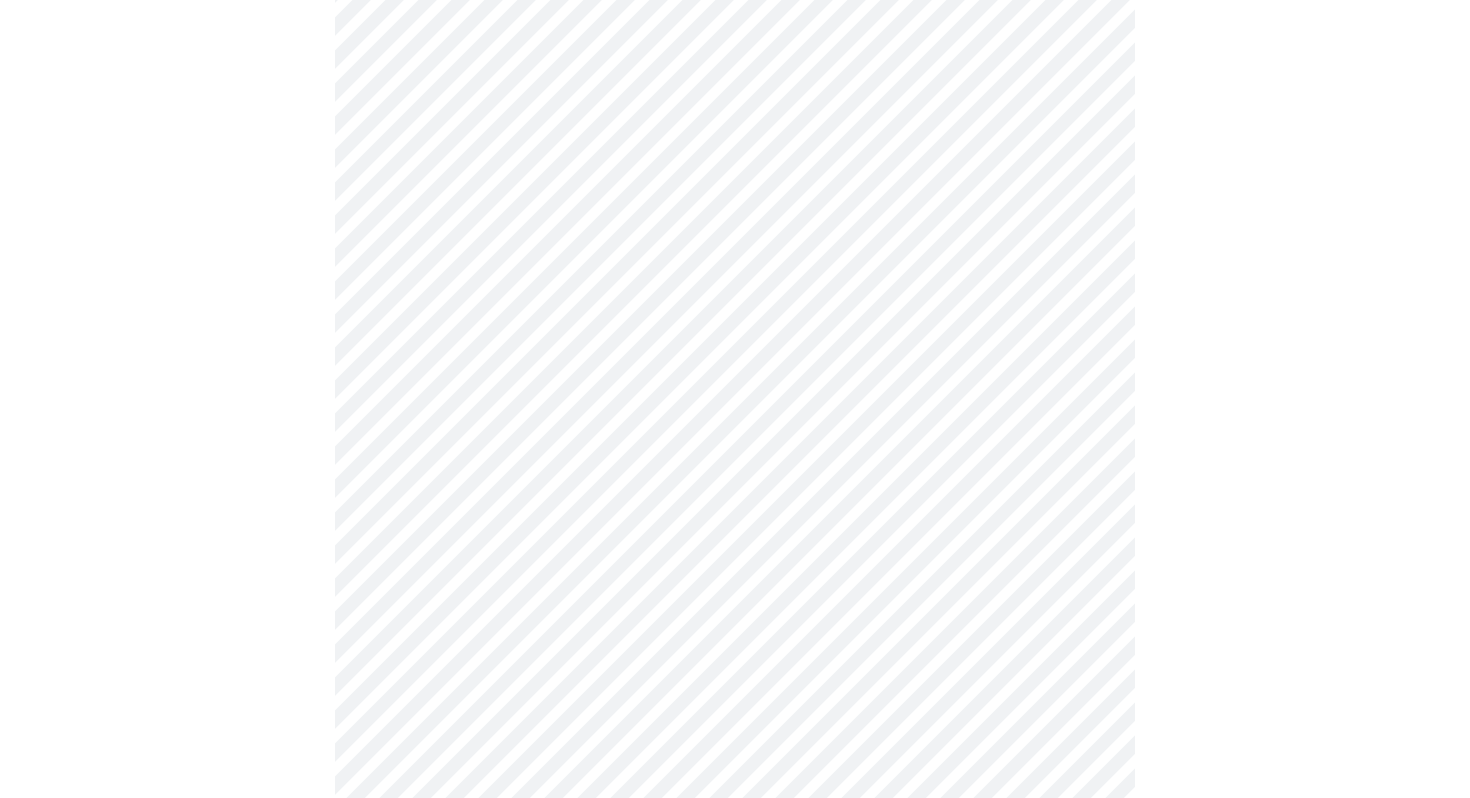 click on "MyMenopauseRx Appointments Messaging Labs Uploads Medications Community Refer a Friend Hi [PERSON_NAME]   Intake Questions for [DATE] 10:20am-10:40am 10  /  13 Settings Billing Invoices Log out" at bounding box center [735, -382] 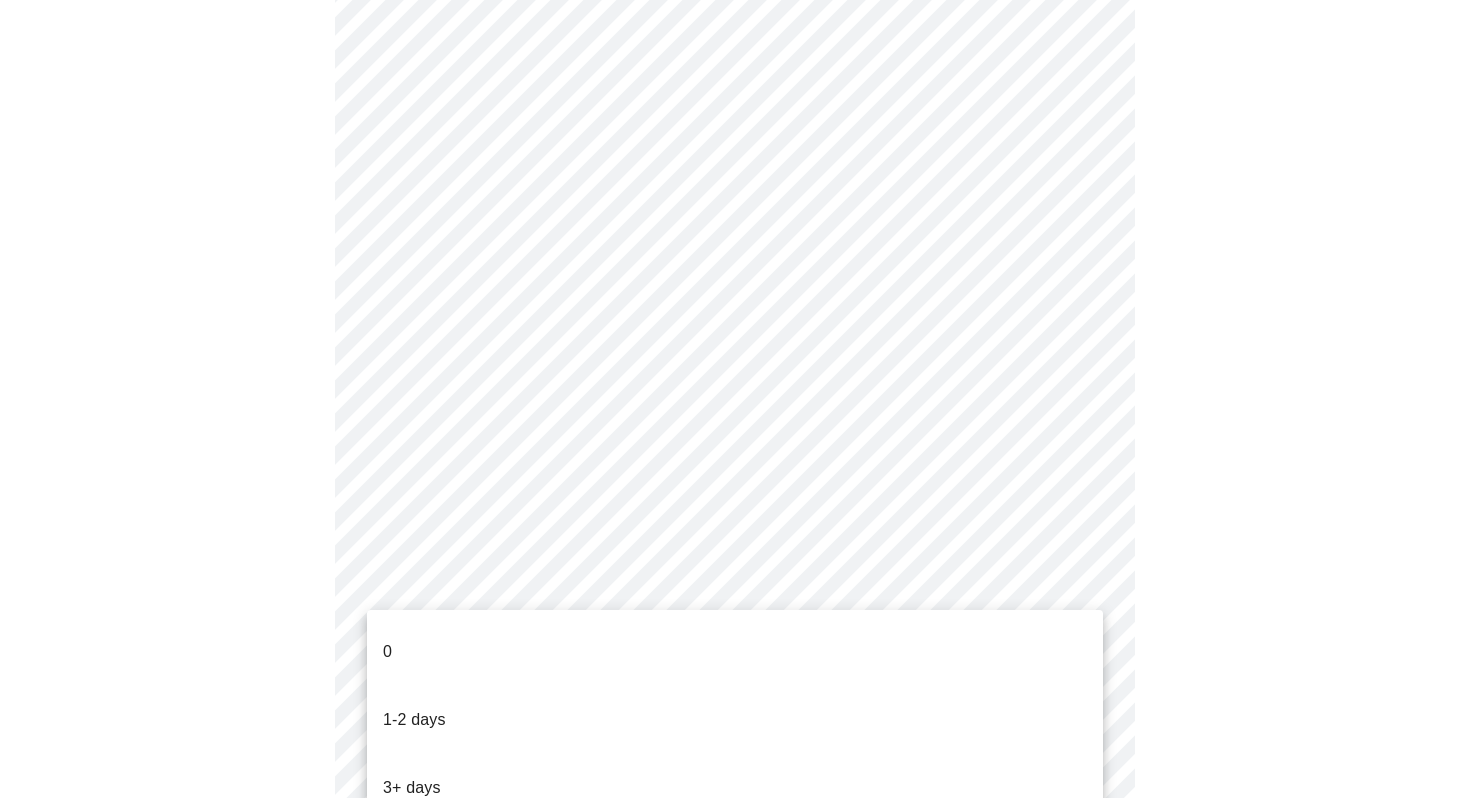 click on "3+ days" at bounding box center (735, 788) 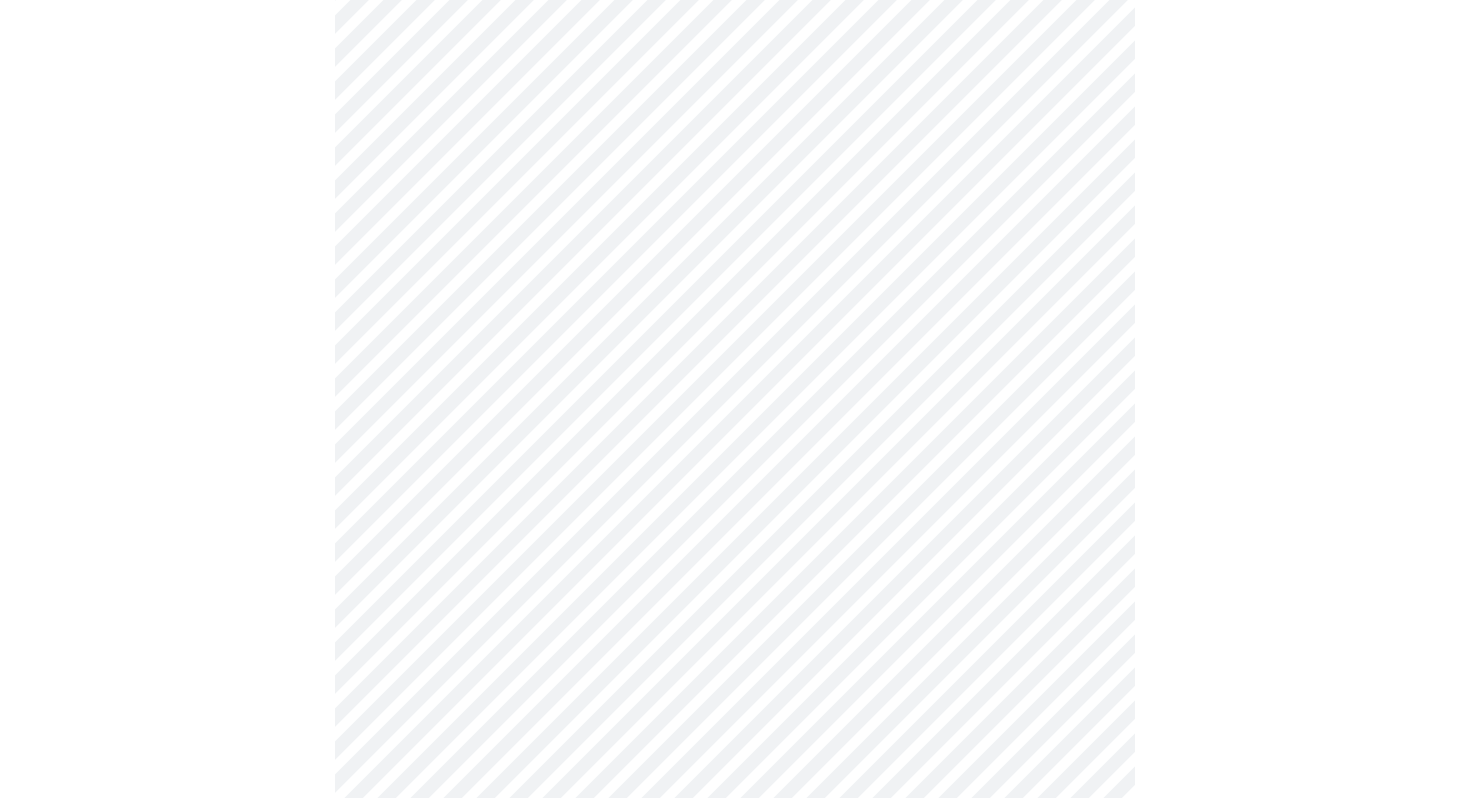 scroll, scrollTop: 473, scrollLeft: 0, axis: vertical 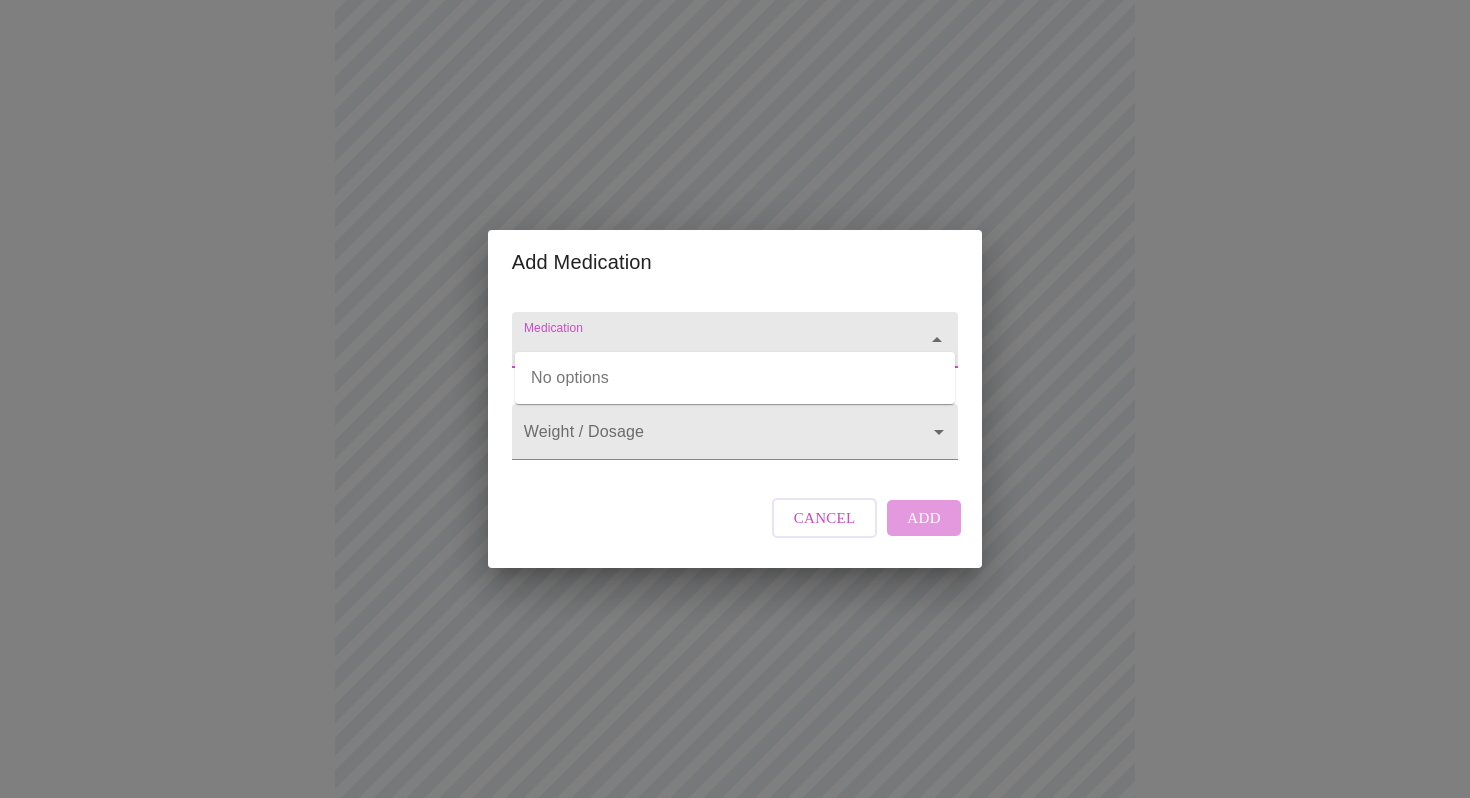 click on "Medication" at bounding box center (706, 349) 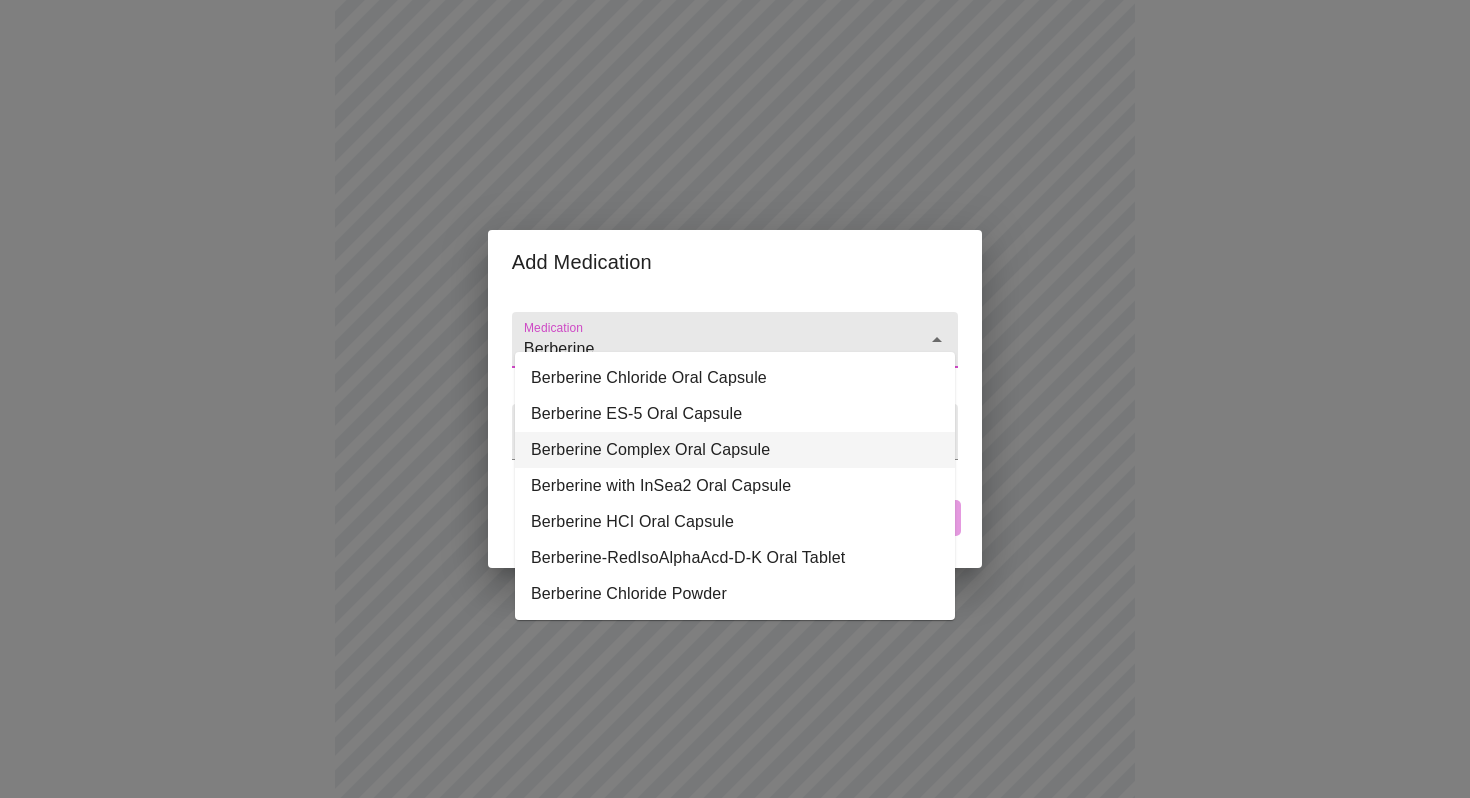 click on "Berberine Complex Oral Capsule" at bounding box center [735, 450] 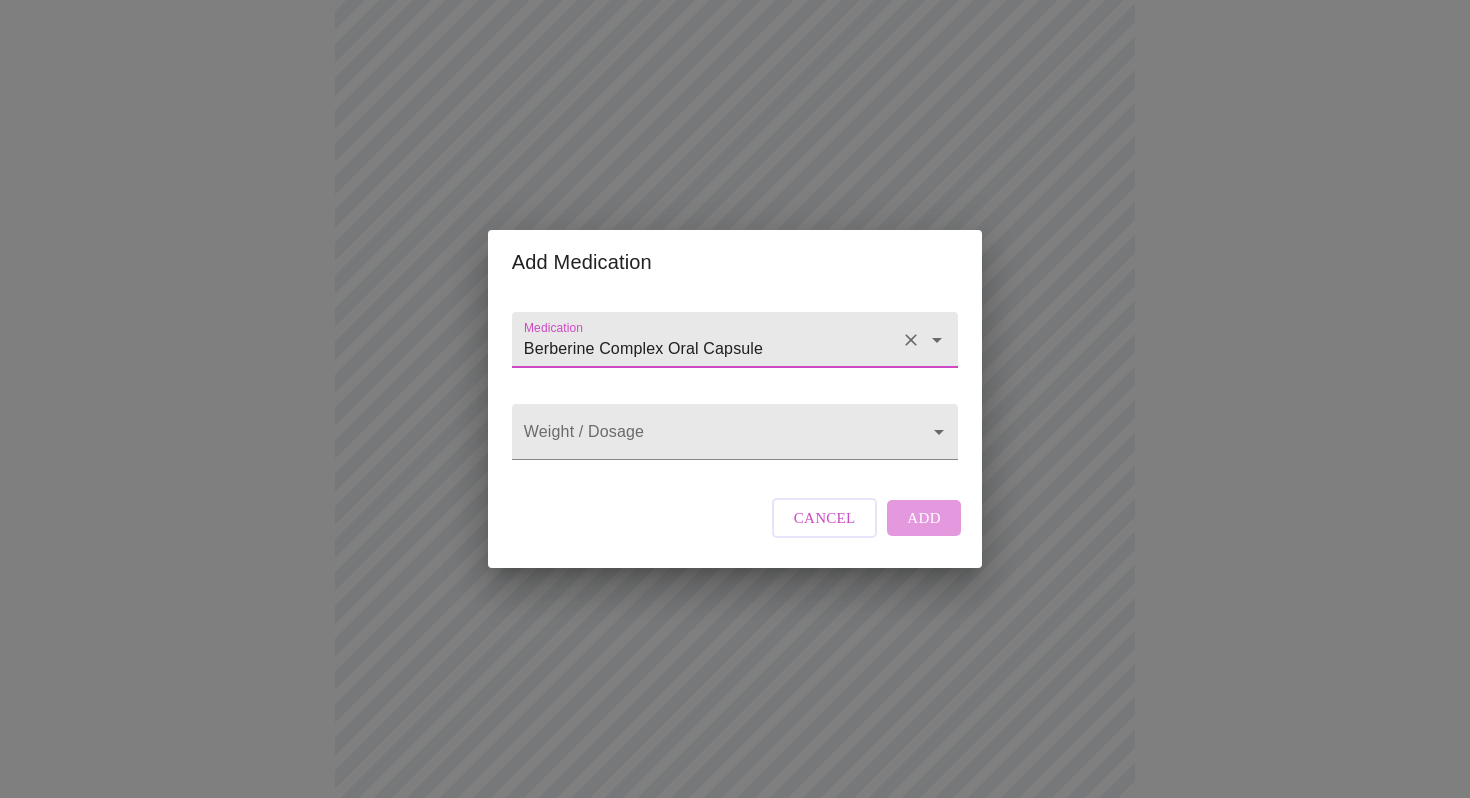 click on "MyMenopauseRx Appointments Messaging Labs Uploads Medications Community Refer a Friend Hi [PERSON_NAME]   Intake Questions for [DATE] 10:20am-10:40am 13  /  13 Settings Billing Invoices Log out Add Medication Medication Berberine Complex Oral Capsule Weight / Dosage ​ Cancel Add" at bounding box center (735, 529) 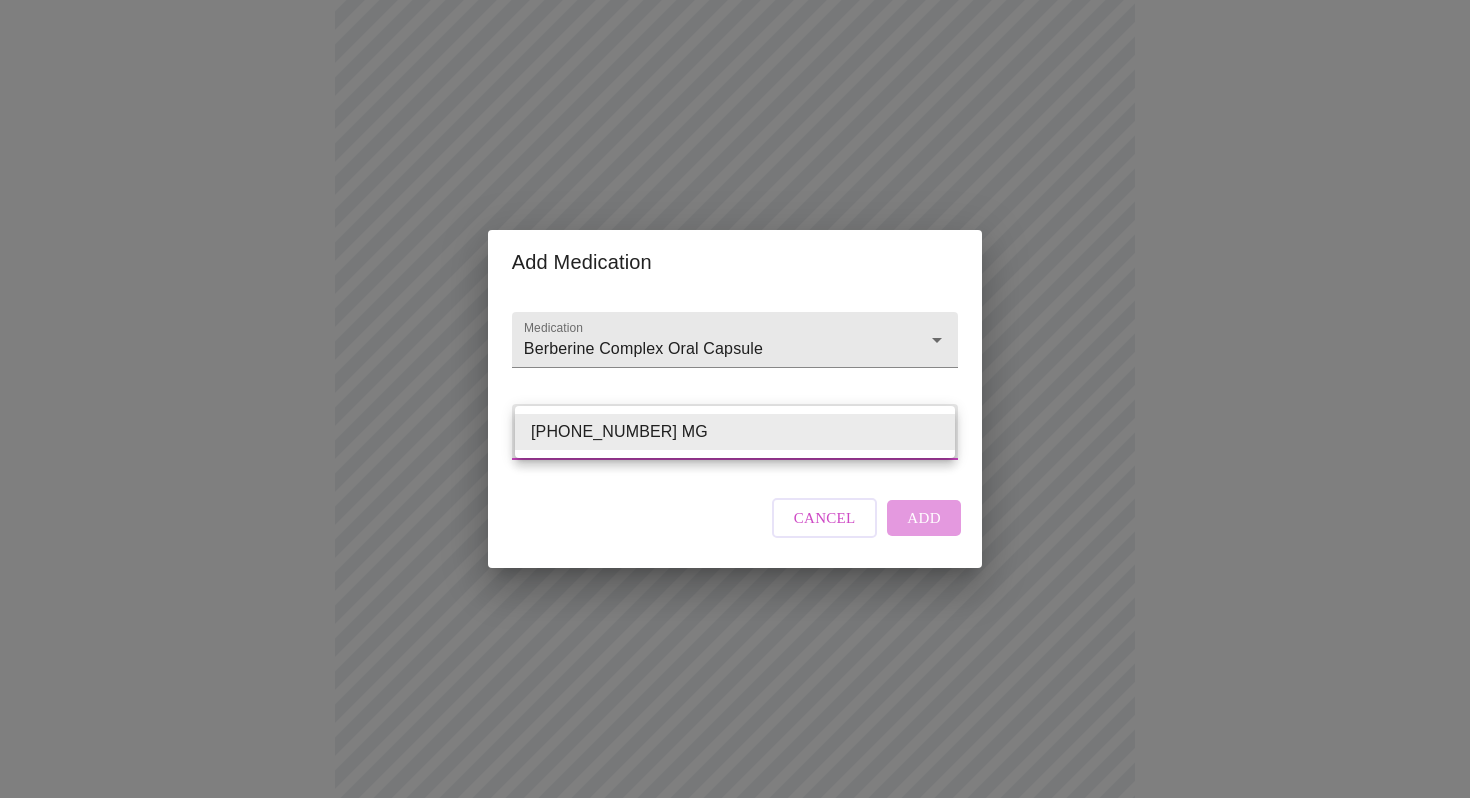 click at bounding box center (735, 399) 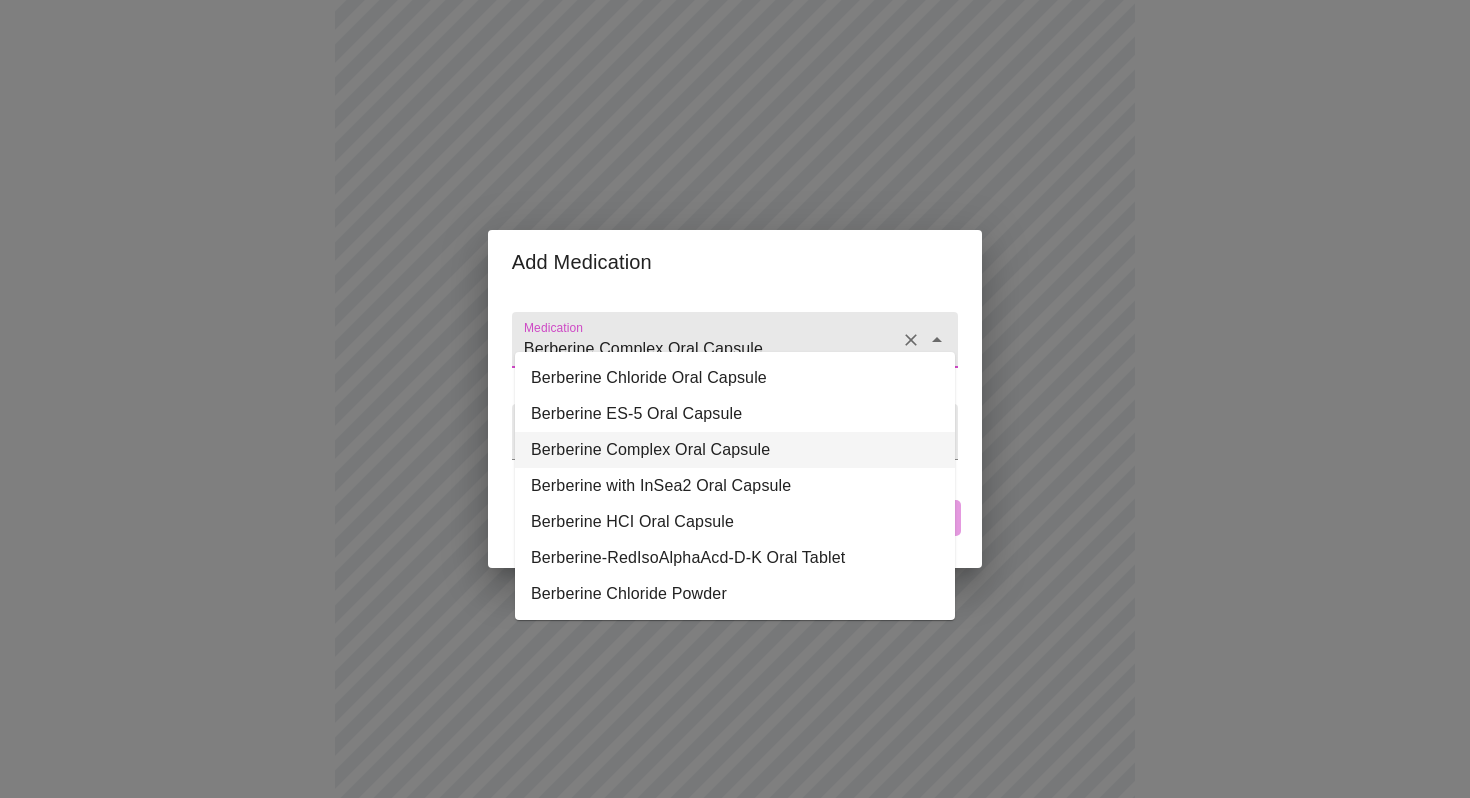 click on "Berberine Complex Oral Capsule" at bounding box center [706, 349] 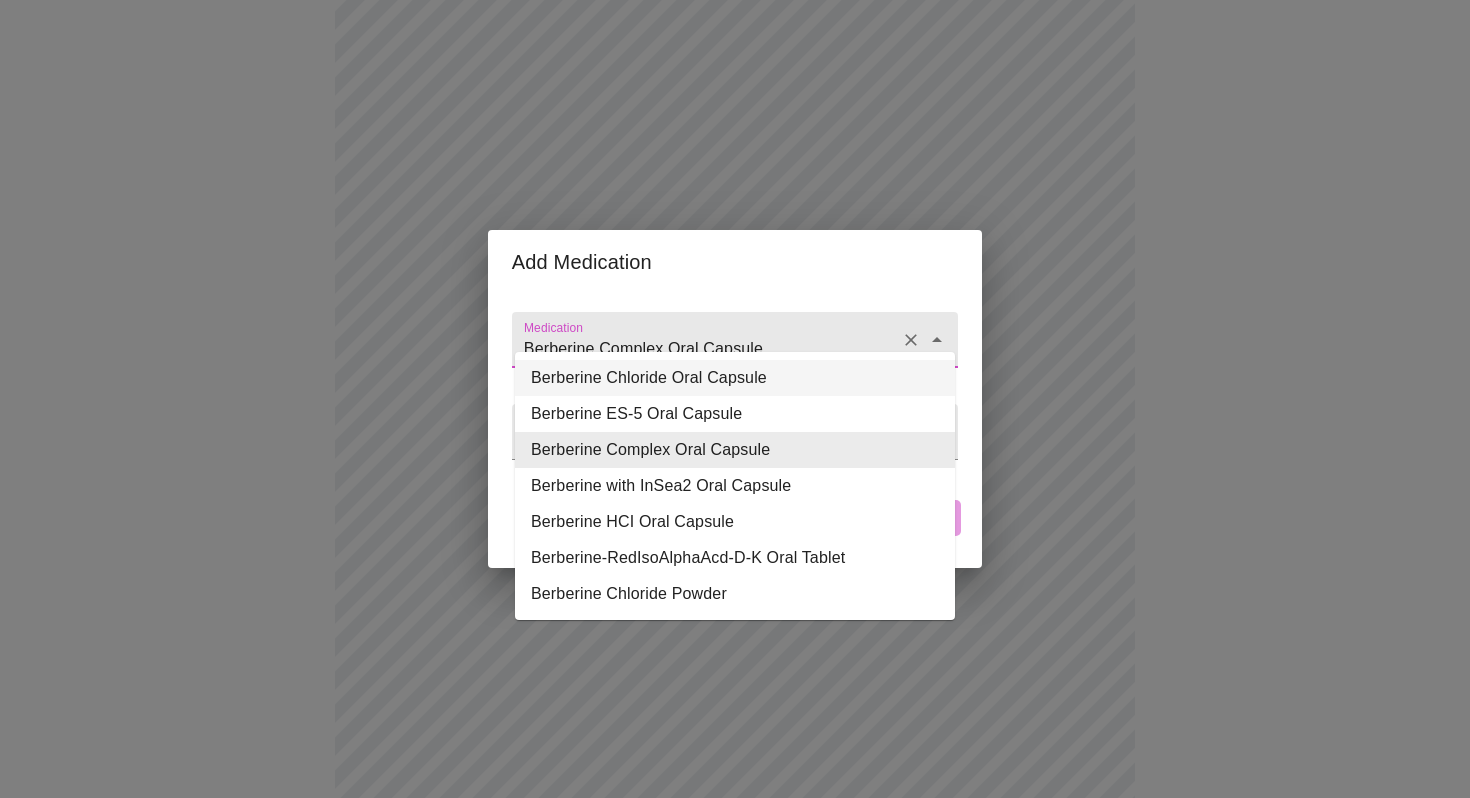 click on "Berberine Chloride Oral Capsule" at bounding box center (735, 378) 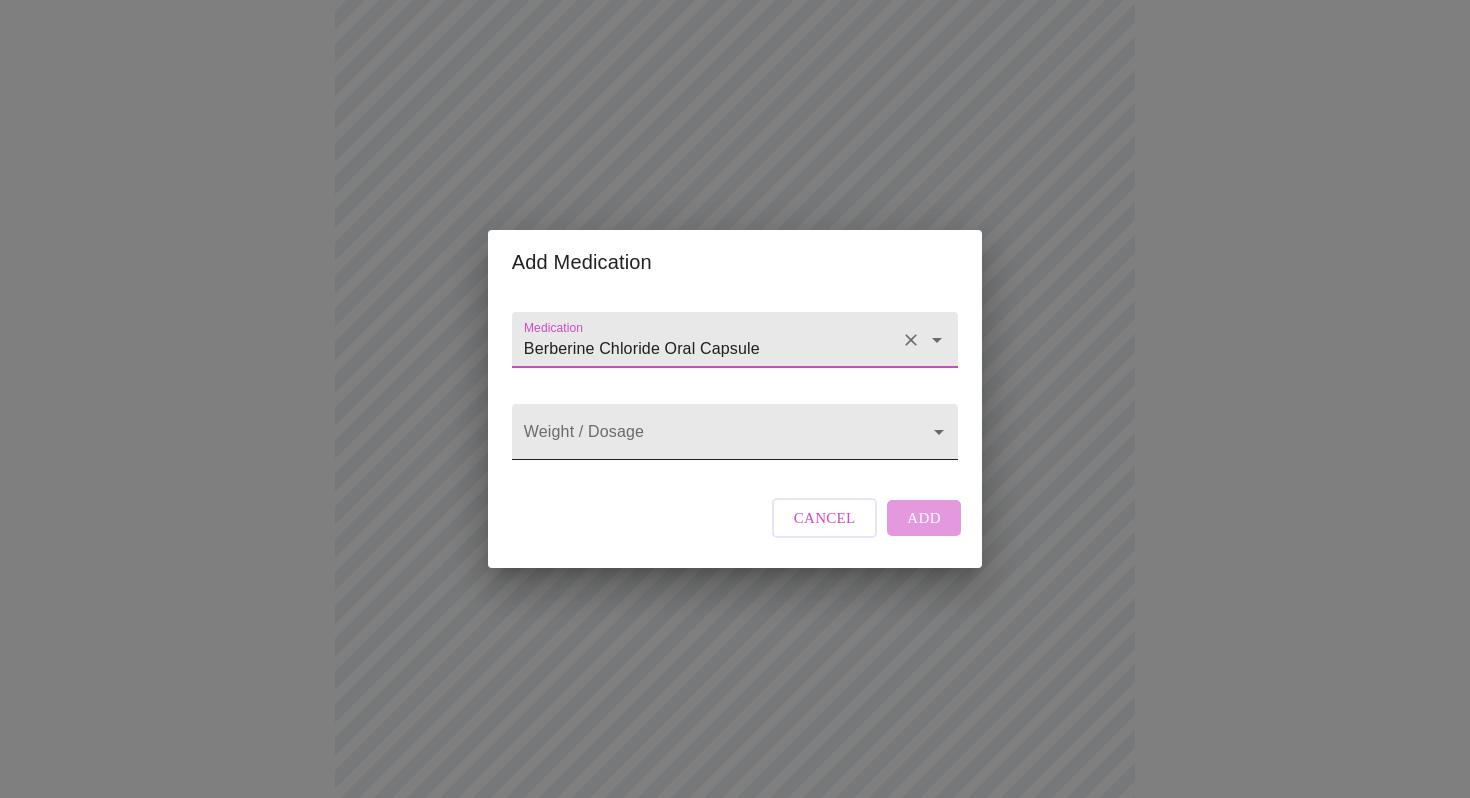 click on "MyMenopauseRx Appointments Messaging Labs Uploads Medications Community Refer a Friend Hi [PERSON_NAME]   Intake Questions for [DATE] 10:20am-10:40am 13  /  13 Settings Billing Invoices Log out Add Medication Medication Berberine Chloride Oral Capsule Weight / Dosage ​ Cancel Add" at bounding box center (735, 529) 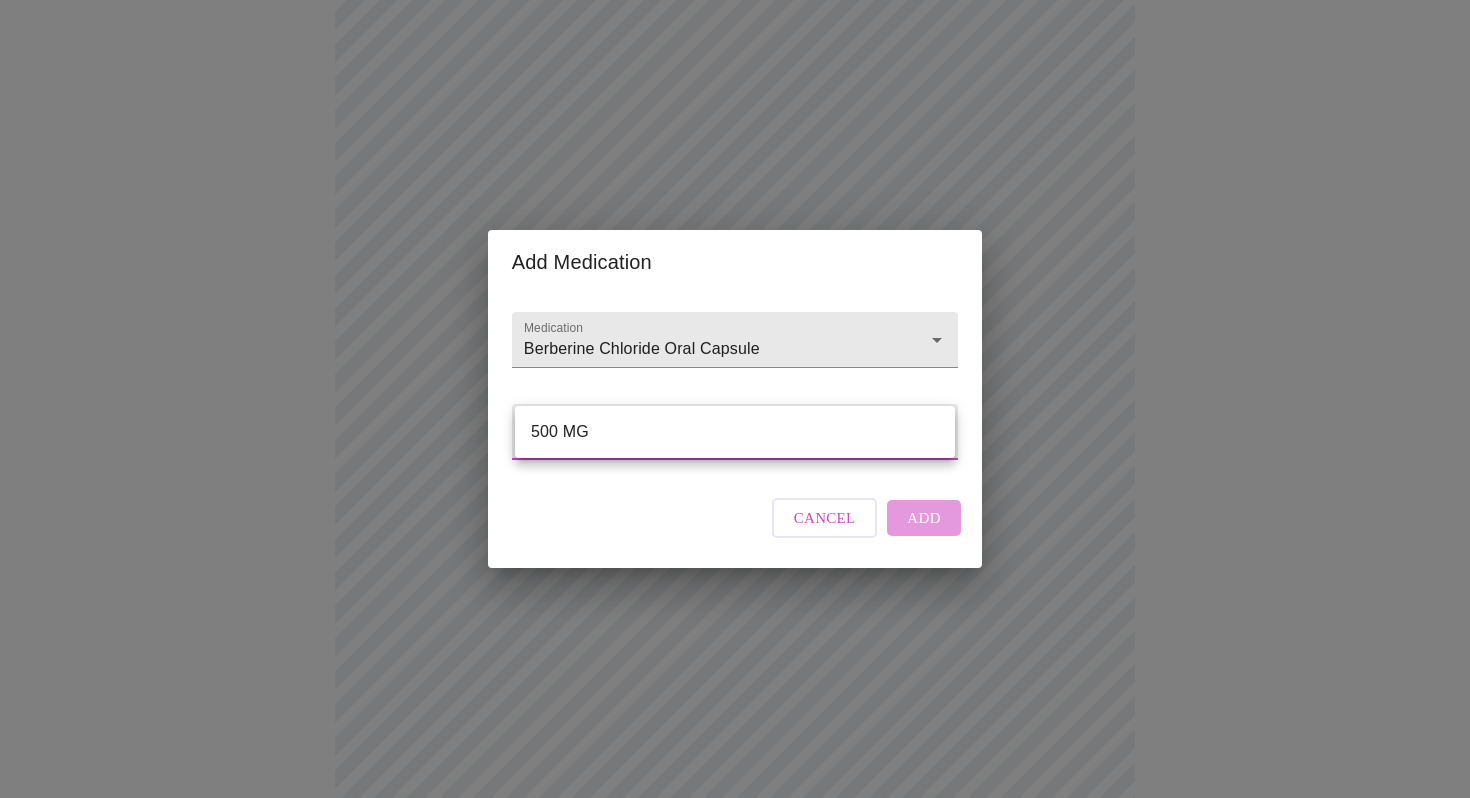 click on "500 MG" at bounding box center [735, 432] 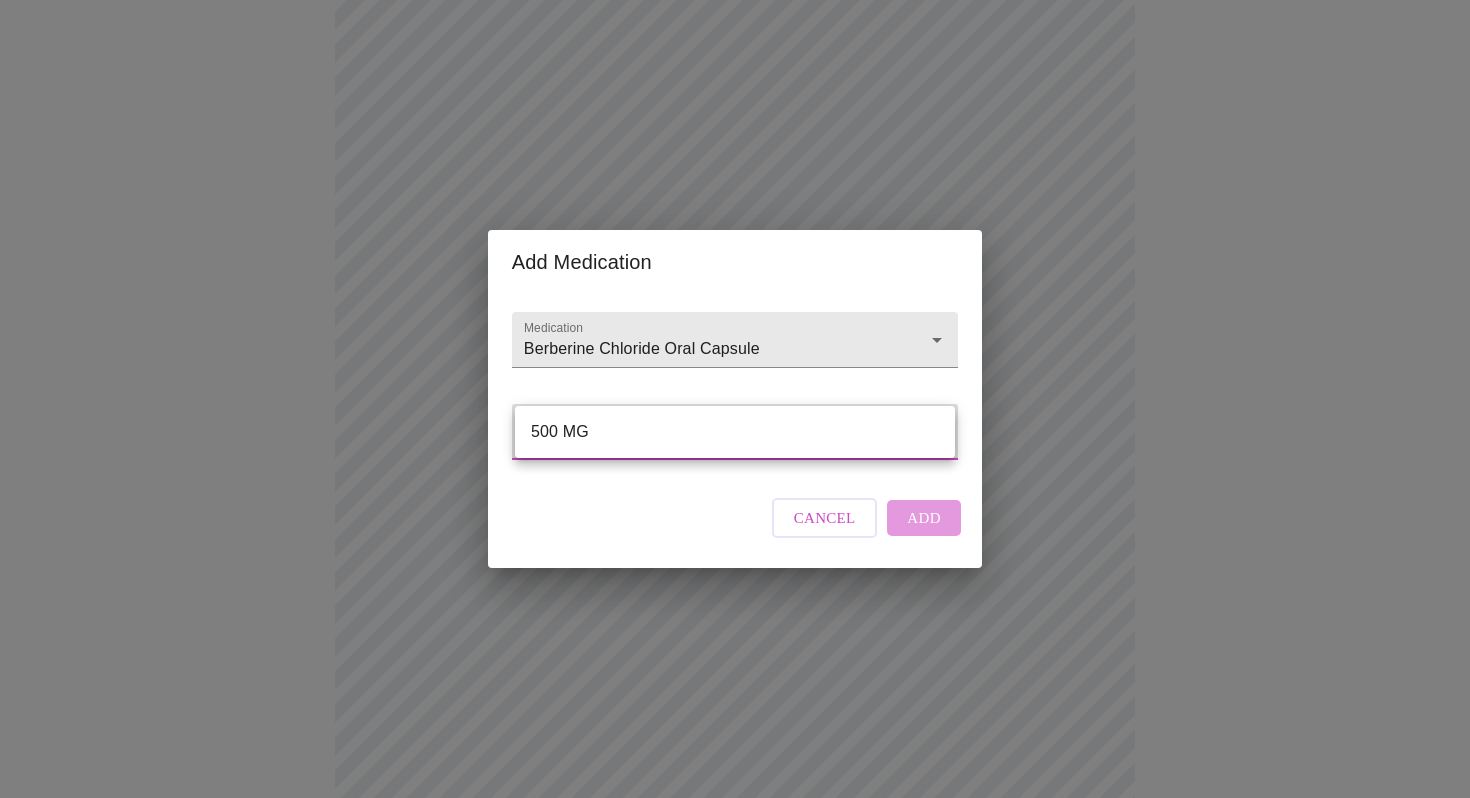 type on "500 MG" 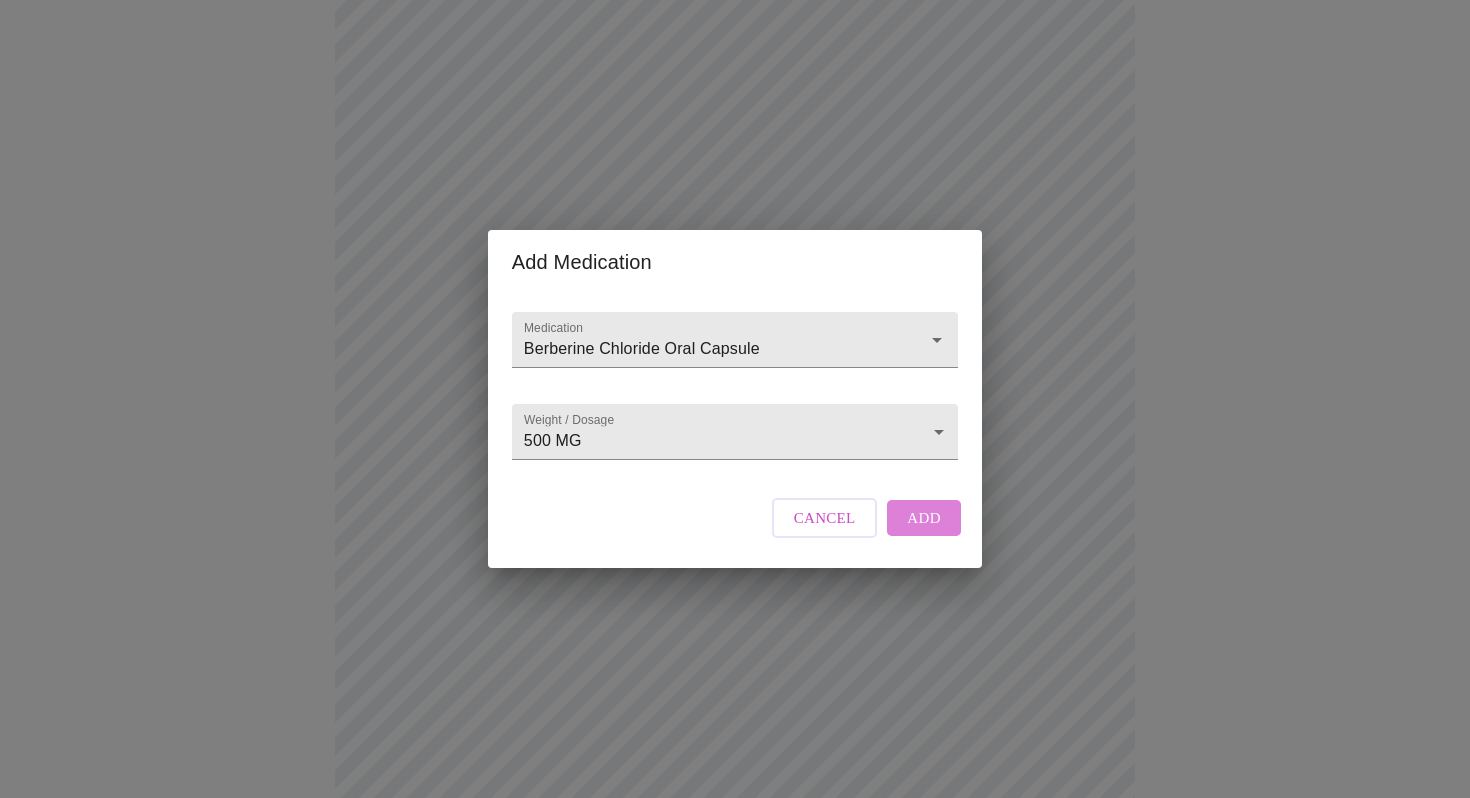 click on "Add" at bounding box center [924, 518] 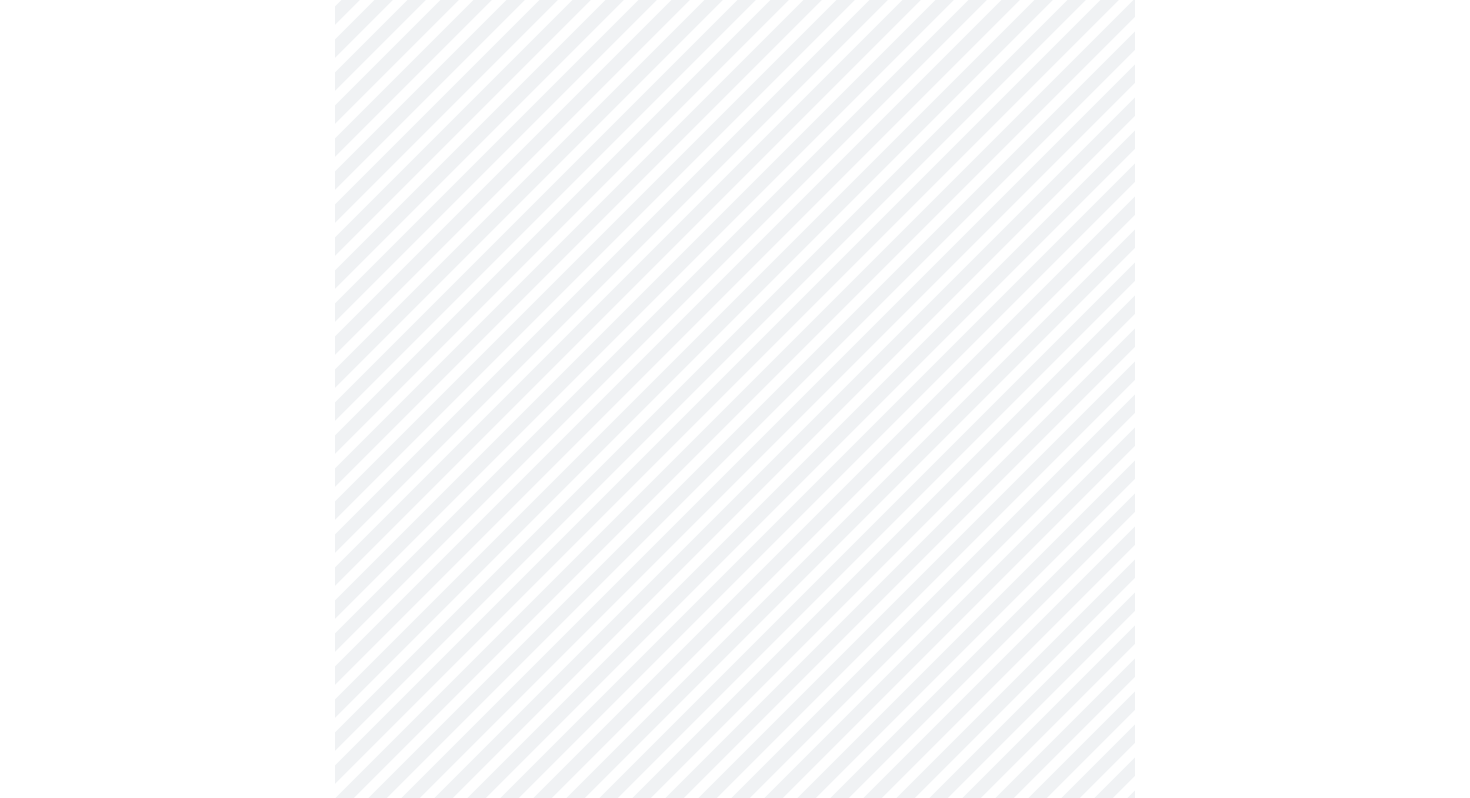 scroll, scrollTop: 492, scrollLeft: 0, axis: vertical 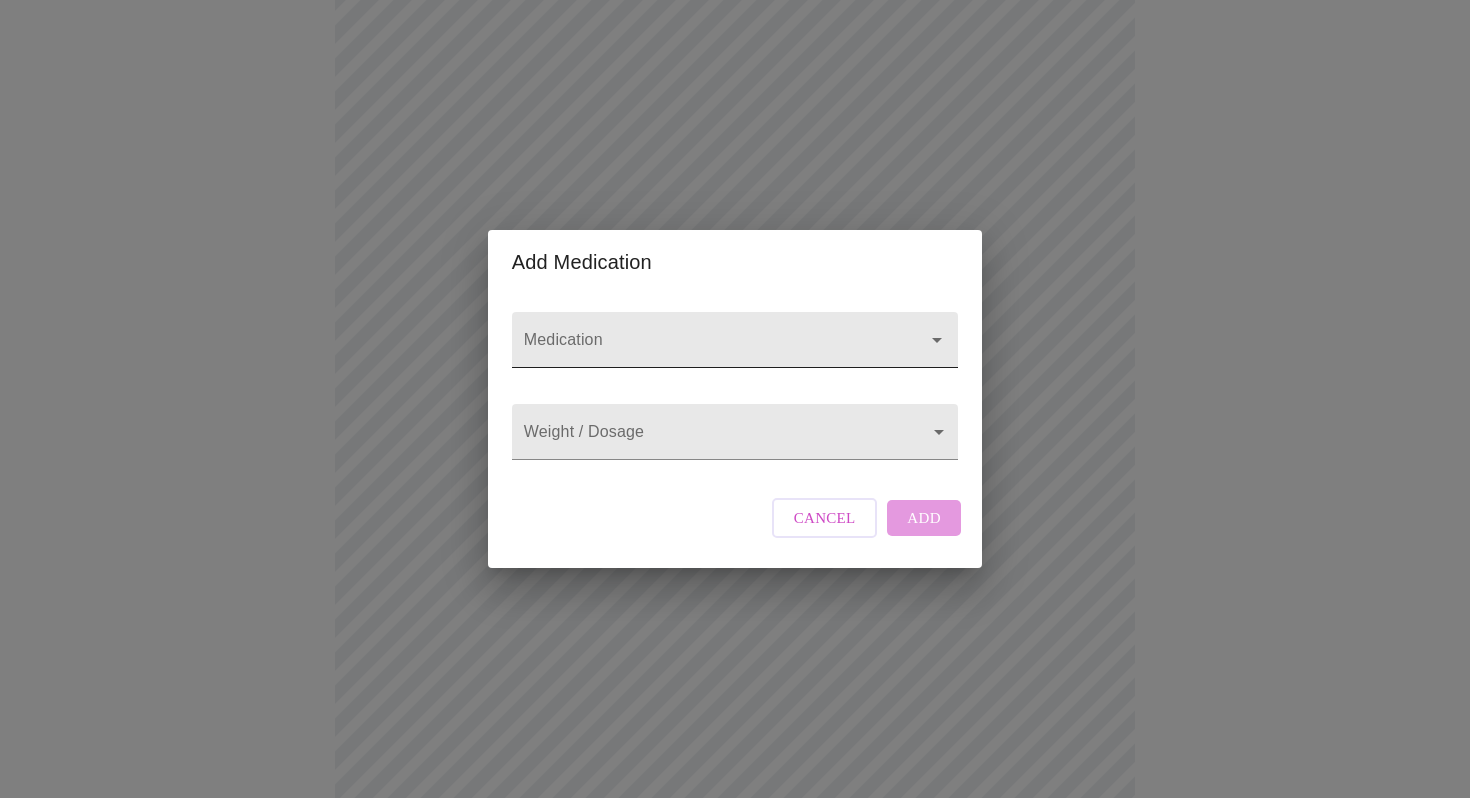 click on "Medication" at bounding box center (706, 349) 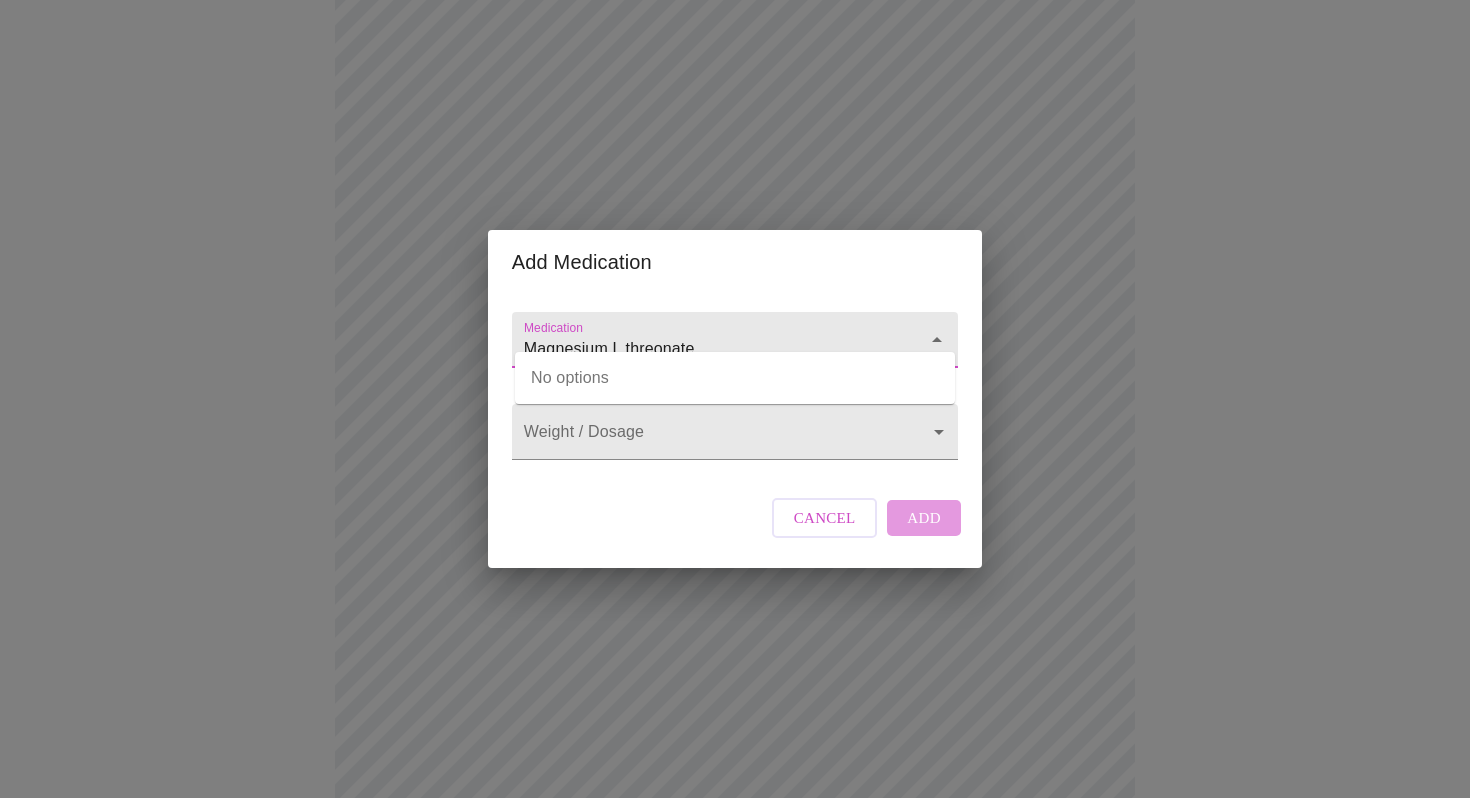 type on "Magnesium L threonate" 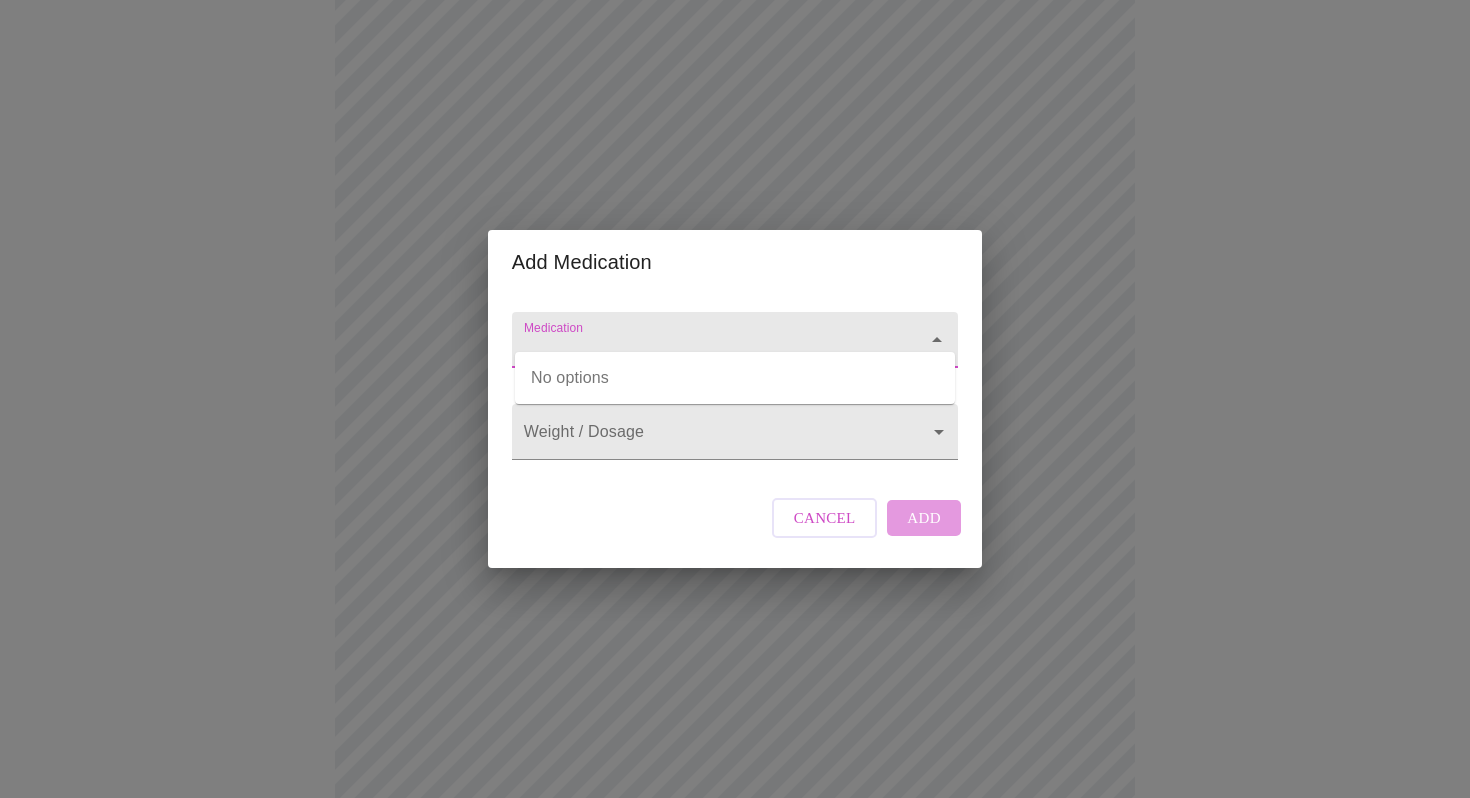 click on "Medication" at bounding box center [706, 349] 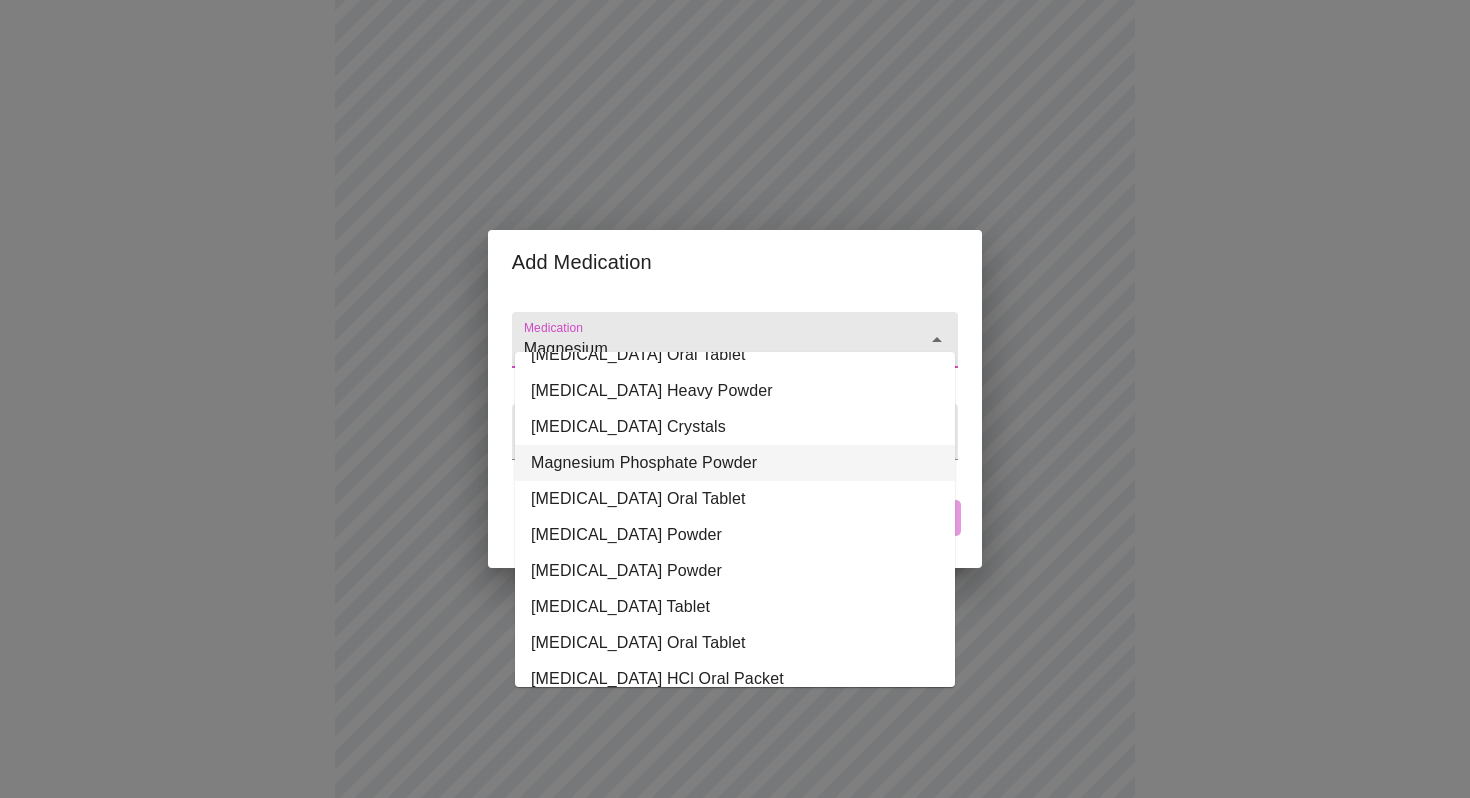 scroll, scrollTop: 0, scrollLeft: 0, axis: both 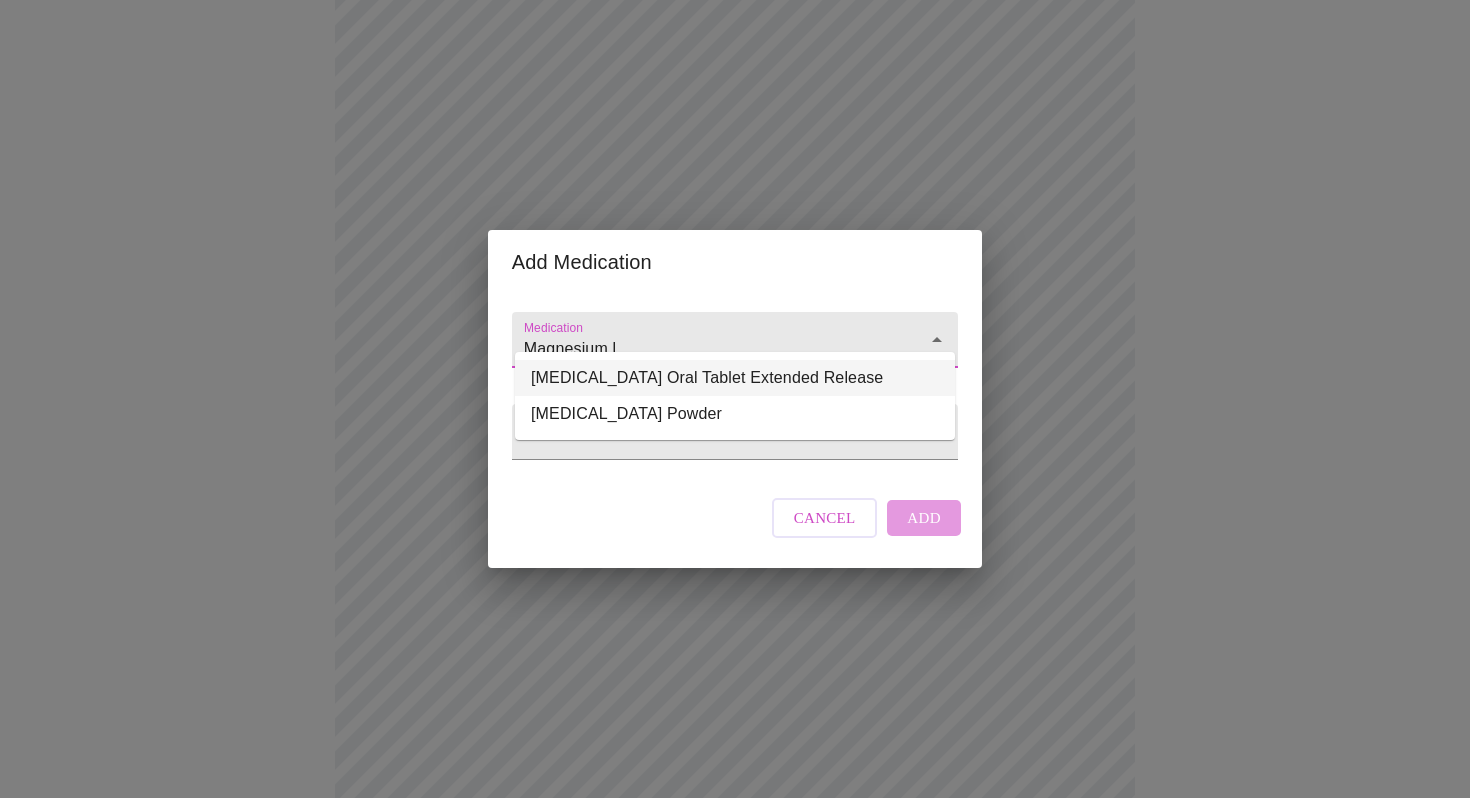 click on "[MEDICAL_DATA] Oral Tablet Extended Release" at bounding box center (735, 378) 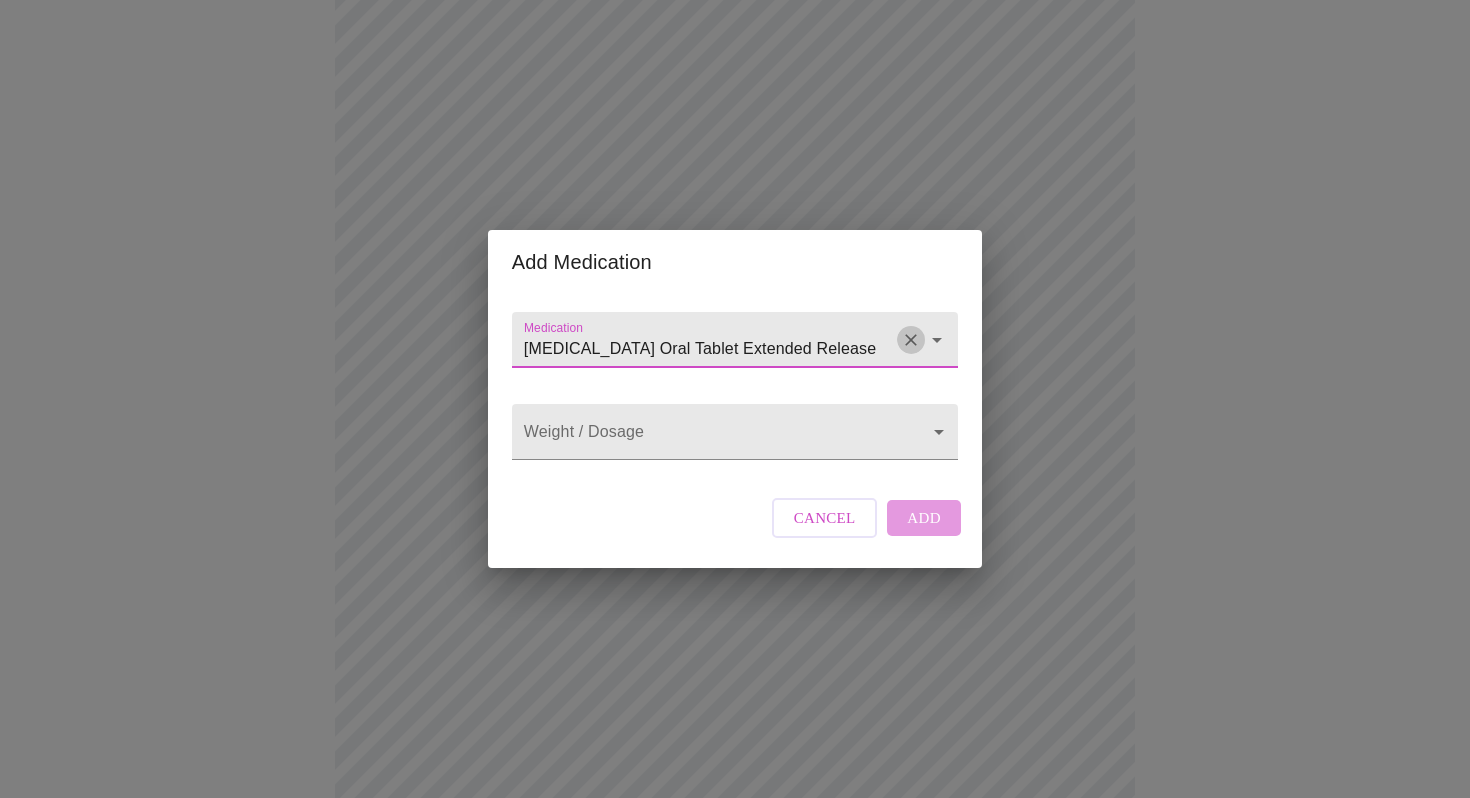 click 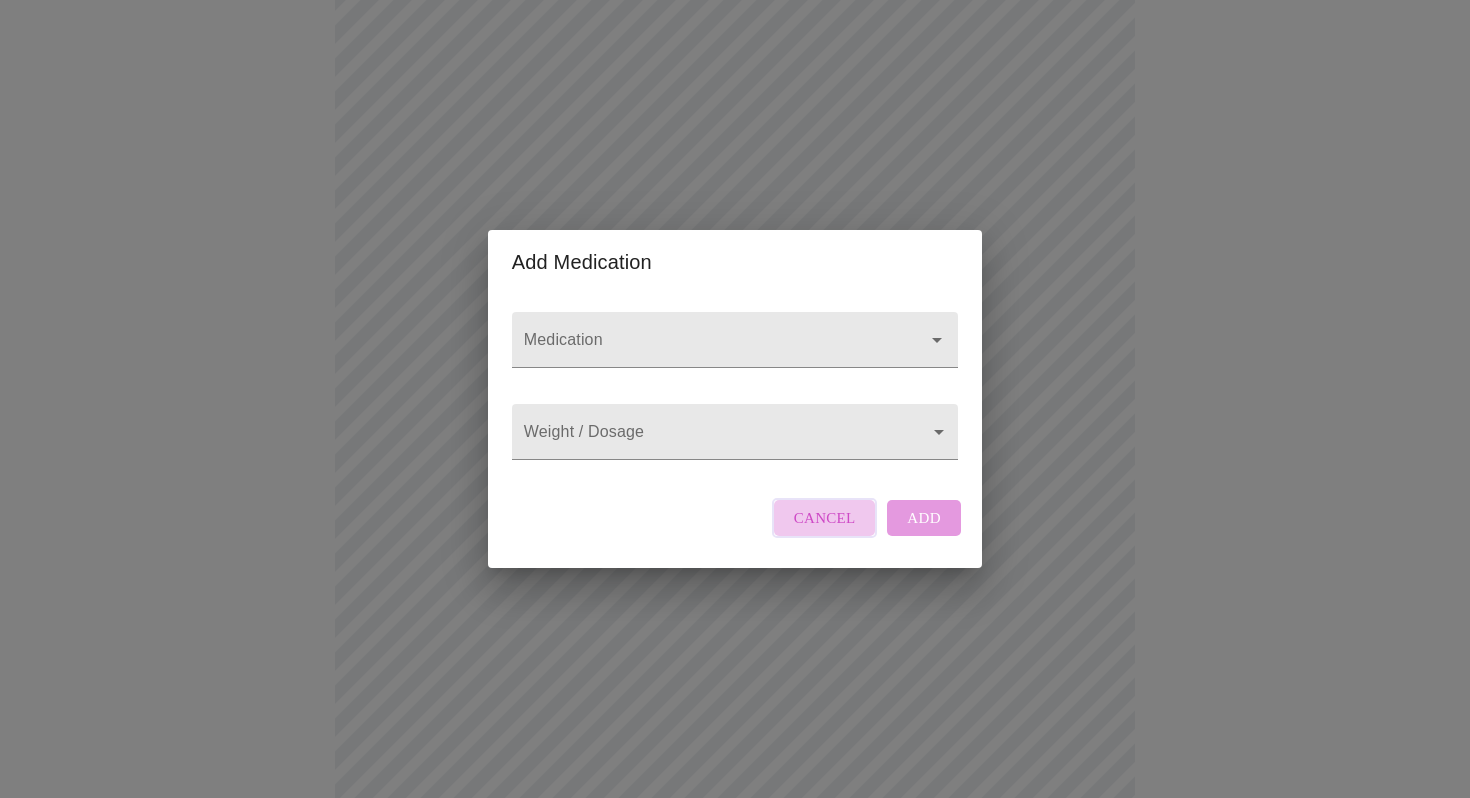 click on "Cancel" at bounding box center [825, 518] 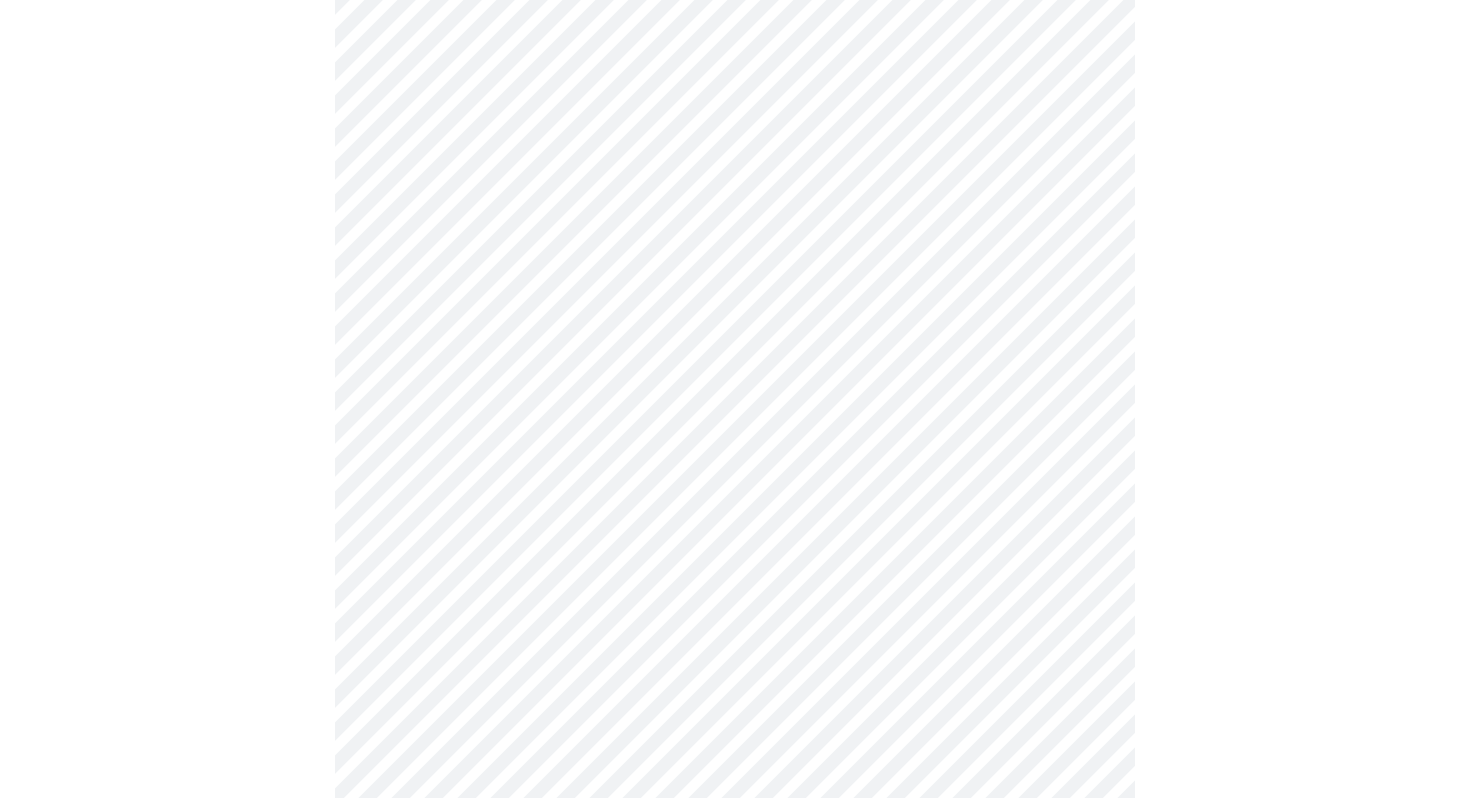 scroll, scrollTop: 476, scrollLeft: 0, axis: vertical 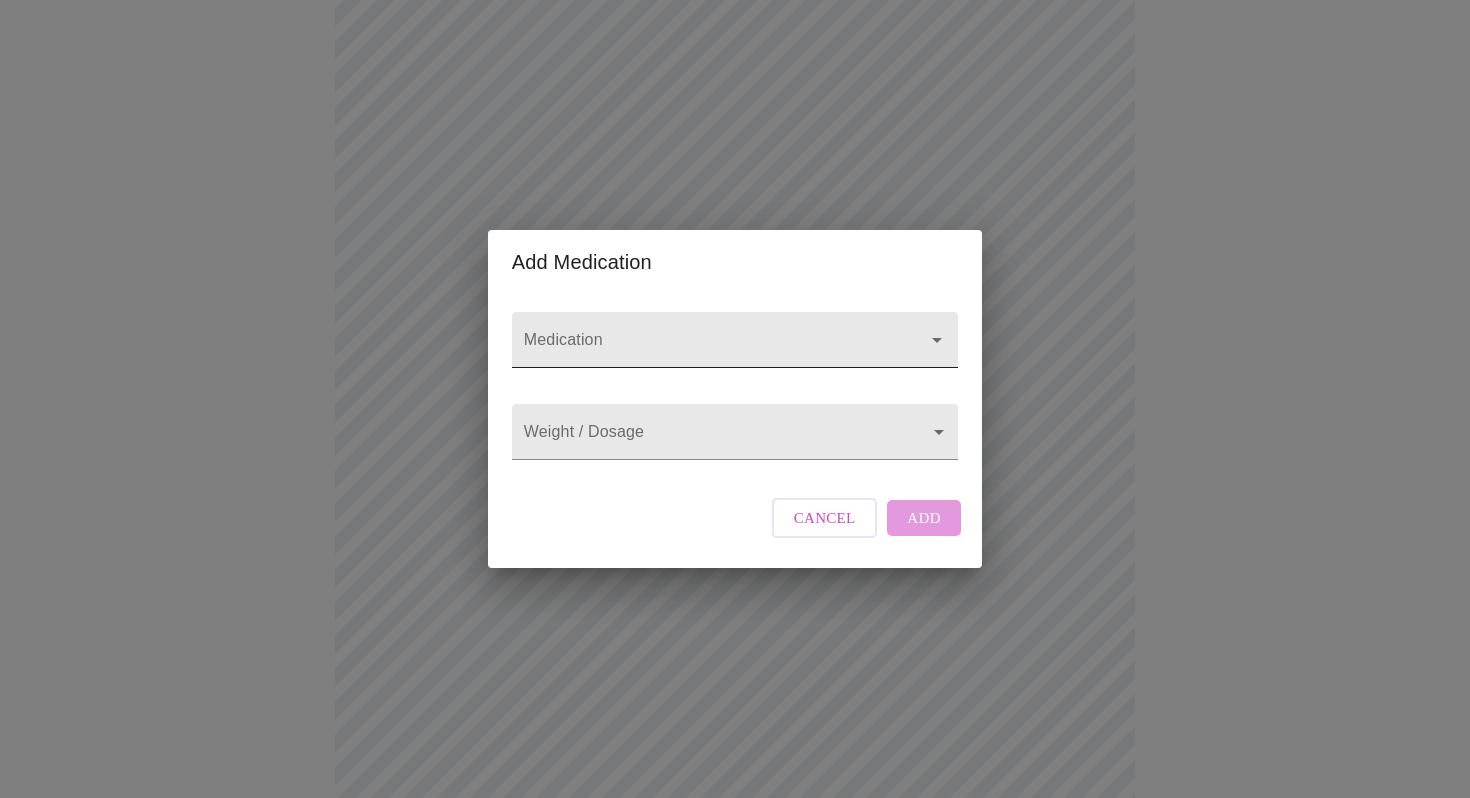 click on "Medication" at bounding box center [706, 349] 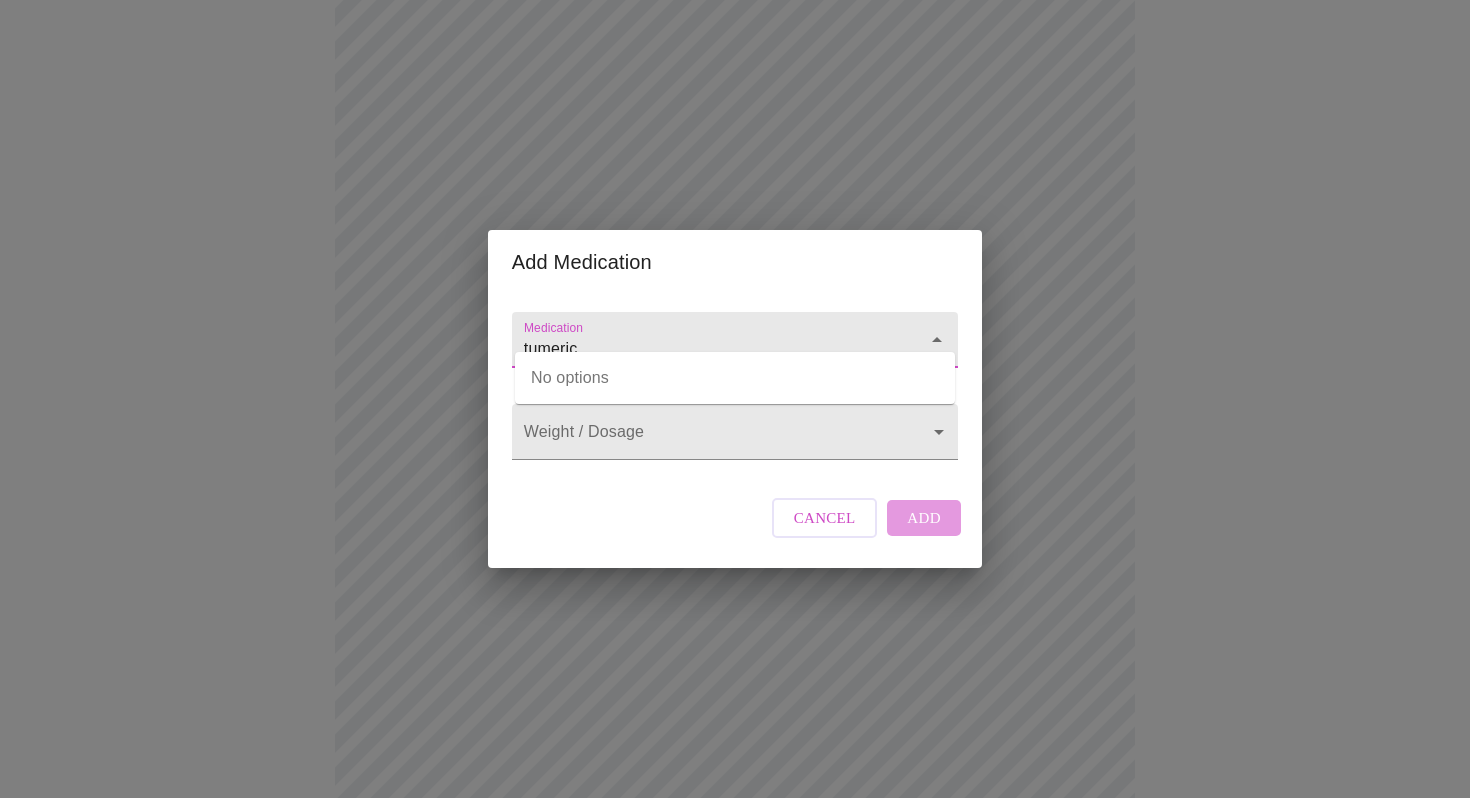 type on "tumeric" 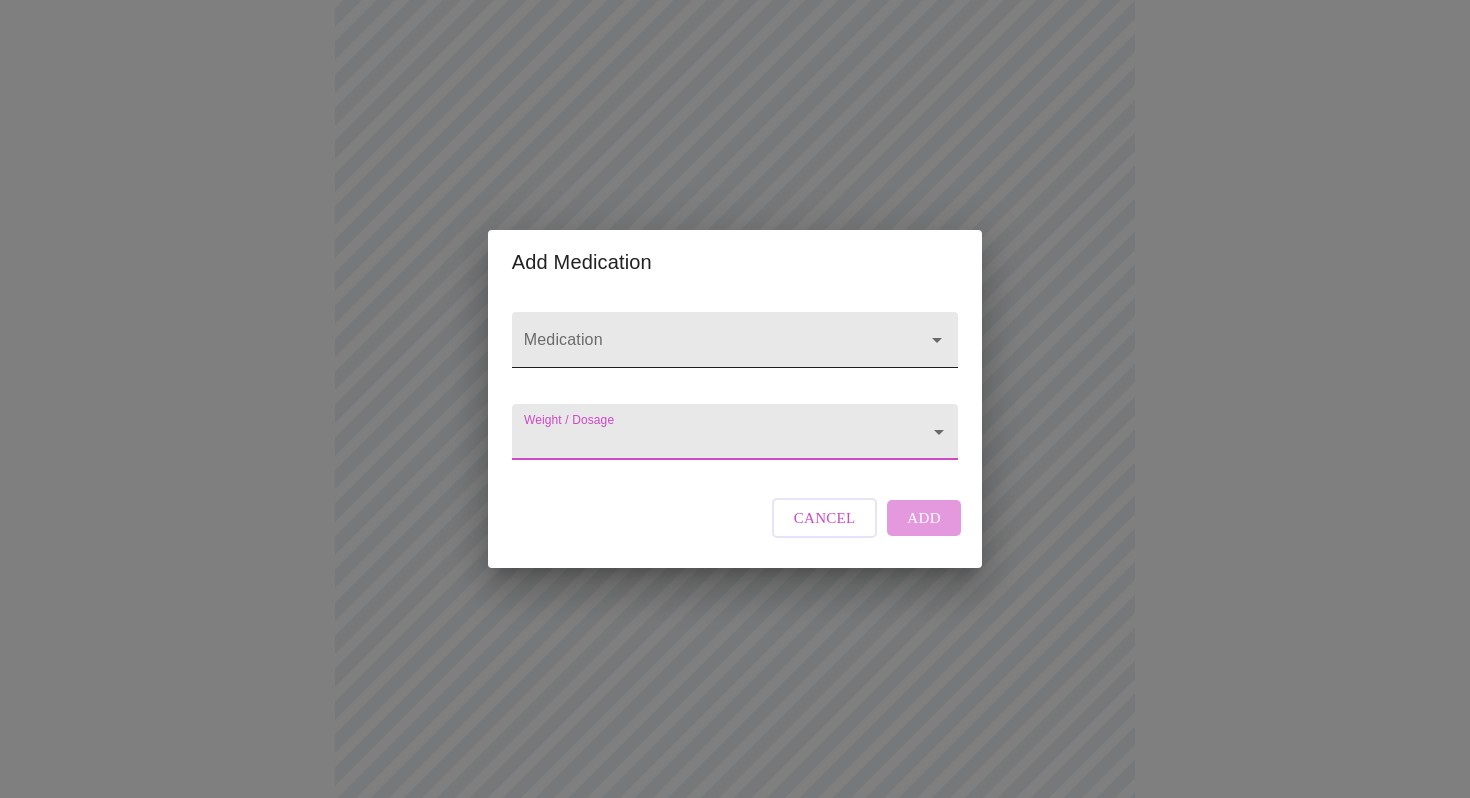 click on "Medication" at bounding box center (706, 349) 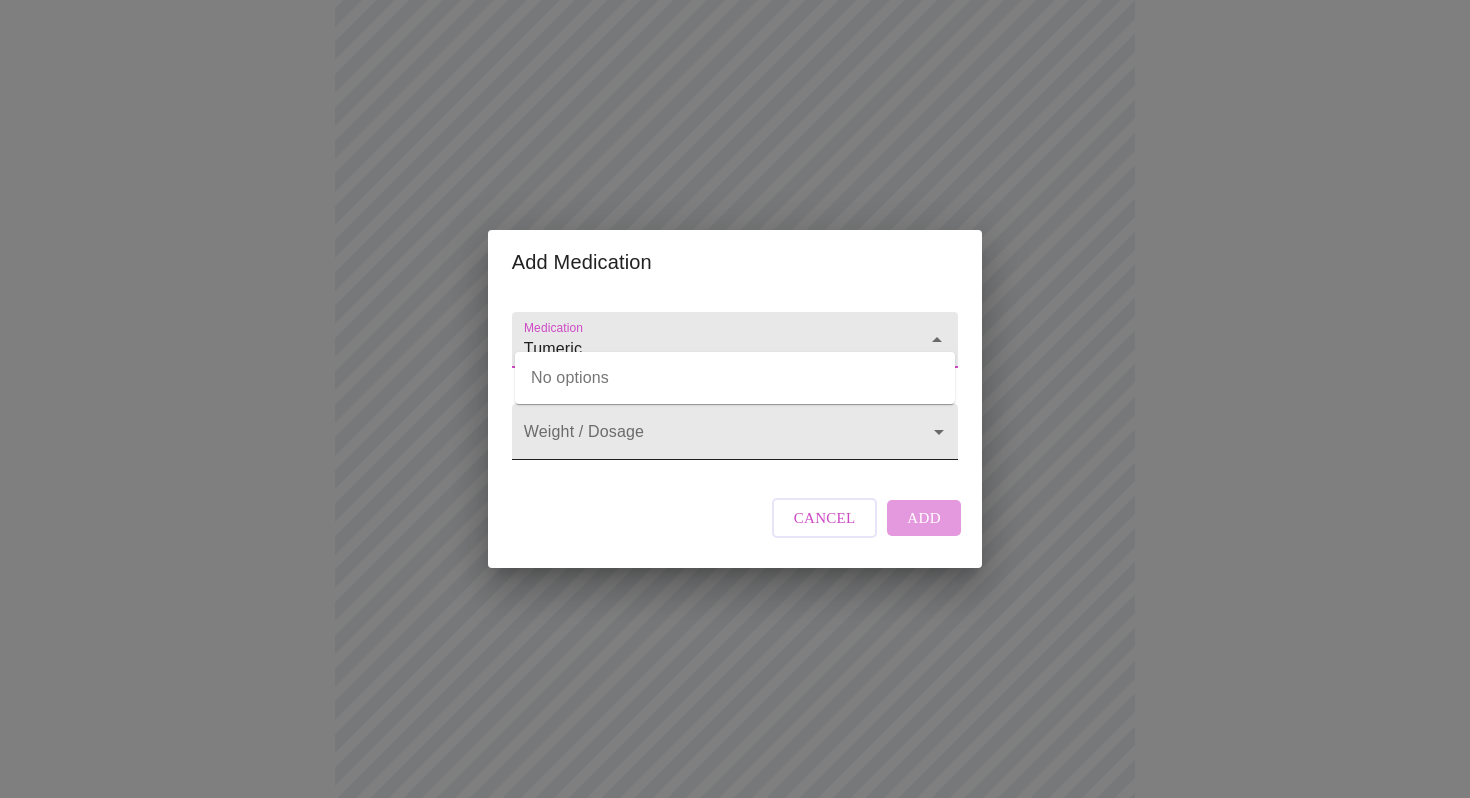 type on "Tumeric" 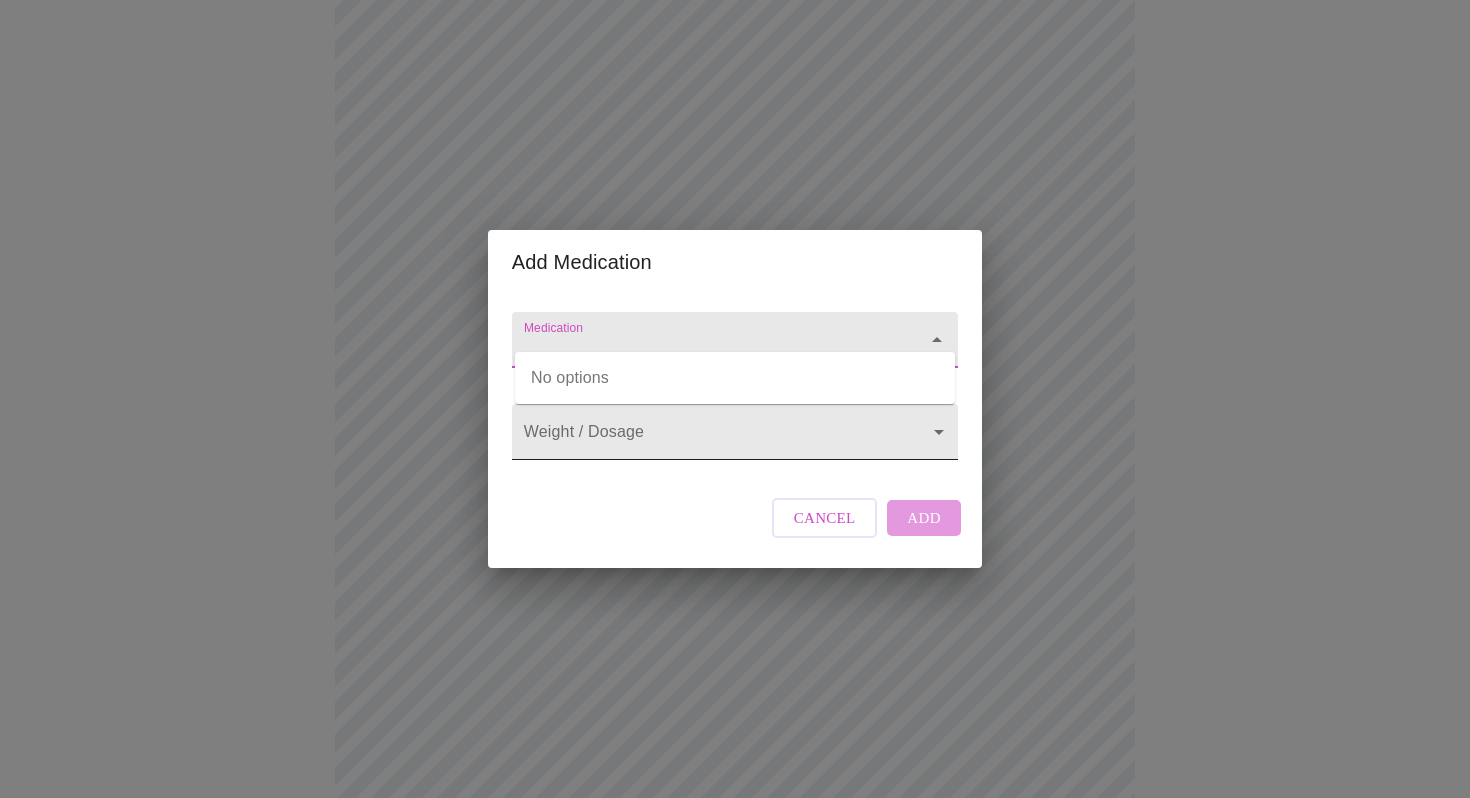 click on "MyMenopauseRx Appointments Messaging Labs Uploads Medications Community Refer a Friend Hi [PERSON_NAME]   Intake Questions for [DATE] 10:20am-10:40am 13  /  13 Settings Billing Invoices Log out Add Medication Medication Weight / Dosage ​ Cancel Add No options" at bounding box center (735, 563) 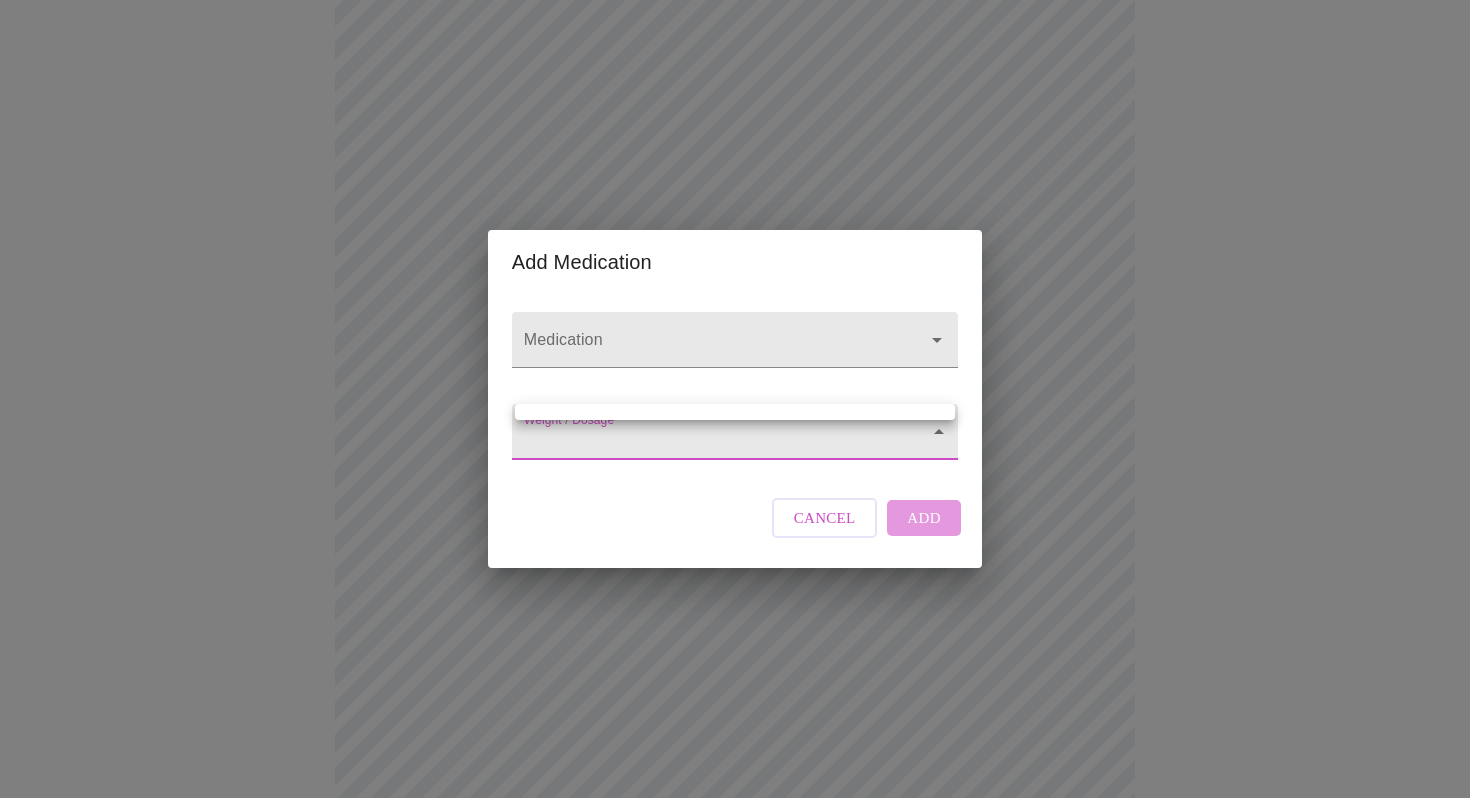 click at bounding box center (735, 399) 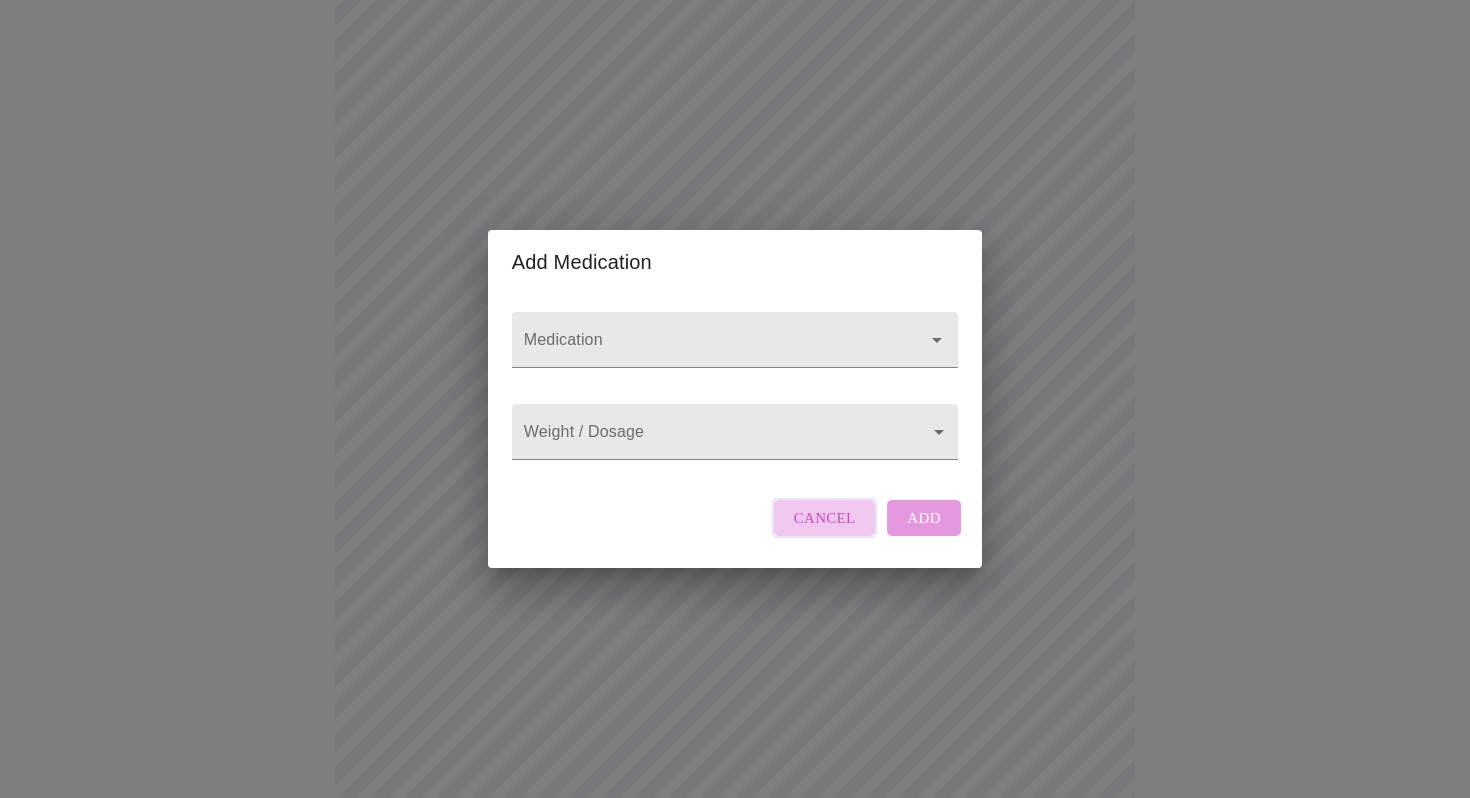 click on "Cancel" at bounding box center (825, 518) 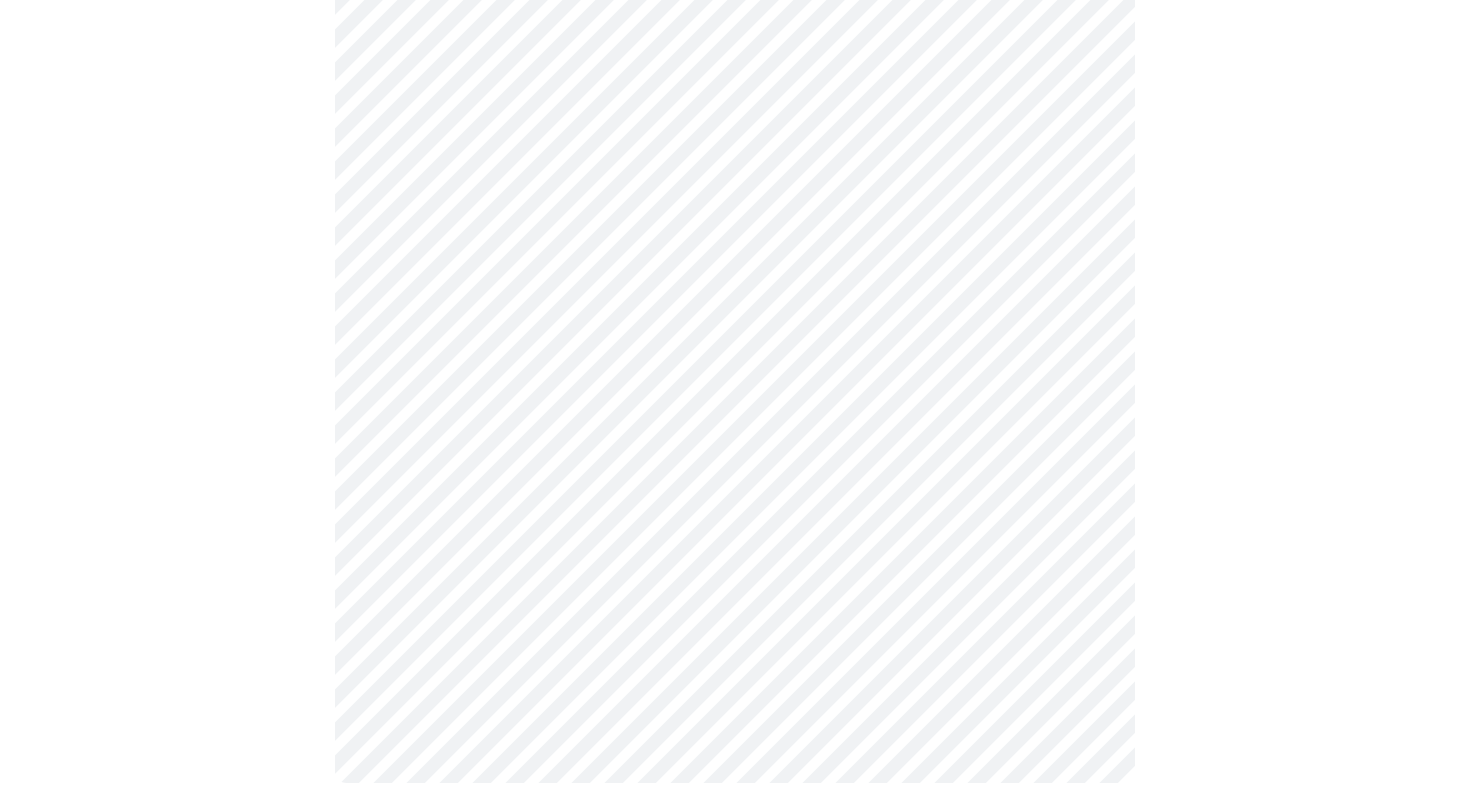 scroll, scrollTop: 1264, scrollLeft: 0, axis: vertical 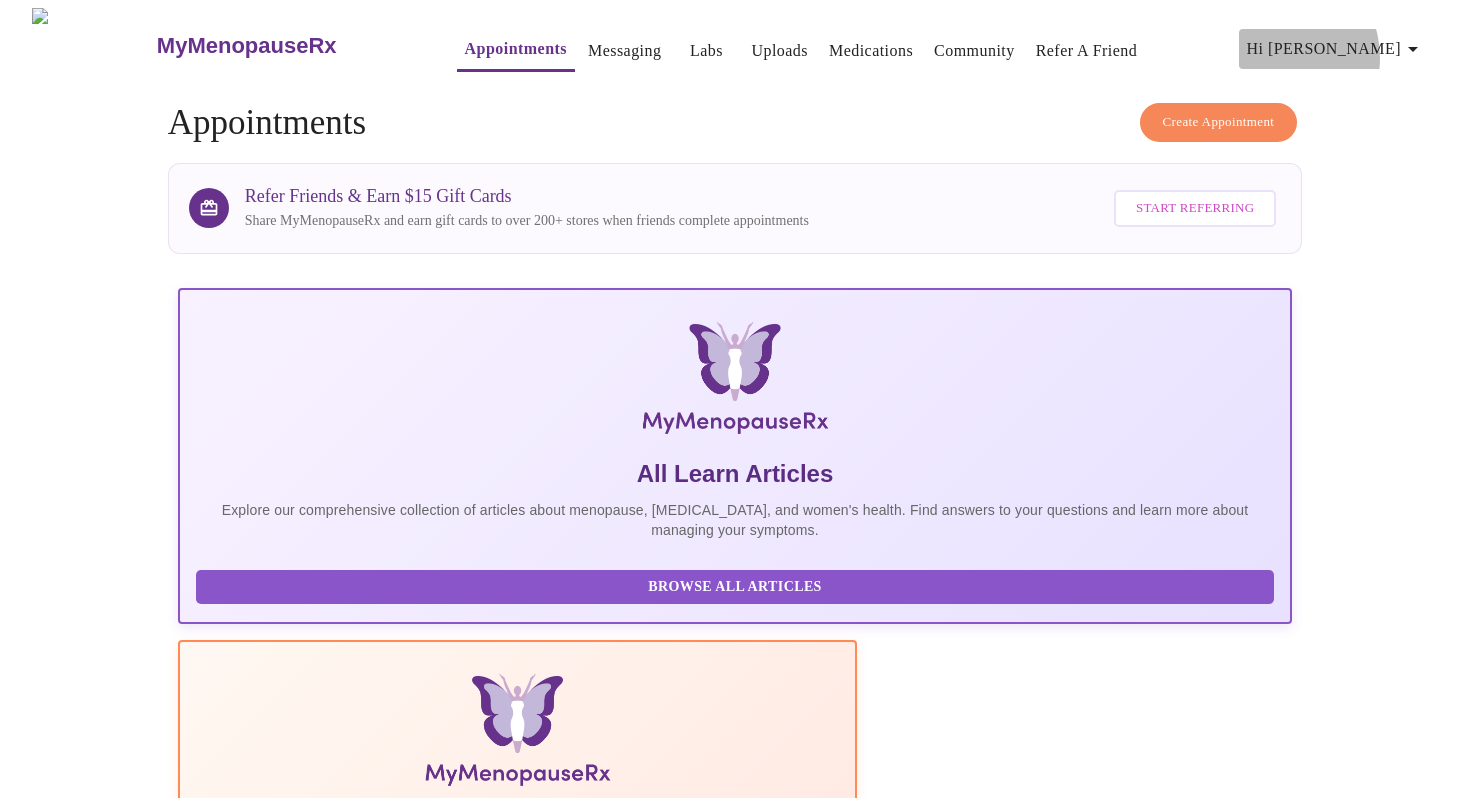 click on "Hi [PERSON_NAME]" at bounding box center (1336, 49) 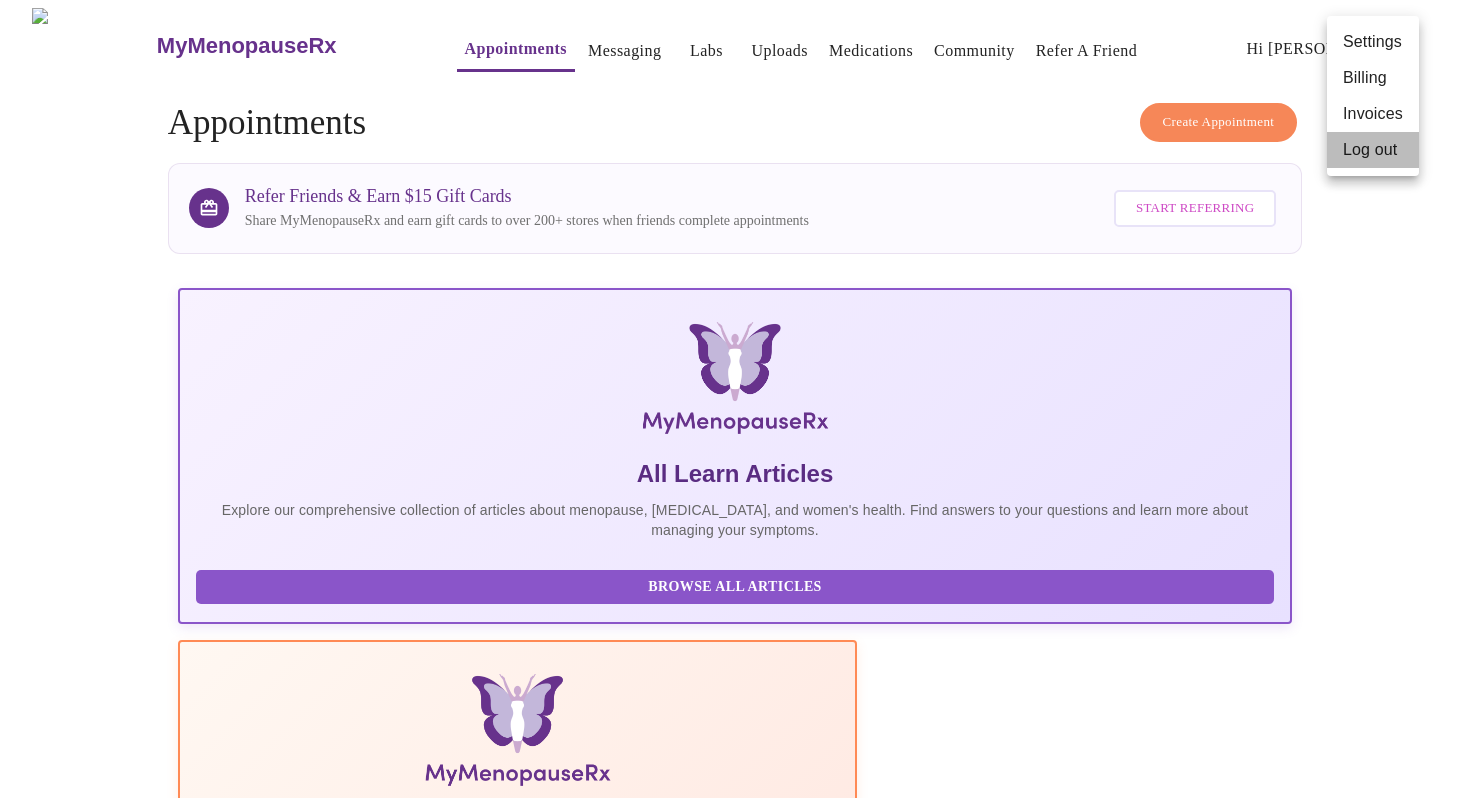 click on "Log out" at bounding box center [1373, 150] 